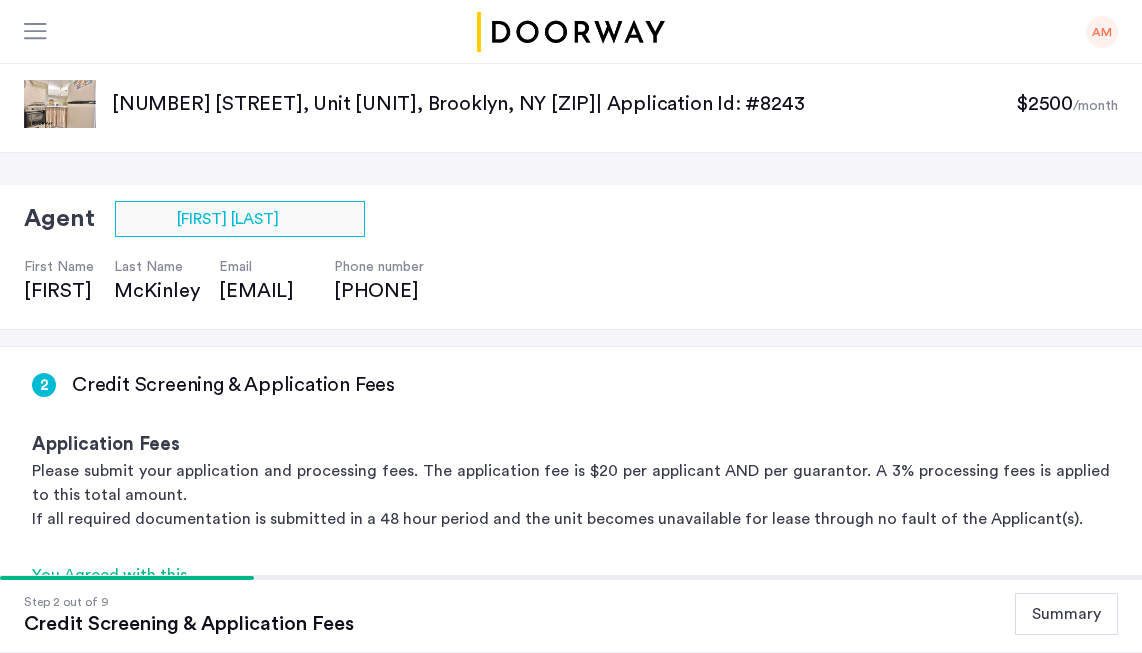 scroll, scrollTop: 700, scrollLeft: 0, axis: vertical 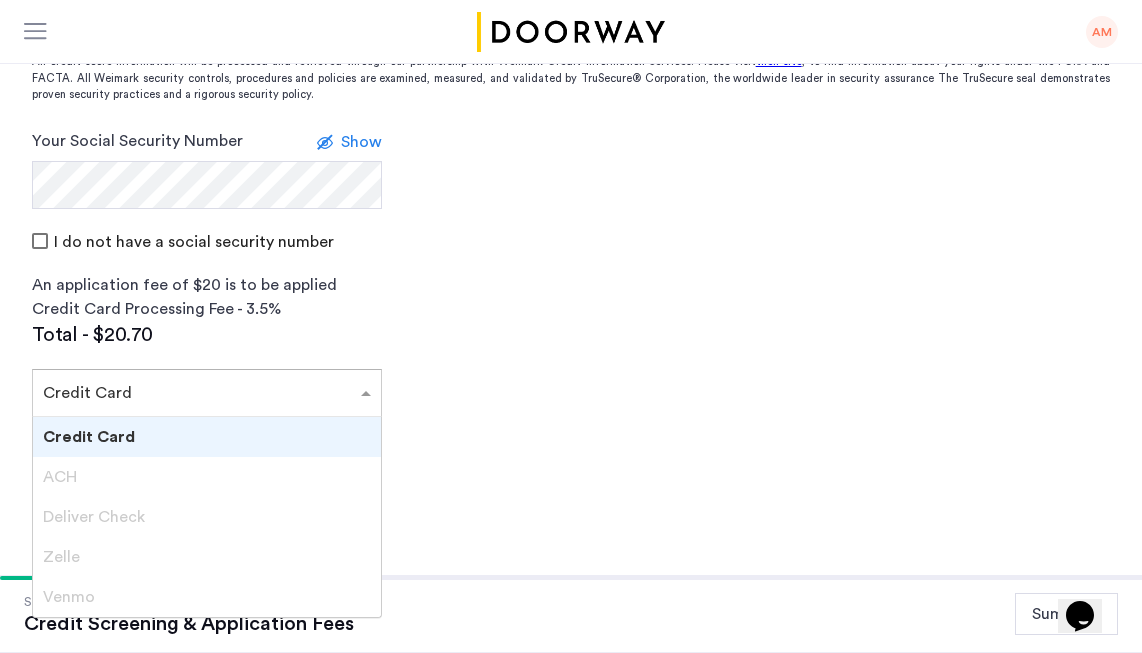 click on "Select payment method ×  Credit Card" 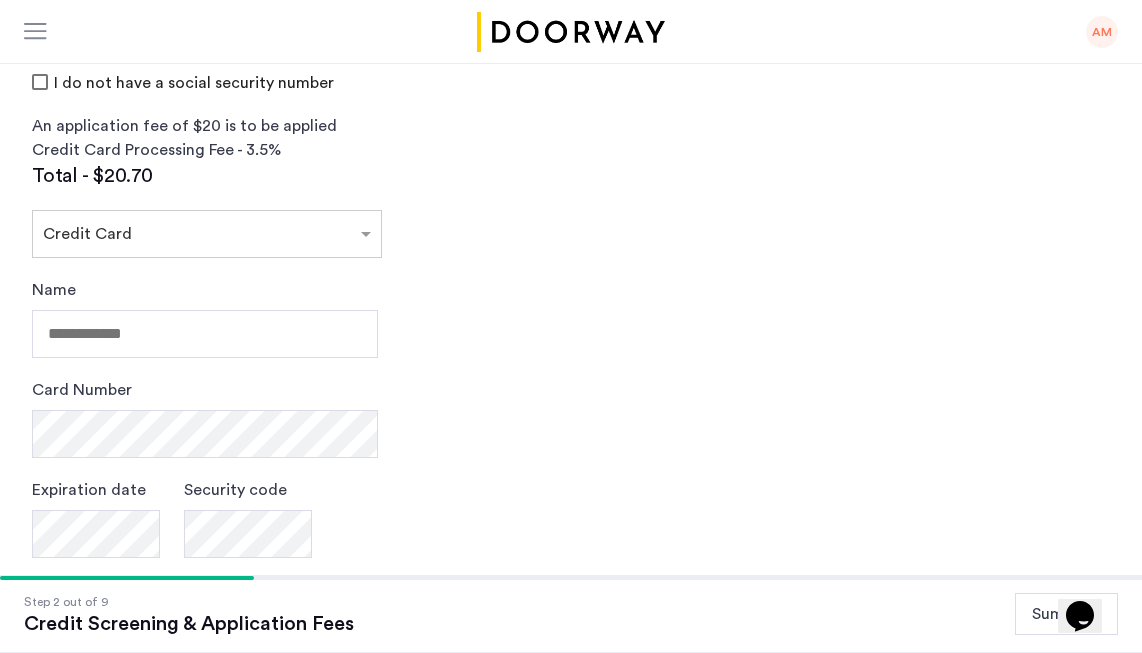 scroll, scrollTop: 725, scrollLeft: 0, axis: vertical 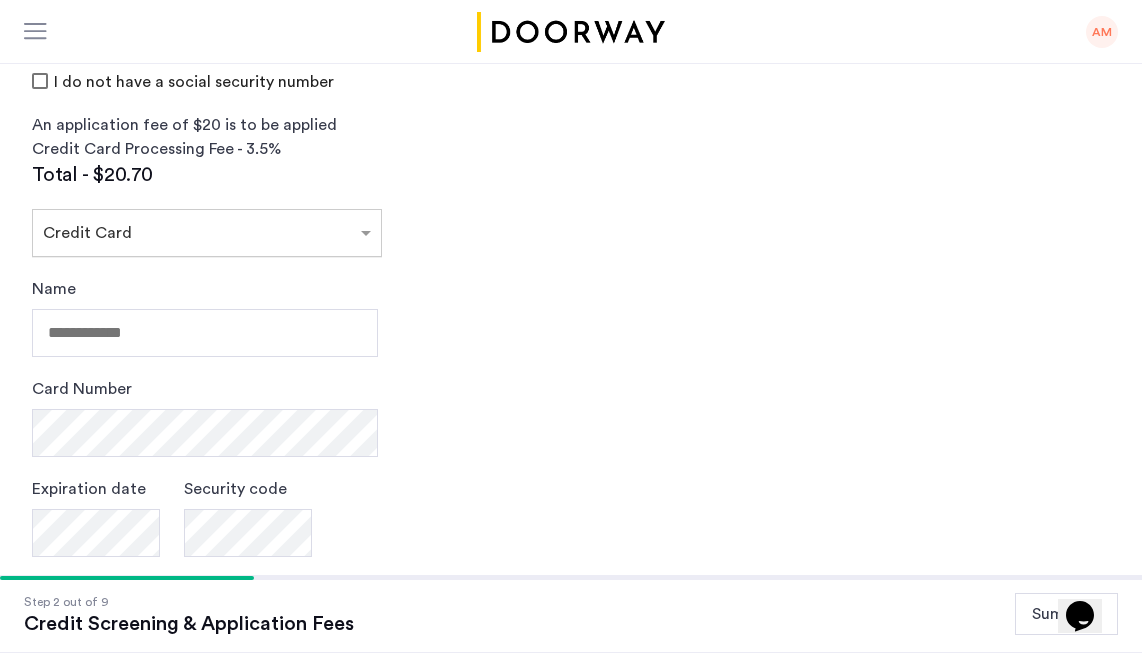 click 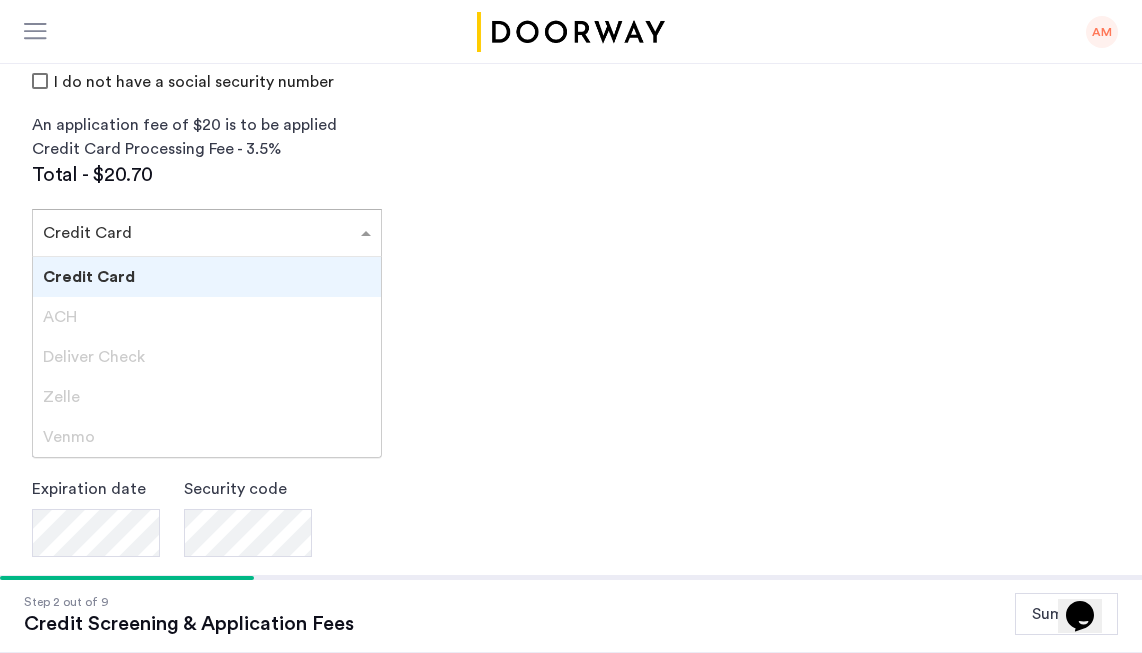 click 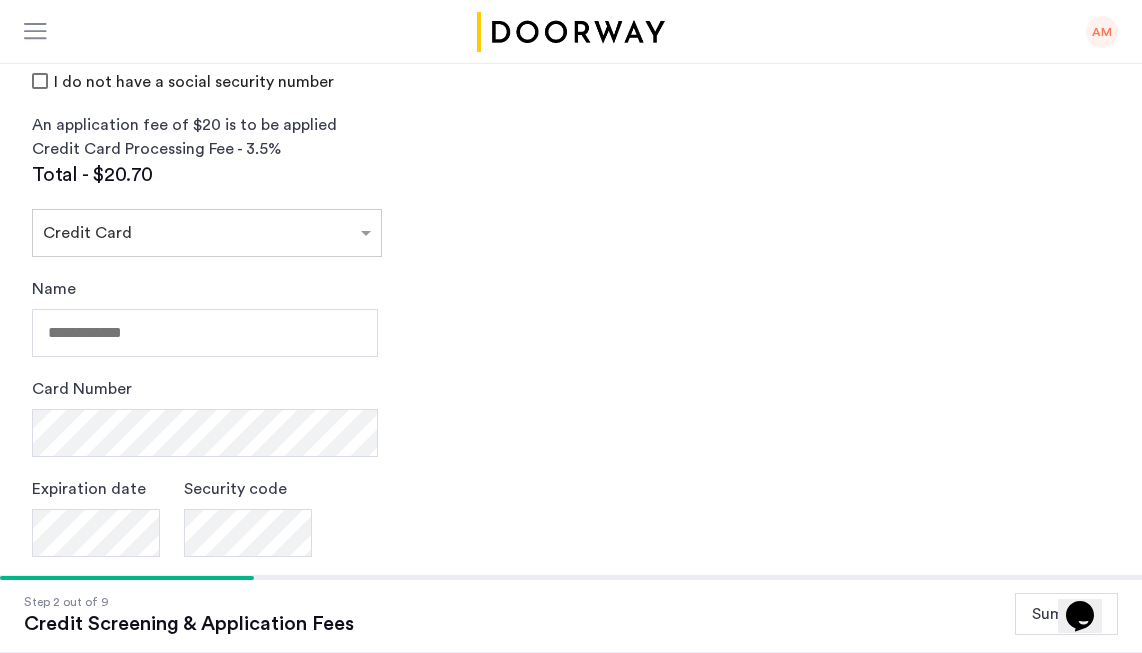 click on "2 Credit Screening & Application Fees Application Fees Please submit your application and processing fees. The application fee is $20 per applicant AND per guarantor. A 3% processing fees is applied to this total amount. If all required documentation is submitted in a 48 hour period and the unit becomes unavailable for lease through no fault of the Applicant(s).  You Agreed with this.  All credit score information will be processed and retrieved through our partnership with Weimark Credit Information Services. Please visit  their site , to find information about your rights under the FCRA and FACTA. All Weimark security controls, procedures and policies are examined, measured, and validated by TruSecure® Corporation, the worldwide leader in security assurance The TruSecure seal demonstrates proven security practices and a rigorous security policy. Your Social Security Number Show I do not have a social security number An application fee of $20 is to be applied Credit Card Processing Fee - 3.5% Total - $20.70" 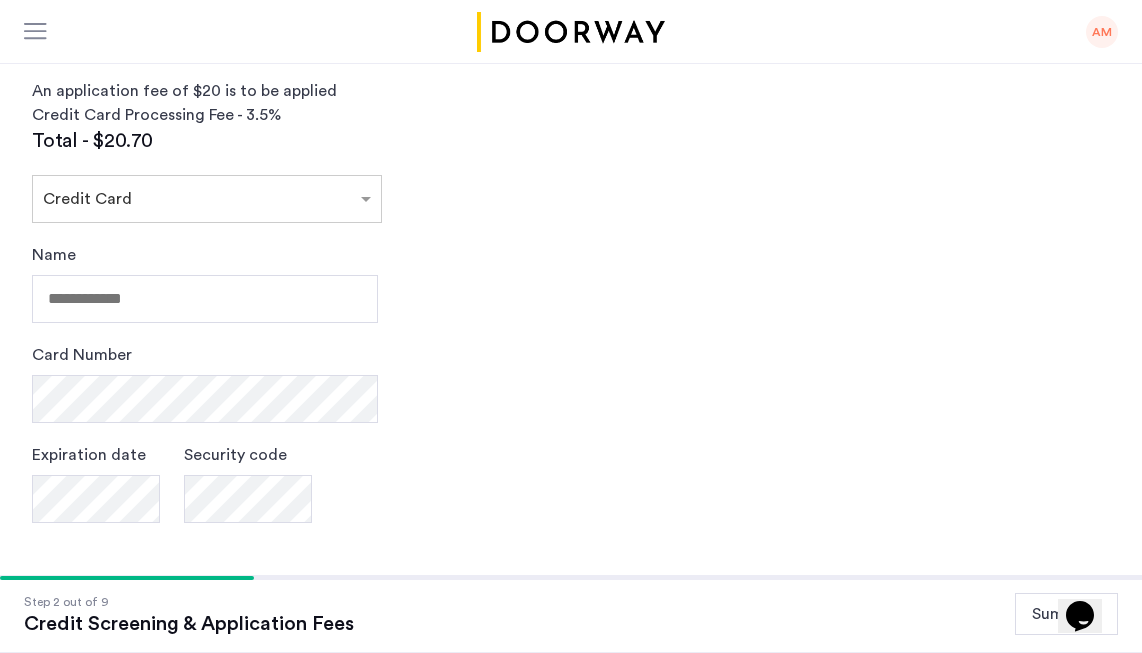 scroll, scrollTop: 756, scrollLeft: 0, axis: vertical 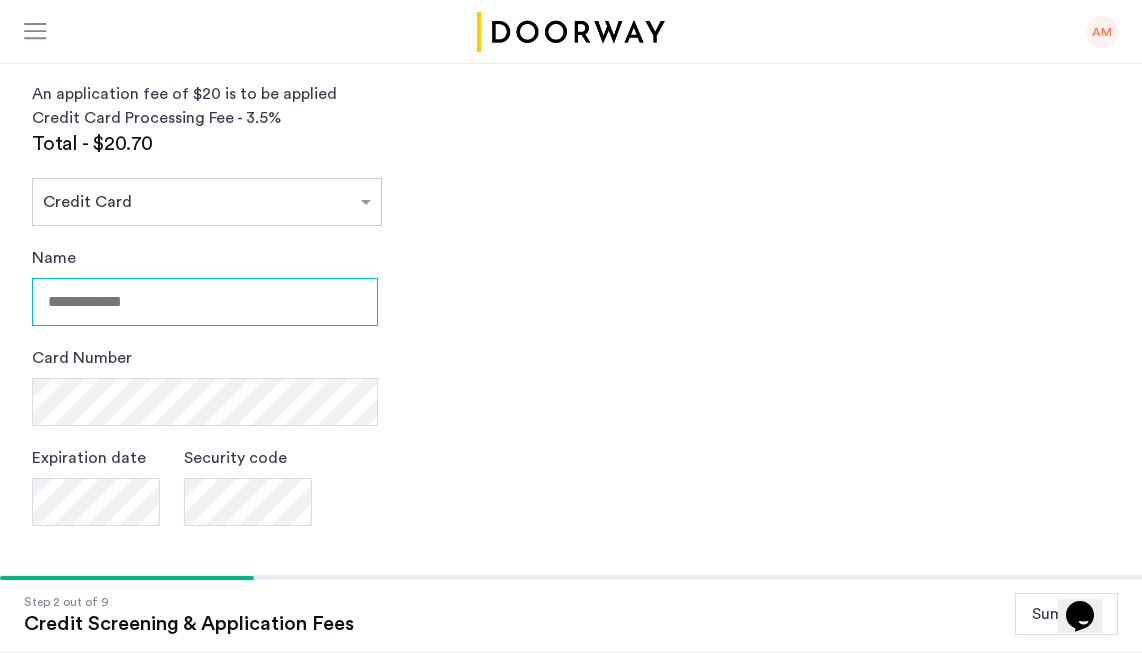 click on "Name" at bounding box center (205, 302) 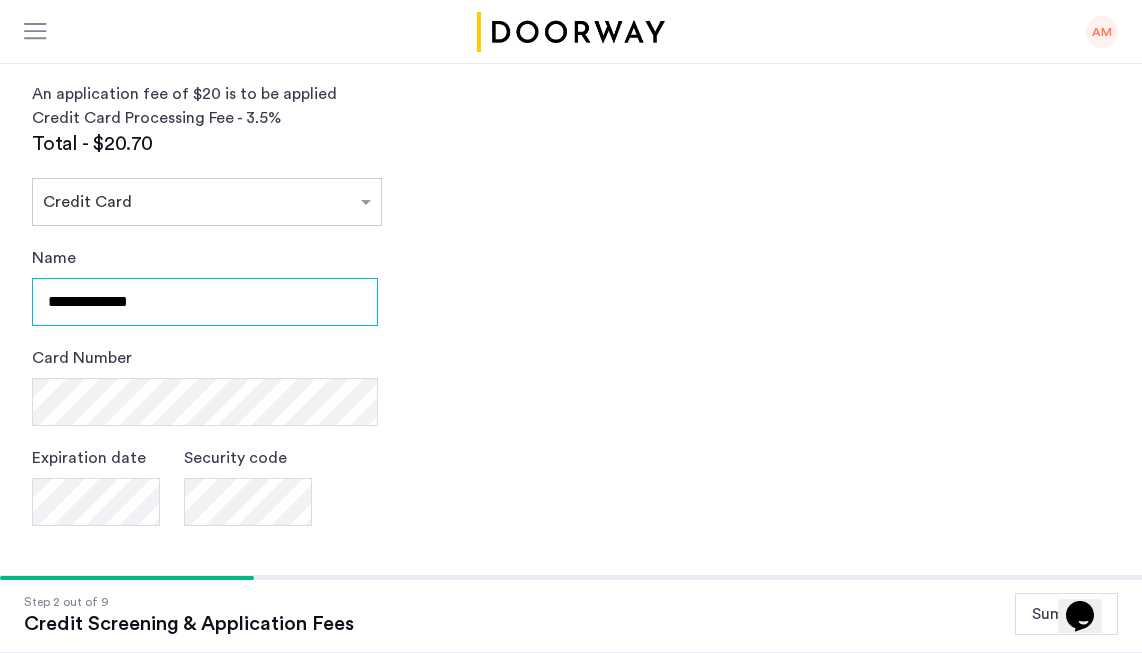 type on "**********" 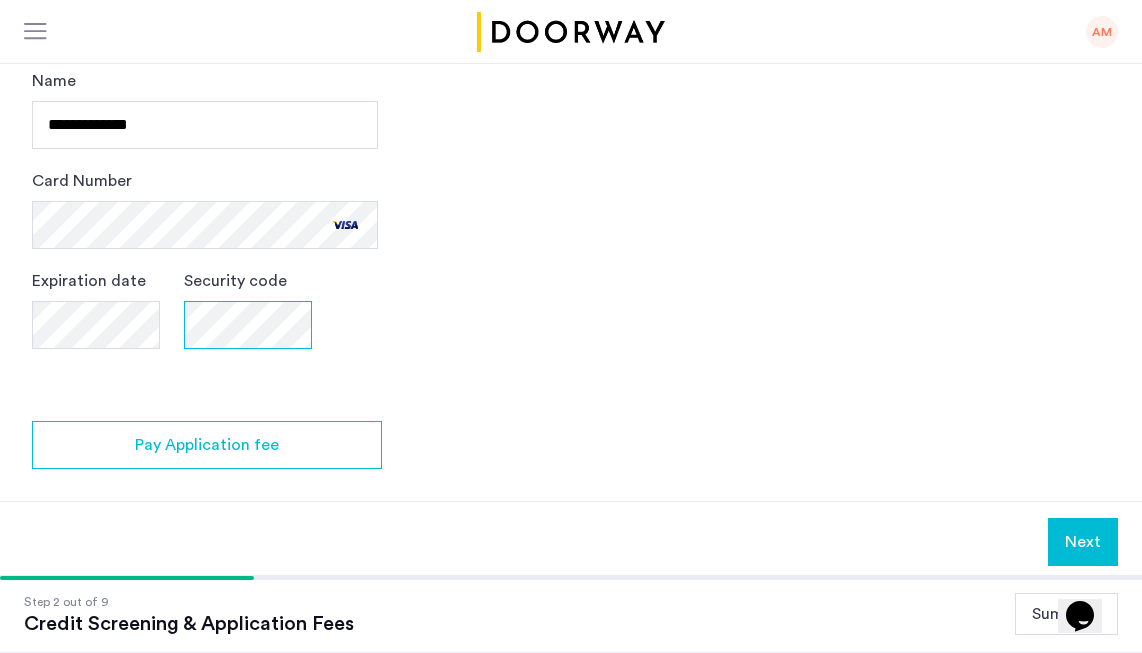scroll, scrollTop: 939, scrollLeft: 0, axis: vertical 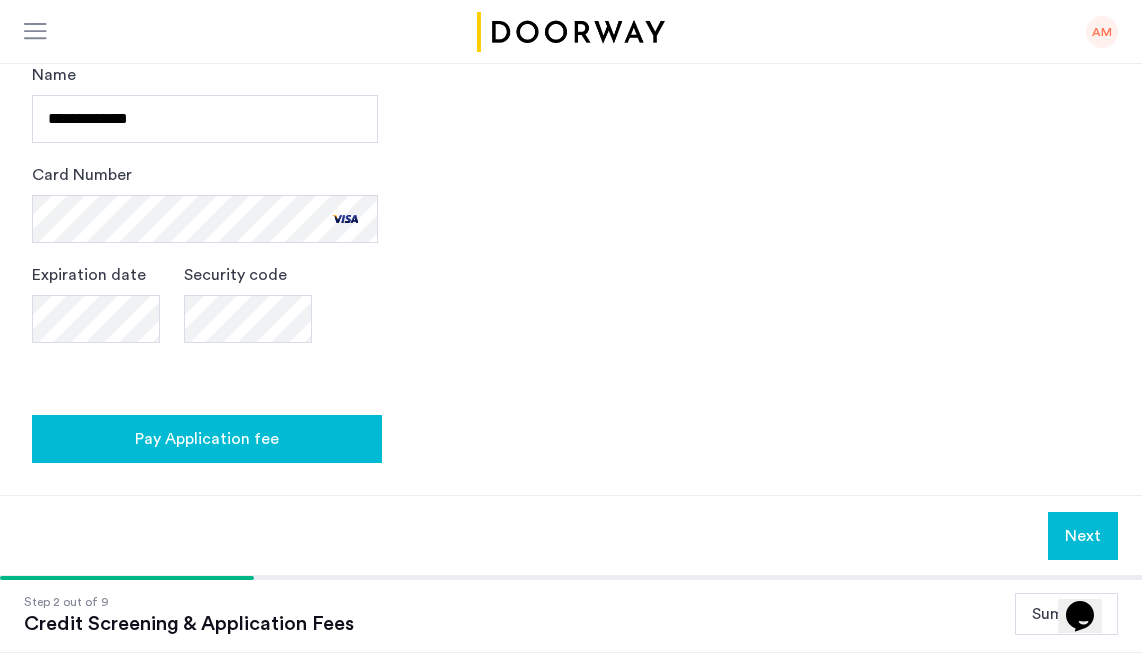 click on "Pay Application fee" 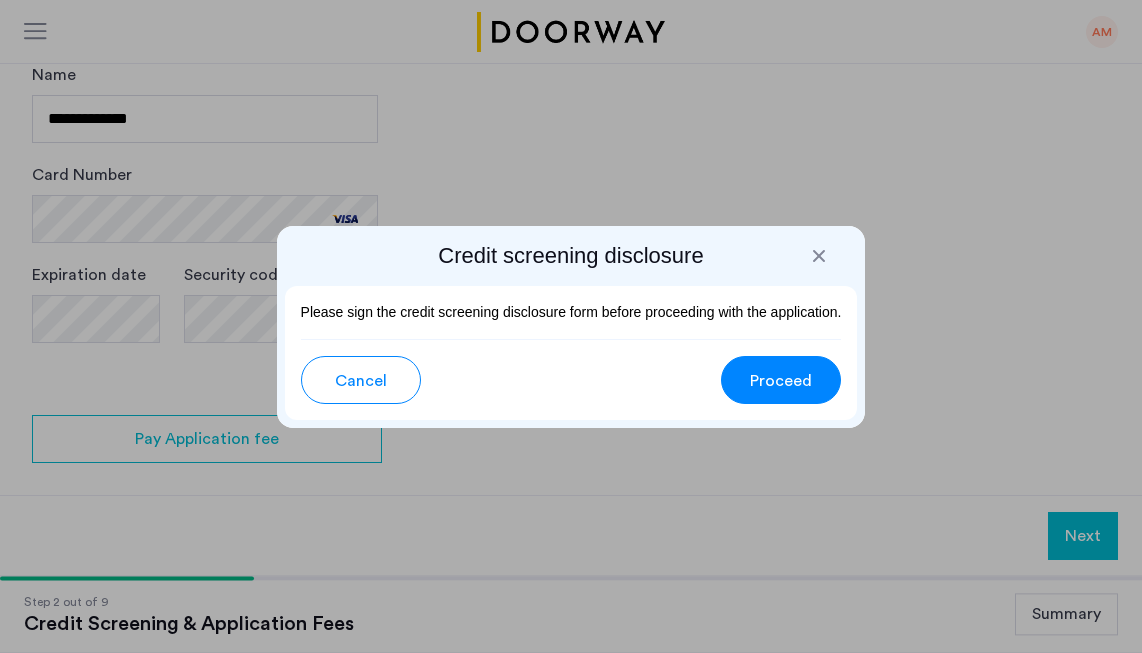 click on "Proceed" at bounding box center [781, 381] 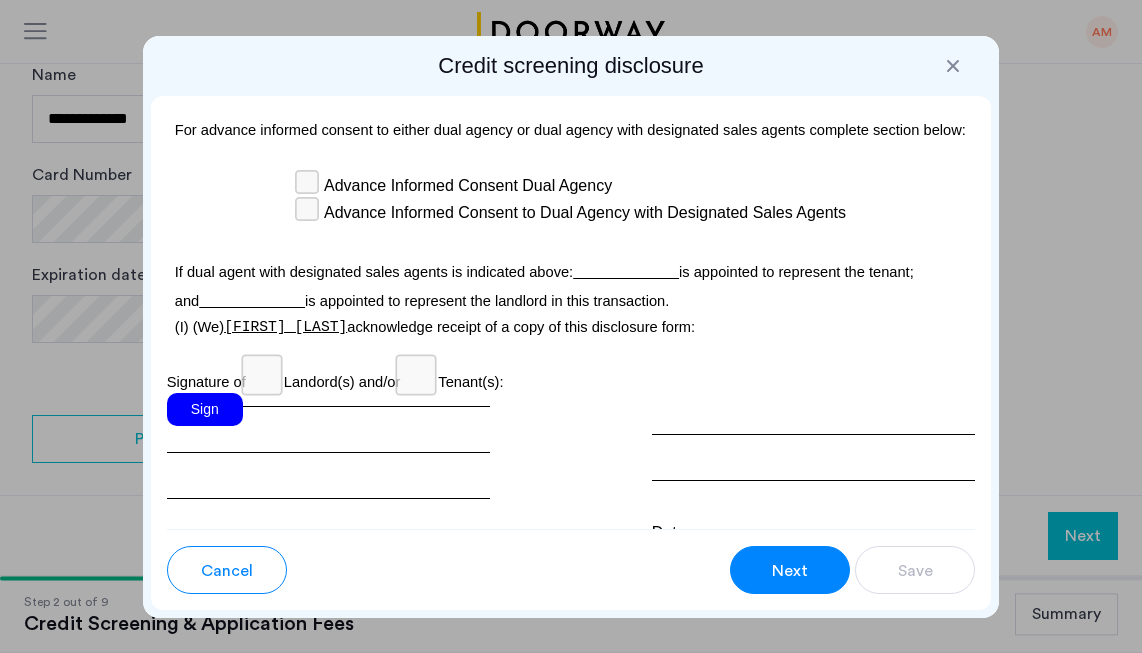 scroll, scrollTop: 6835, scrollLeft: 0, axis: vertical 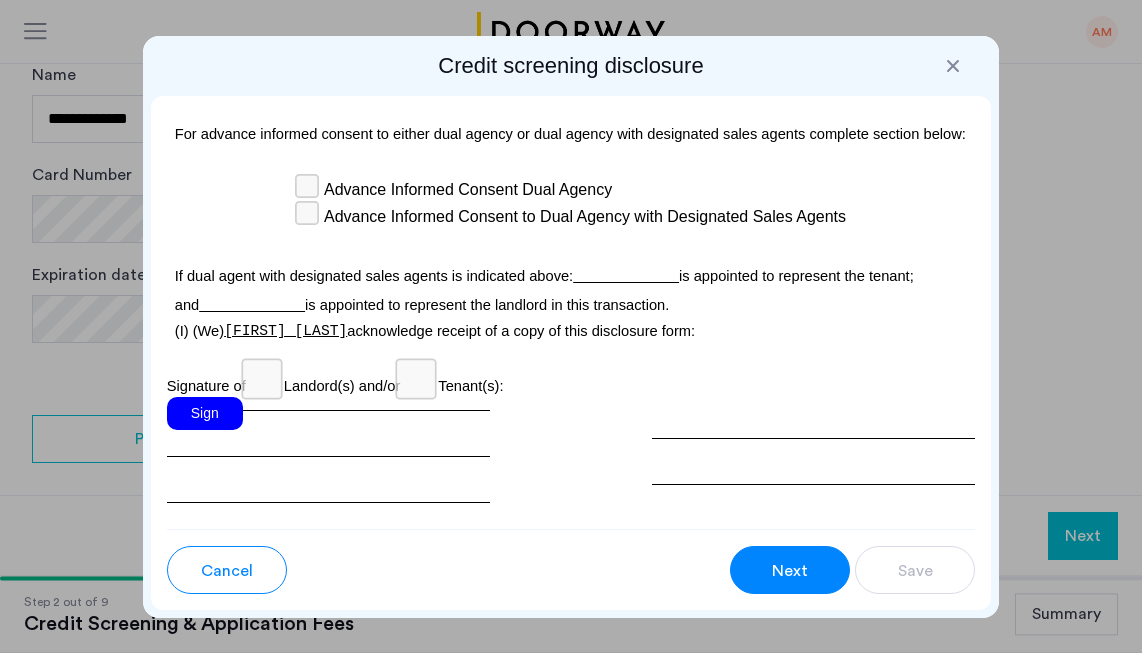 click on "Sign" at bounding box center (205, 413) 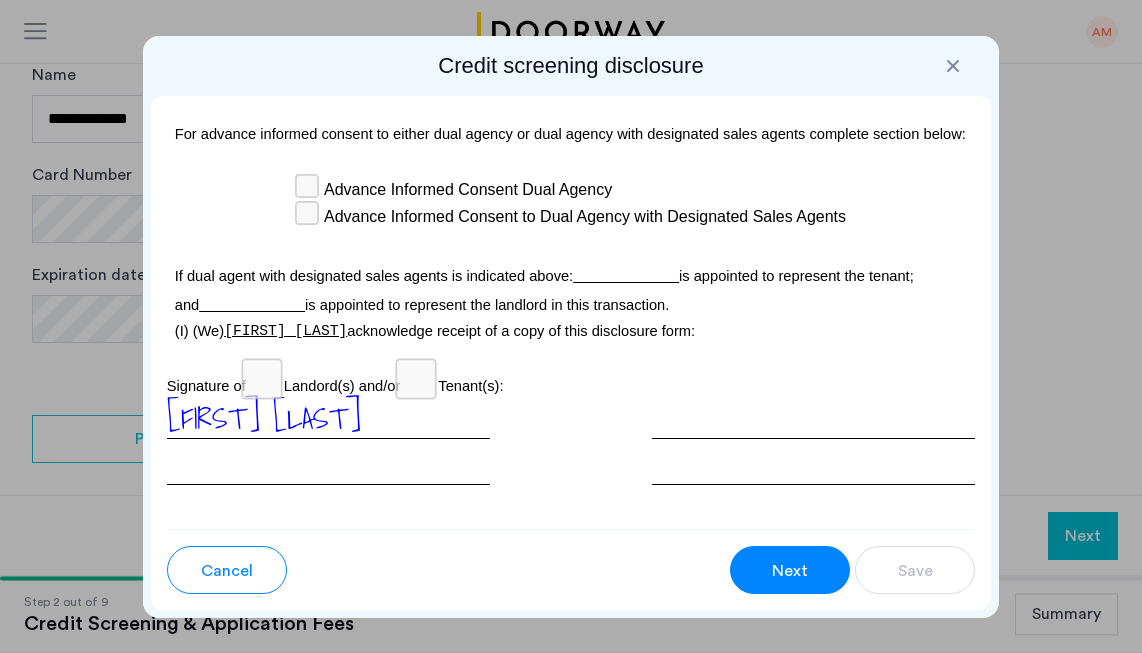 click on "Next" at bounding box center [790, 571] 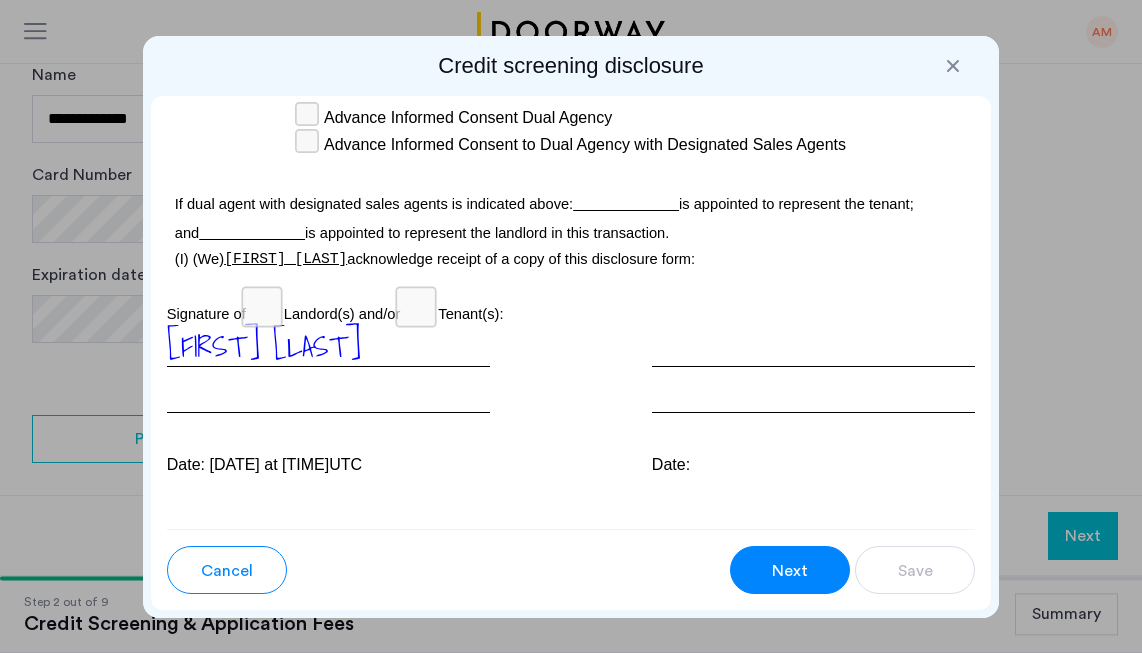 scroll, scrollTop: 6906, scrollLeft: 0, axis: vertical 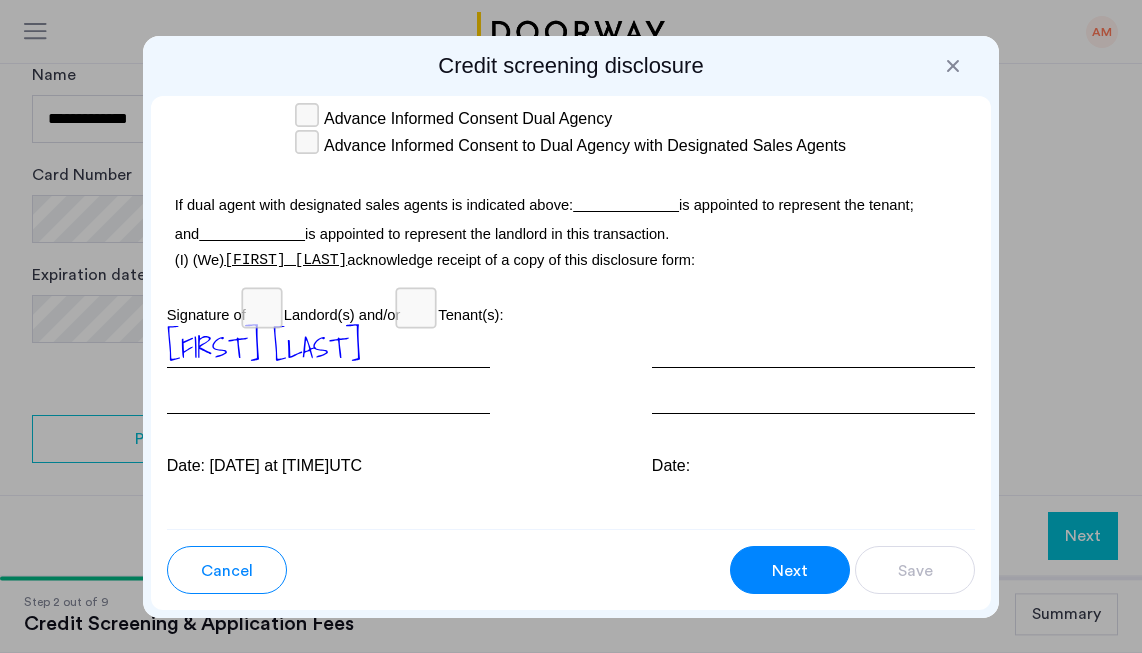 click on "Next" at bounding box center (790, 571) 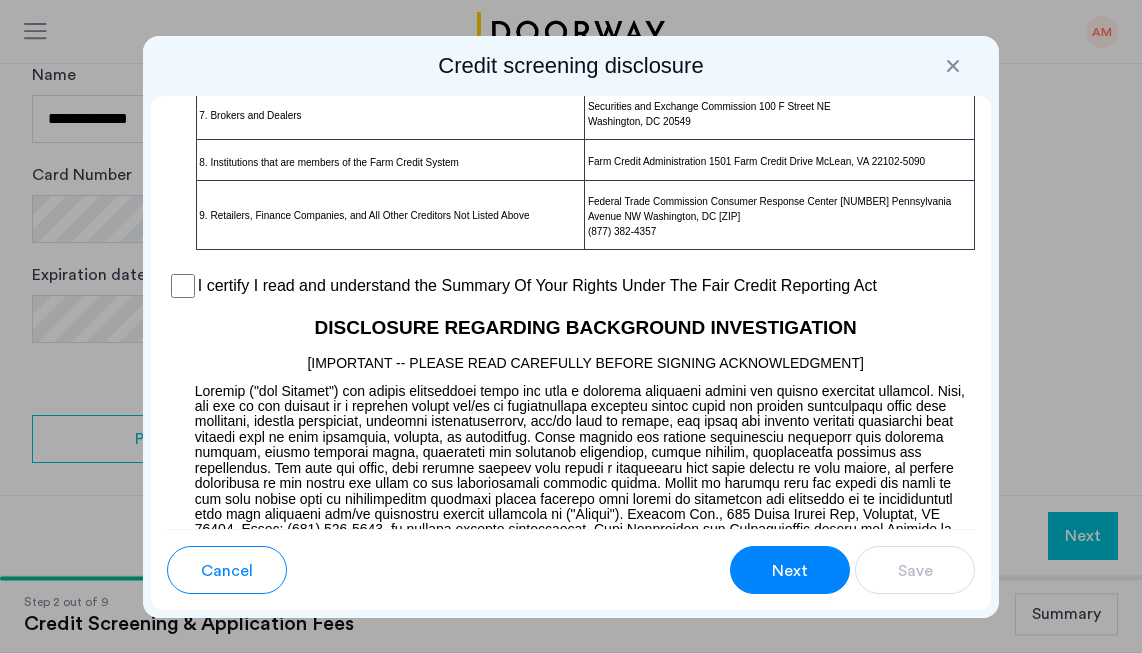 click on "I certify I read and understand the Summary Of Your Rights Under The Fair Credit Reporting Act" at bounding box center [537, 286] 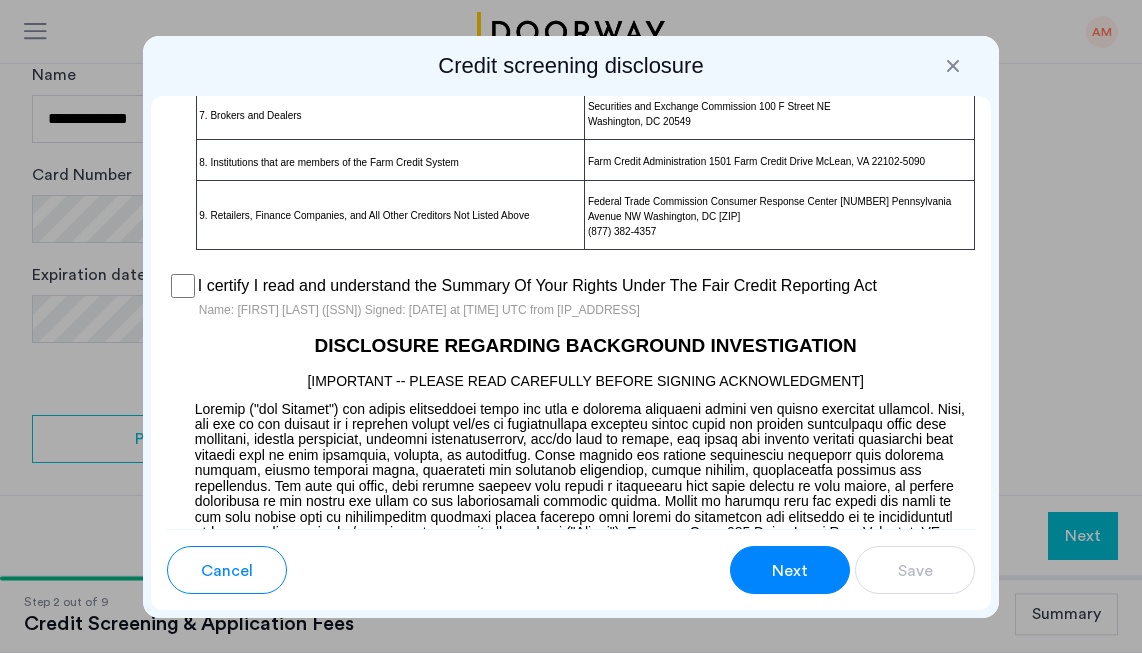 click on "Next" at bounding box center (790, 571) 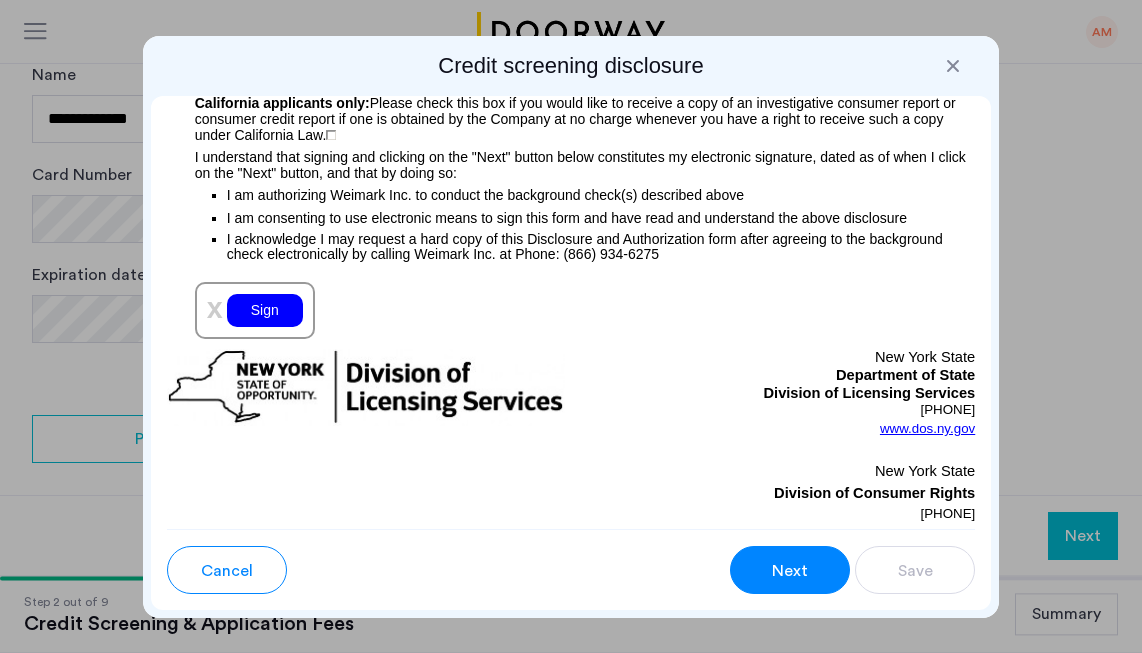 scroll, scrollTop: 2721, scrollLeft: 0, axis: vertical 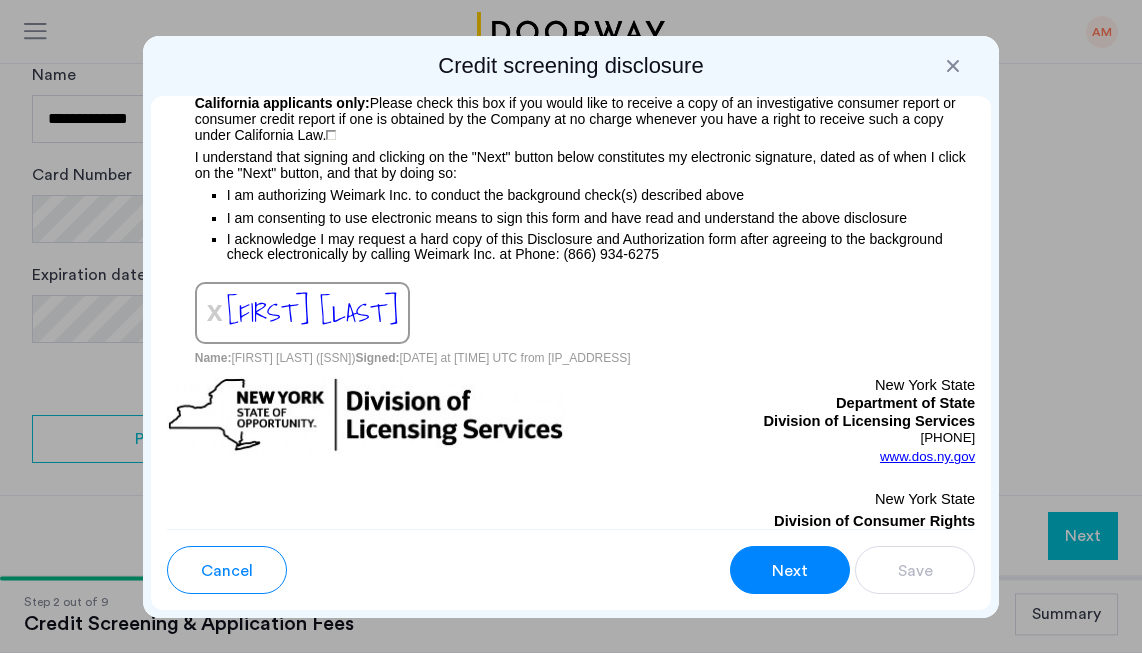 click on "Next" at bounding box center (790, 571) 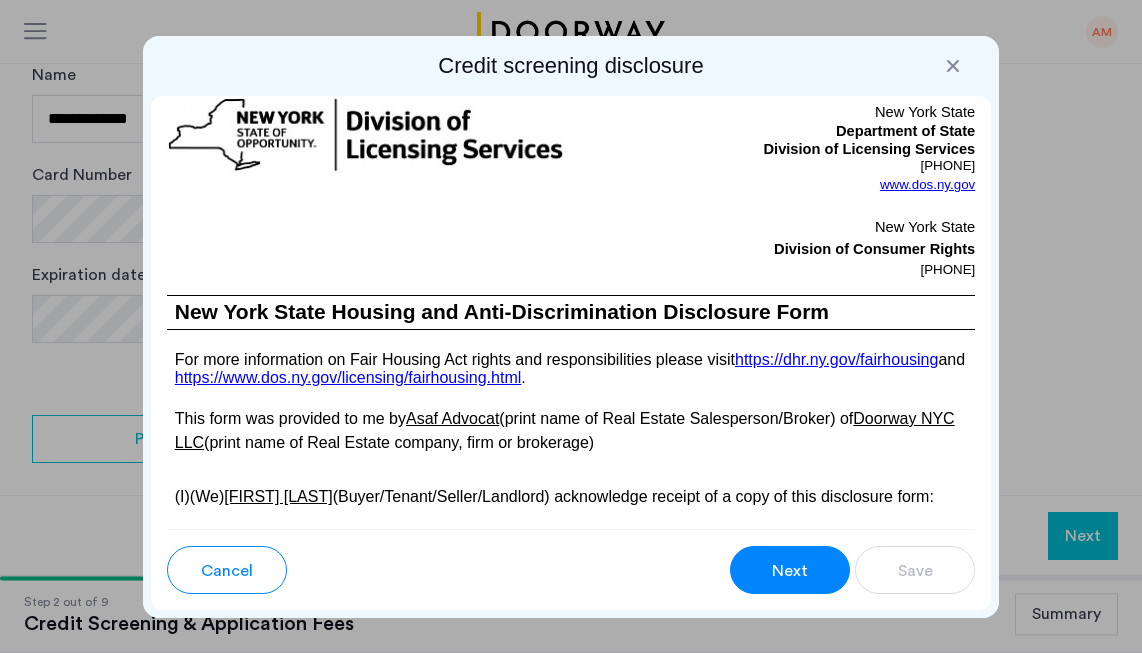 scroll, scrollTop: 4309, scrollLeft: 0, axis: vertical 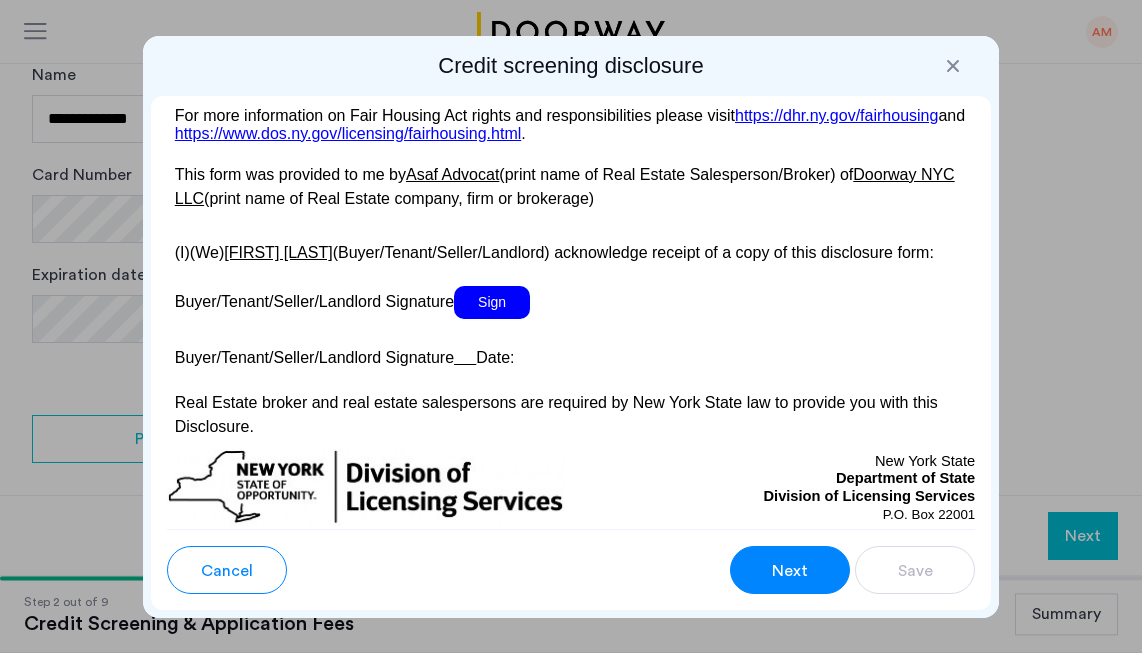 click on "Sign" at bounding box center [492, 302] 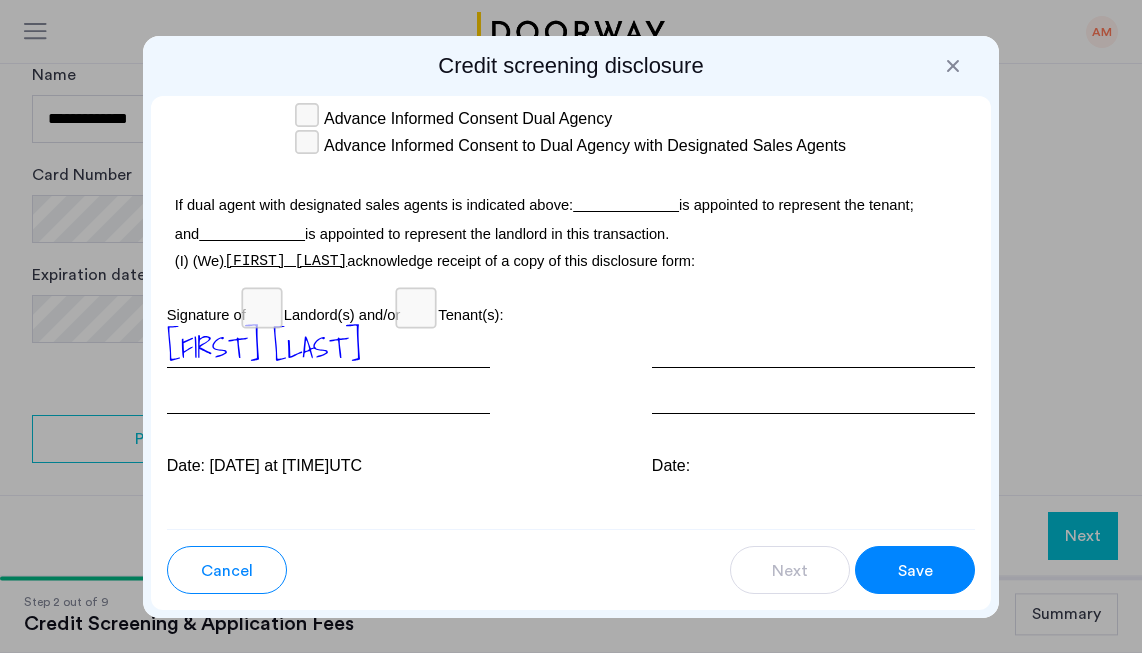 scroll, scrollTop: 6954, scrollLeft: 0, axis: vertical 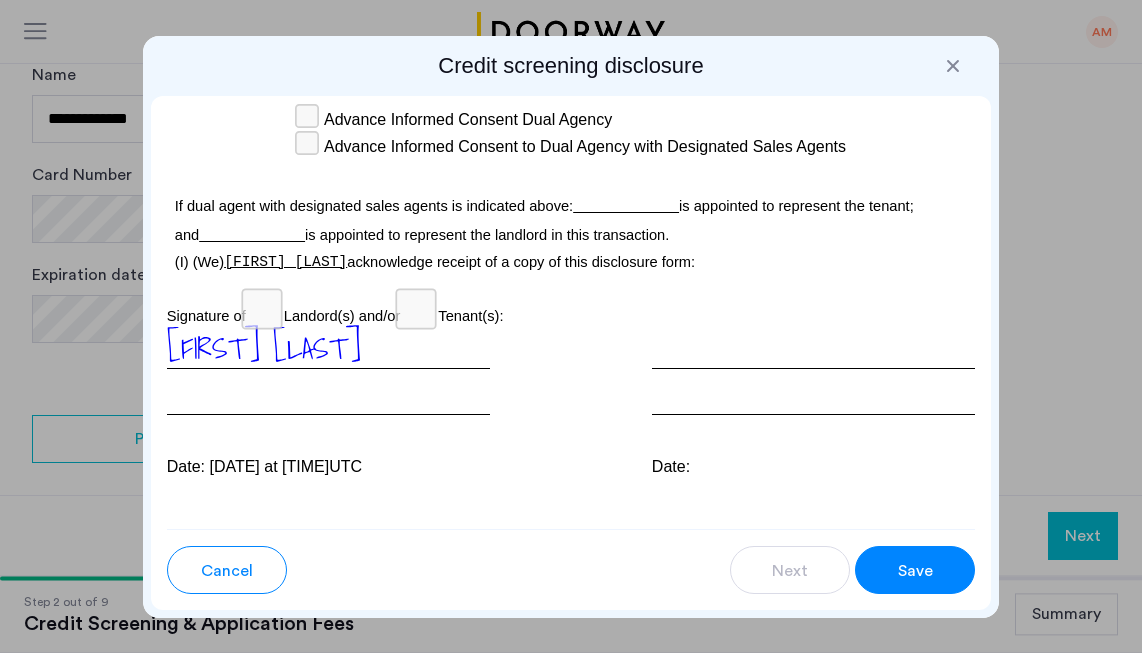 click on "Save" at bounding box center (915, 570) 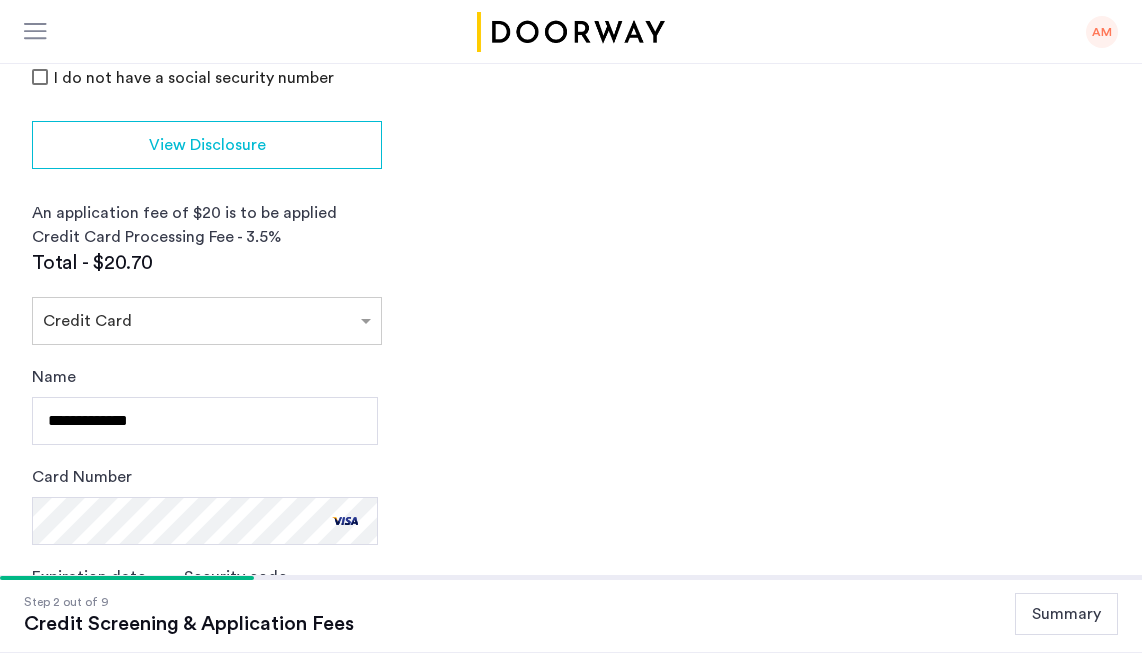 scroll, scrollTop: 728, scrollLeft: 0, axis: vertical 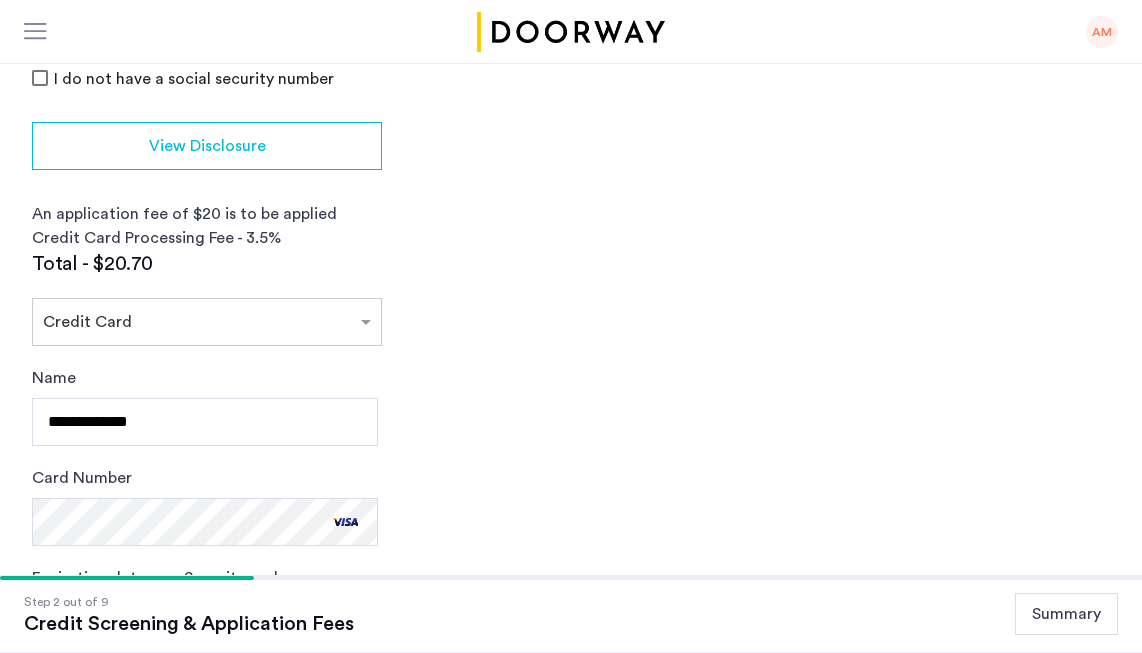 click on "2 Credit Screening & Application Fees Application Fees Please submit your application and processing fees. The application fee is $20 per applicant AND per guarantor. A 3% processing fees is applied to this total amount. If all required documentation is submitted in a 48 hour period and the unit becomes unavailable for lease through no fault of the Applicant(s).  You Agreed with this.  All credit score information will be processed and retrieved through our partnership with Weimark Credit Information Services. Please visit  their site , to find information about your rights under the FCRA and FACTA. All Weimark security controls, procedures and policies are examined, measured, and validated by TruSecure® Corporation, the worldwide leader in security assurance The TruSecure seal demonstrates proven security practices and a rigorous security policy. Your Social Security Number Show I do not have a social security number View Disclosure An application fee of $20 is to be applied Total - $20.70 ×  Credit Card" 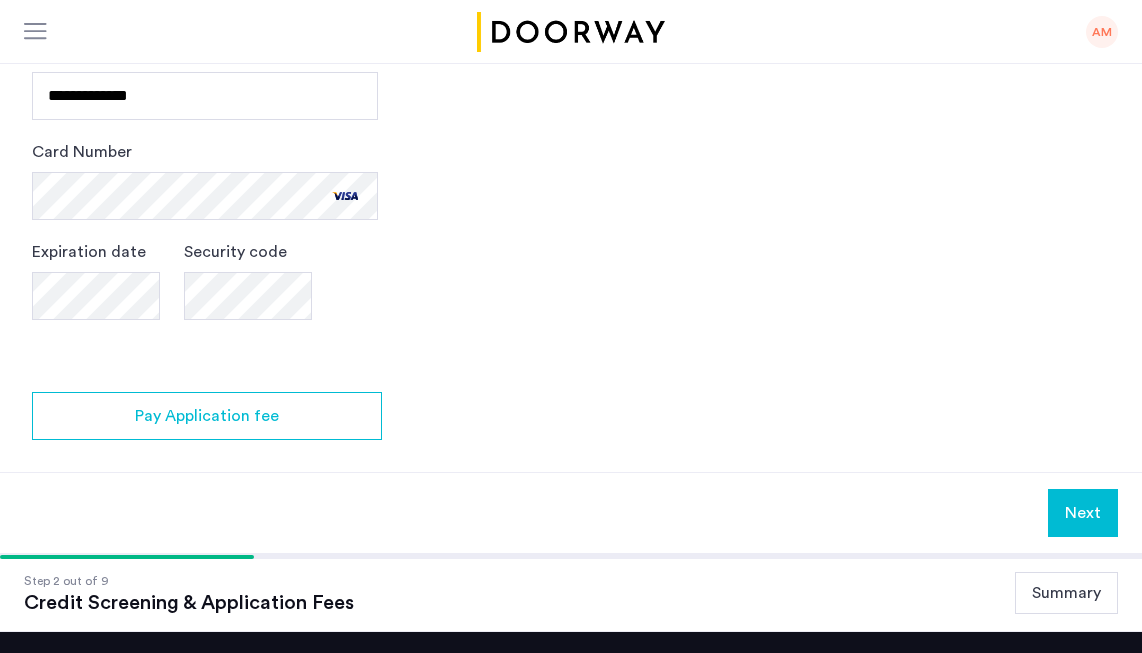 scroll, scrollTop: 1076, scrollLeft: 0, axis: vertical 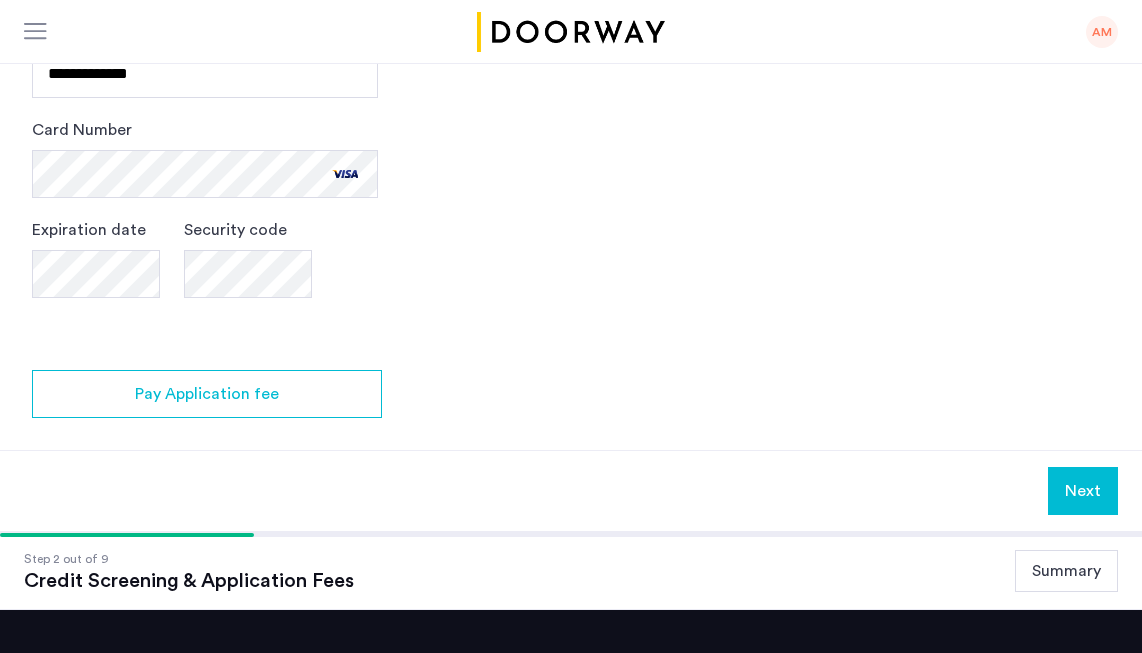 click on "Next" 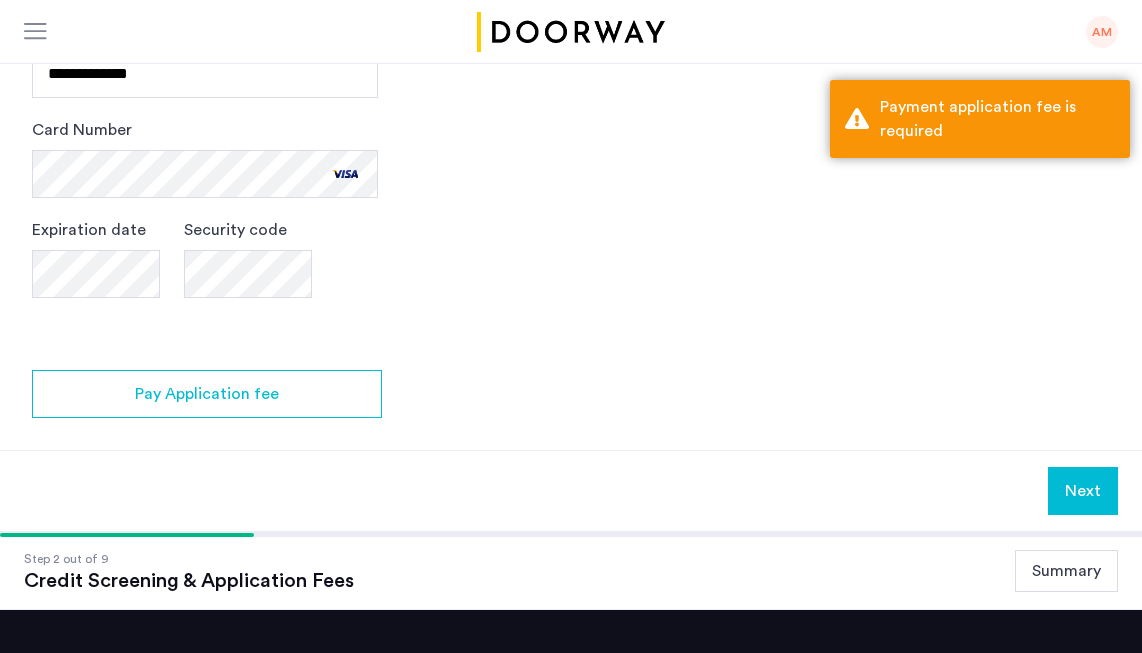 click on "2 Credit Screening & Application Fees Application Fees Please submit your application and processing fees. The application fee is $20 per applicant AND per guarantor. A 3% processing fees is applied to this total amount. If all required documentation is submitted in a 48 hour period and the unit becomes unavailable for lease through no fault of the Applicant(s).  You Agreed with this.  All credit score information will be processed and retrieved through our partnership with Weimark Credit Information Services. Please visit  their site , to find information about your rights under the FCRA and FACTA. All Weimark security controls, procedures and policies are examined, measured, and validated by TruSecure® Corporation, the worldwide leader in security assurance The TruSecure seal demonstrates proven security practices and a rigorous security policy. Your Social Security Number Show I do not have a social security number View Disclosure An application fee of $20 is to be applied Total - $20.70 ×  Credit Card" 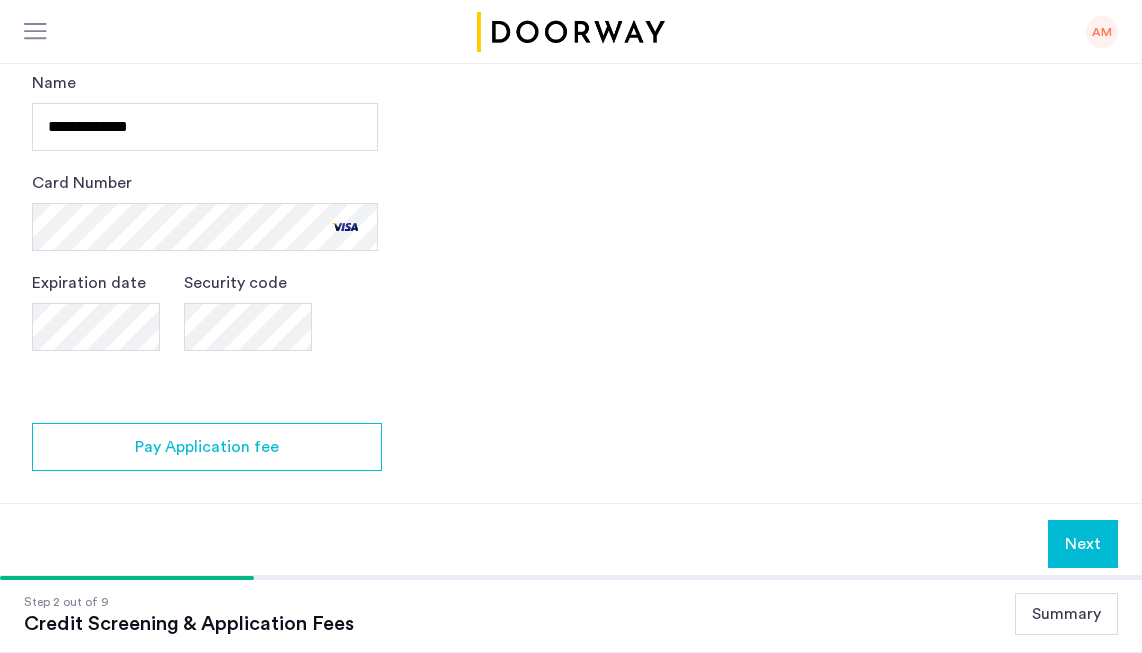 scroll, scrollTop: 1033, scrollLeft: 0, axis: vertical 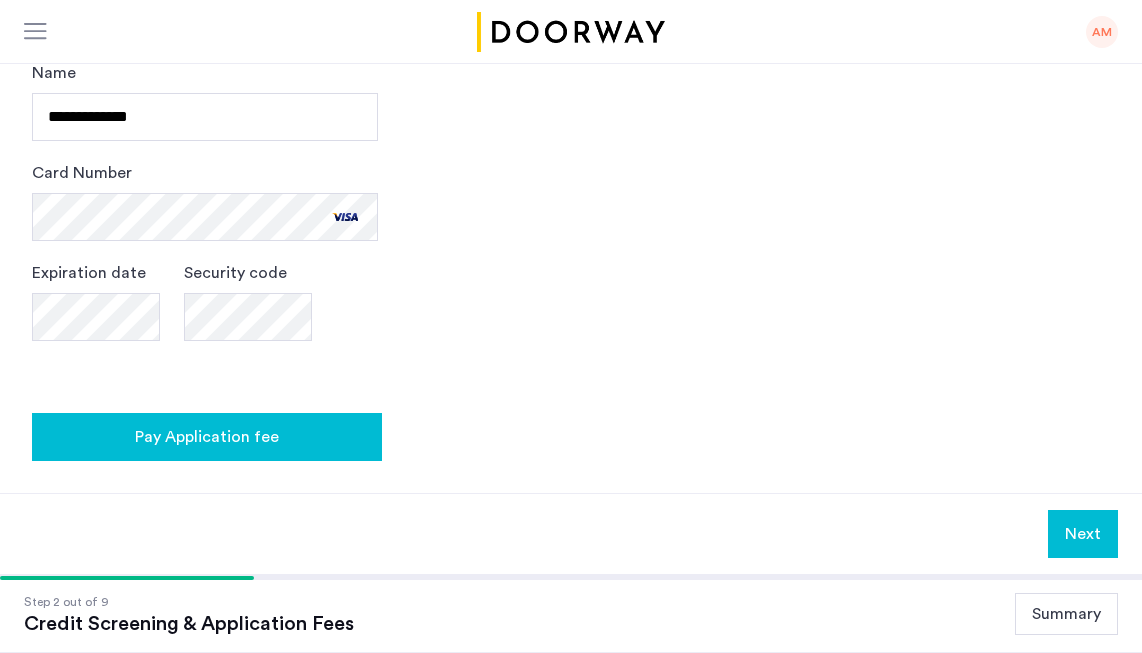 click on "Pay Application fee" 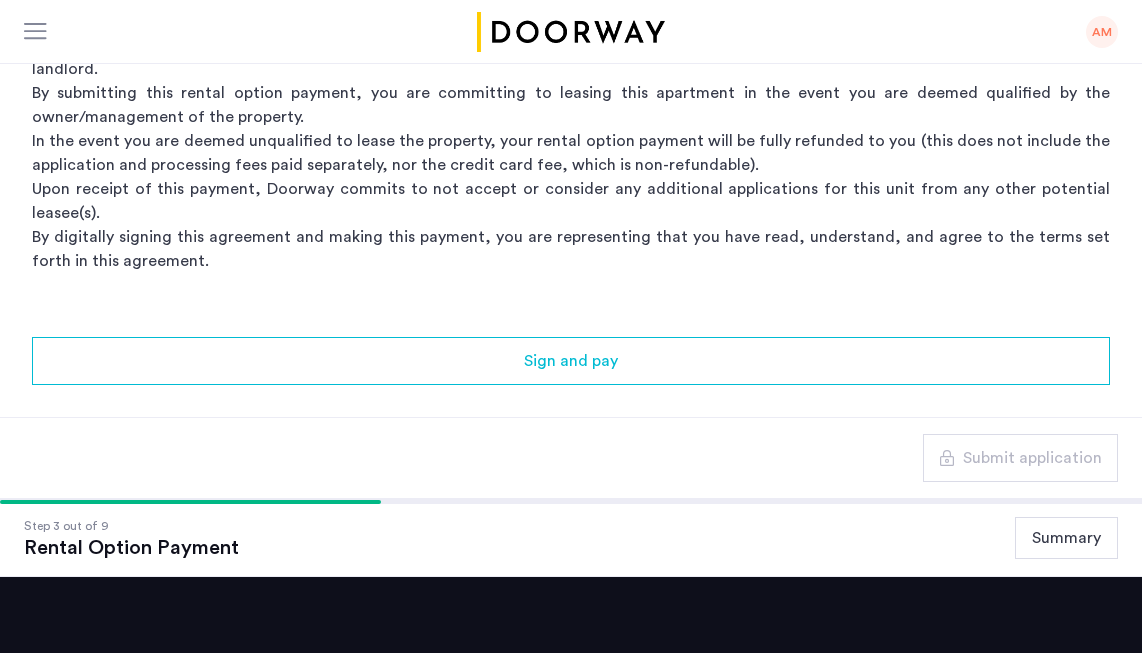 scroll, scrollTop: 480, scrollLeft: 0, axis: vertical 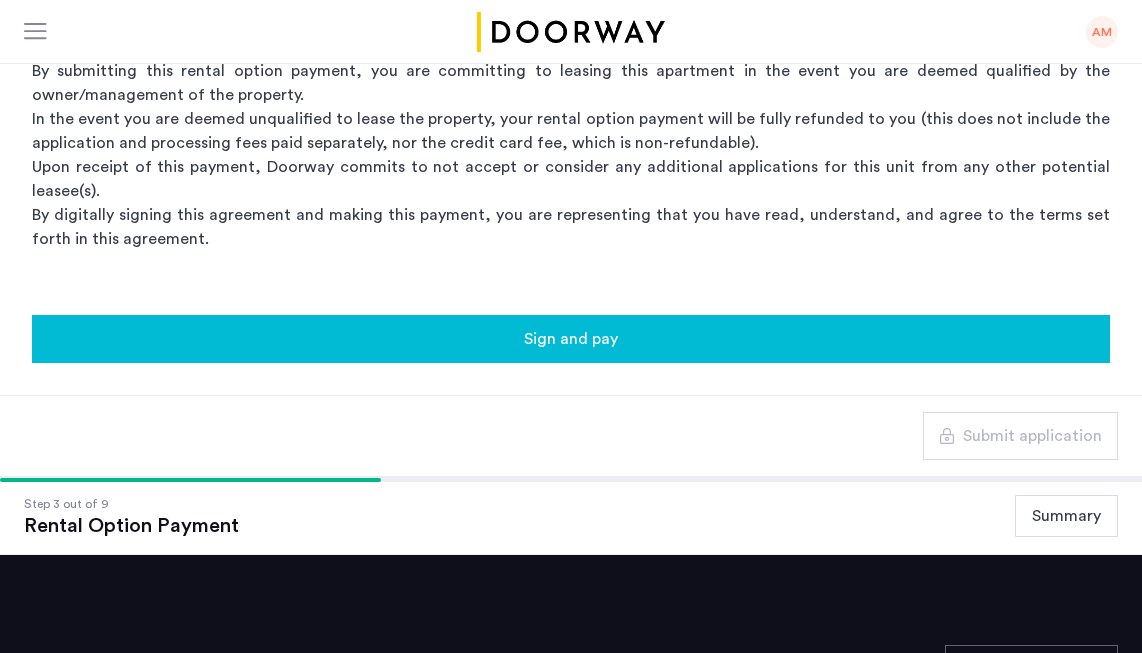 click on "Sign and pay" 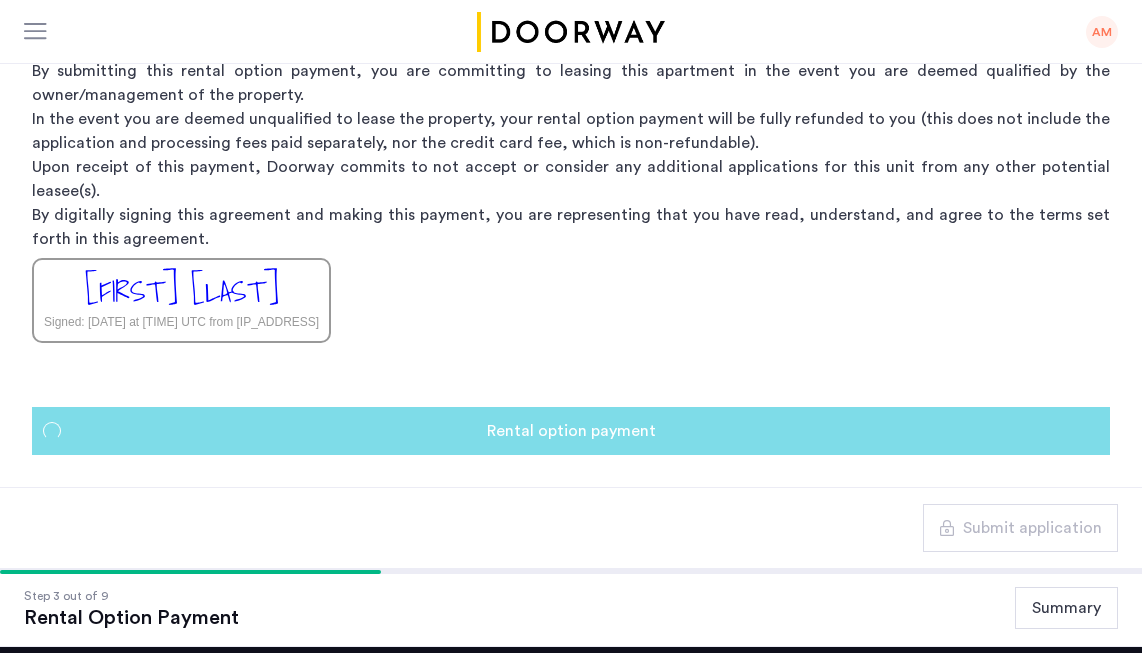 scroll, scrollTop: 0, scrollLeft: 0, axis: both 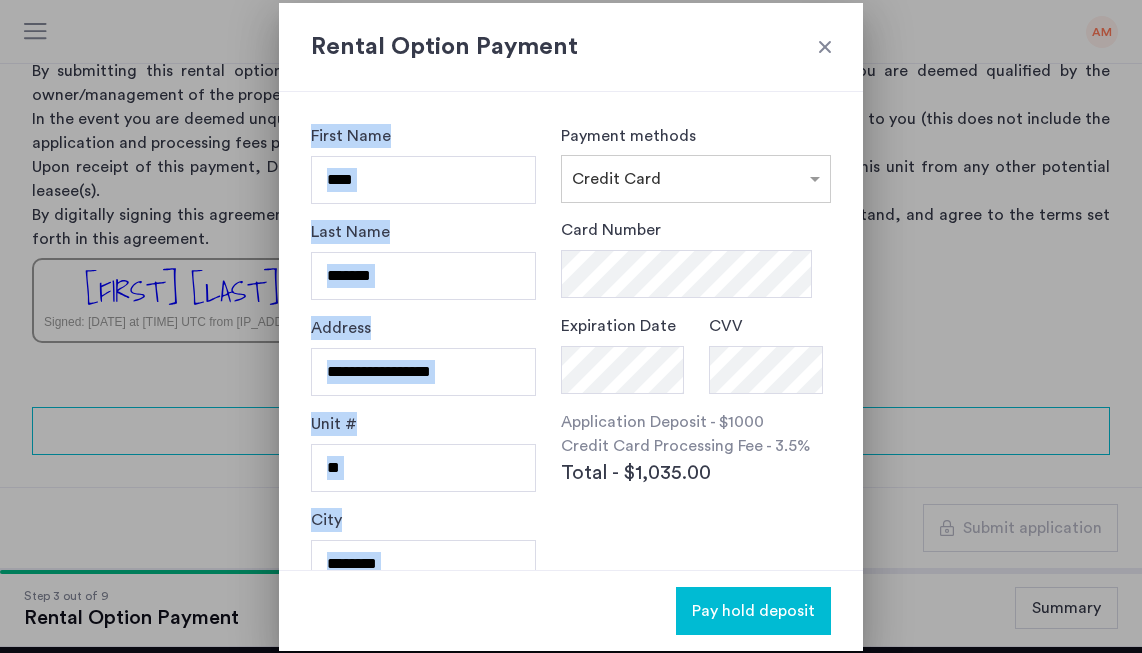 drag, startPoint x: 656, startPoint y: 44, endPoint x: 648, endPoint y: 97, distance: 53.600372 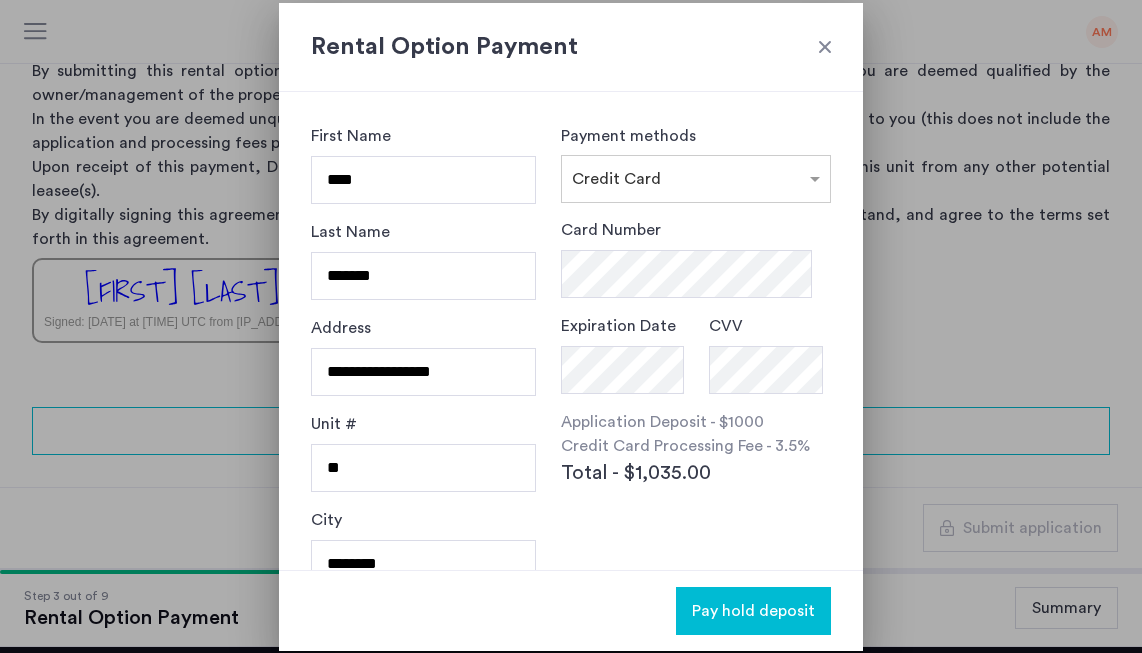 click at bounding box center (825, 47) 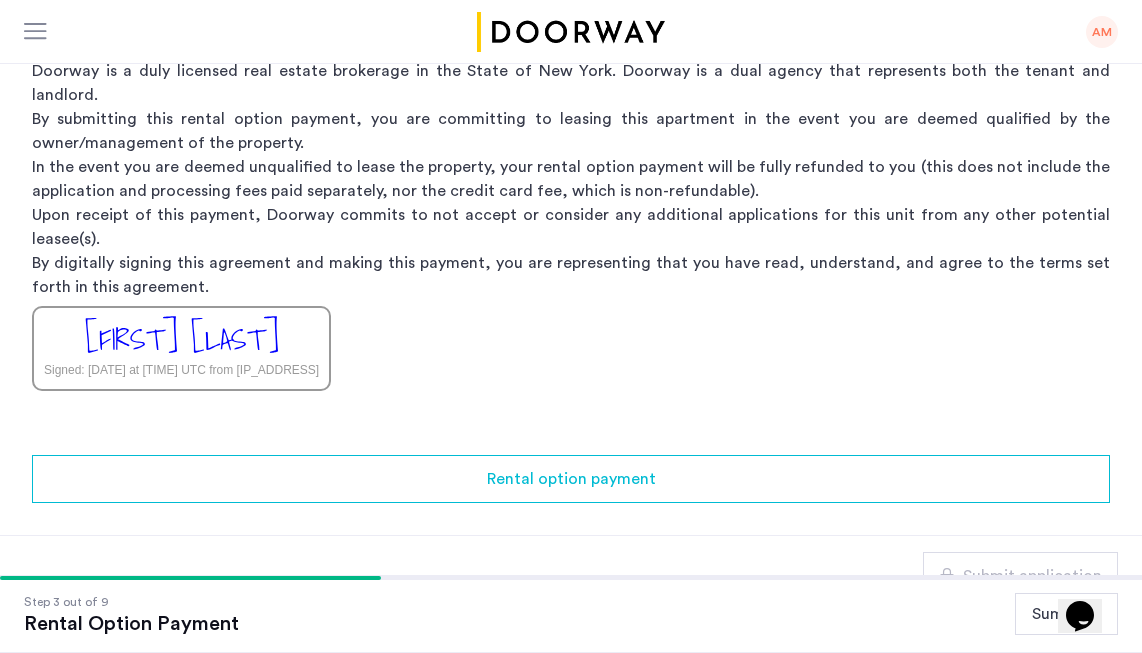 scroll, scrollTop: 417, scrollLeft: 0, axis: vertical 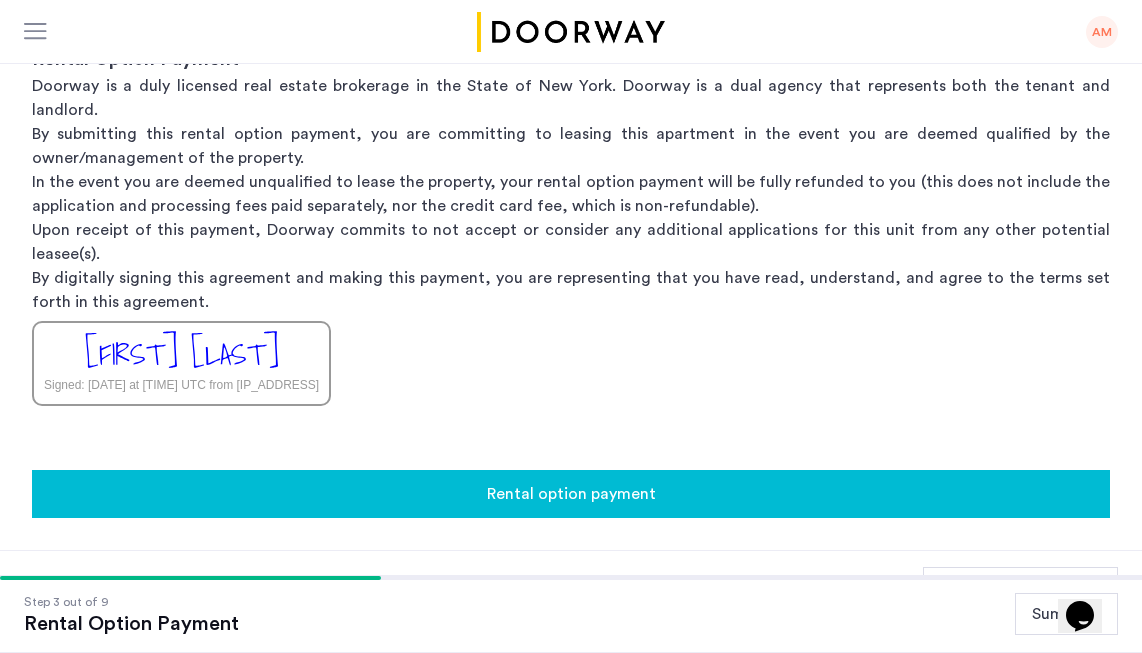 click on "Rental option payment" 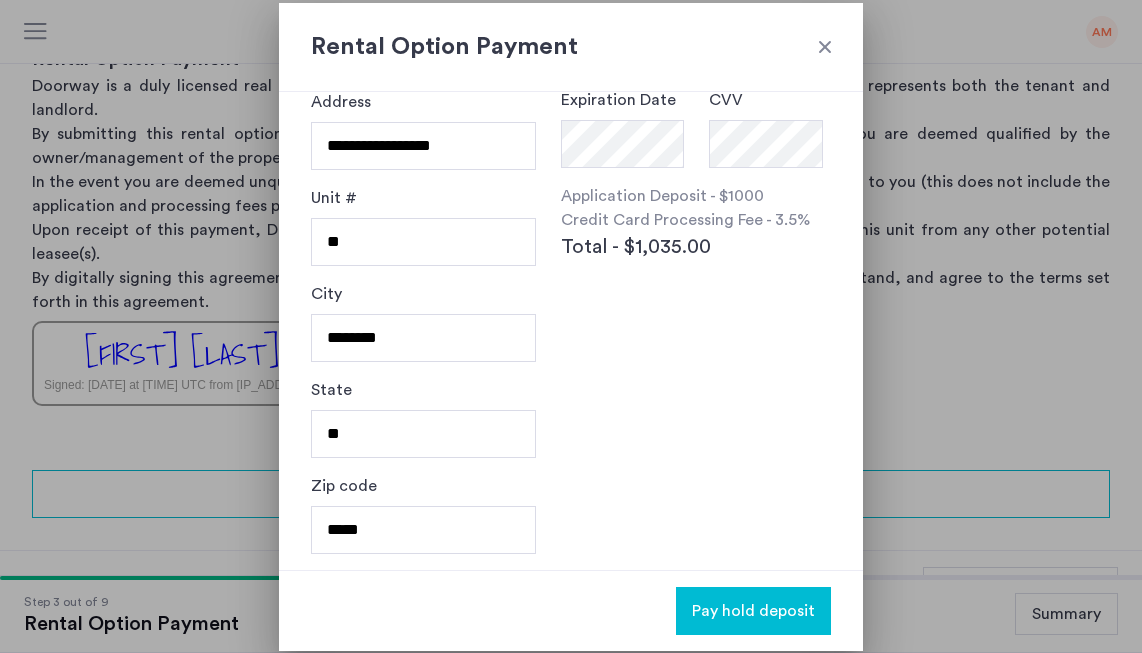 scroll, scrollTop: 226, scrollLeft: 0, axis: vertical 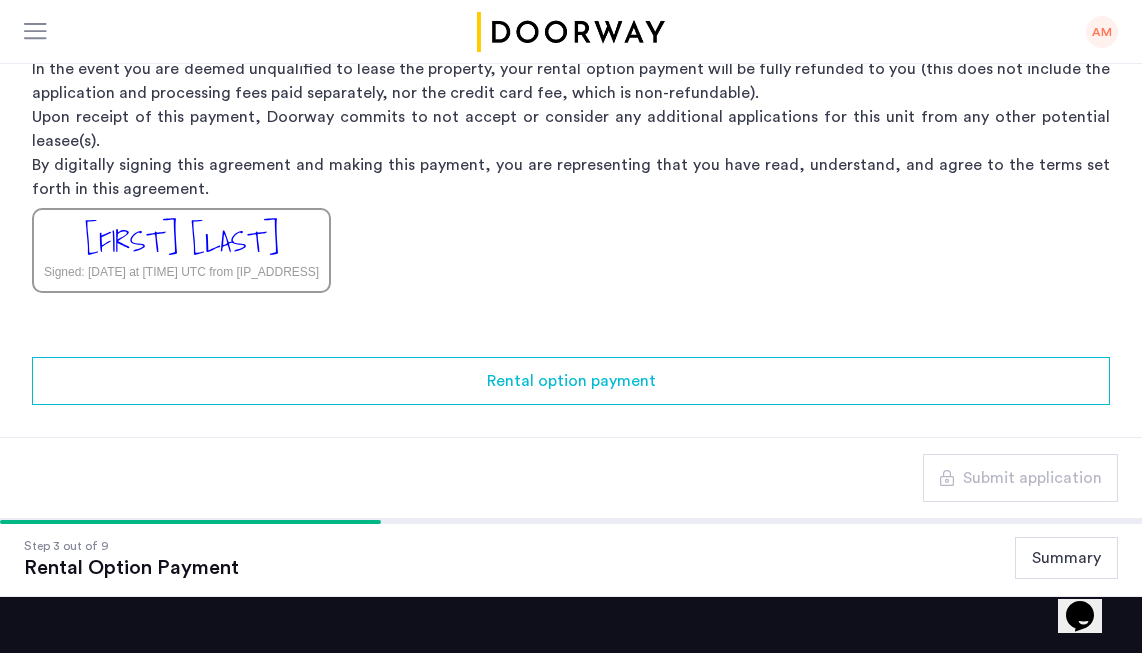 click on "Submit application" 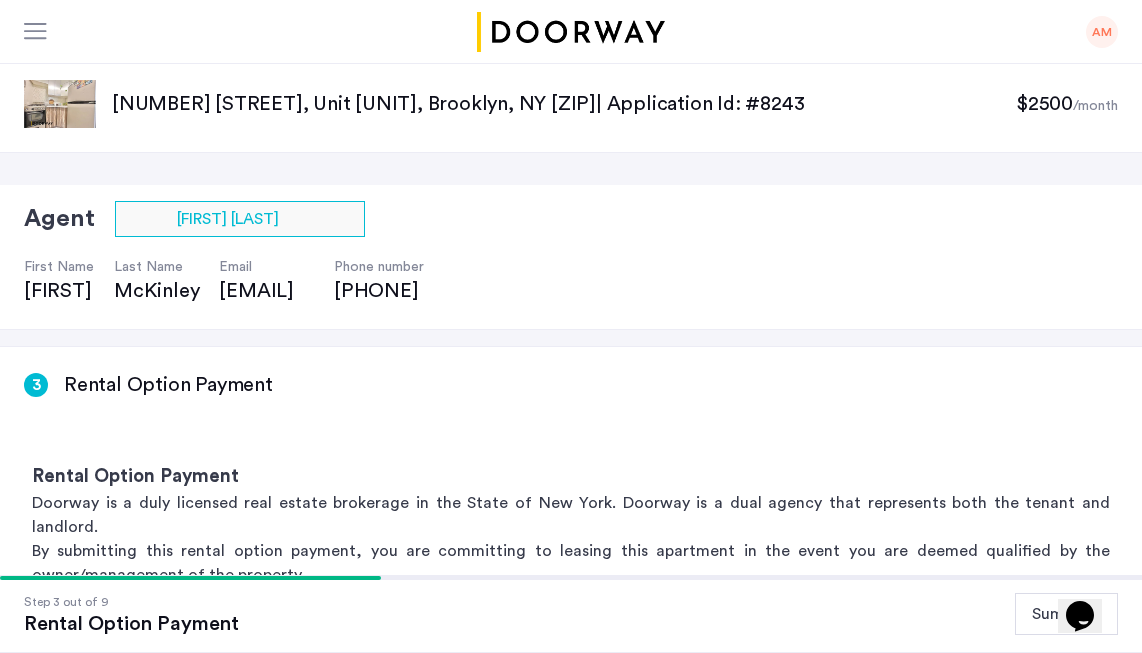 scroll, scrollTop: 0, scrollLeft: 0, axis: both 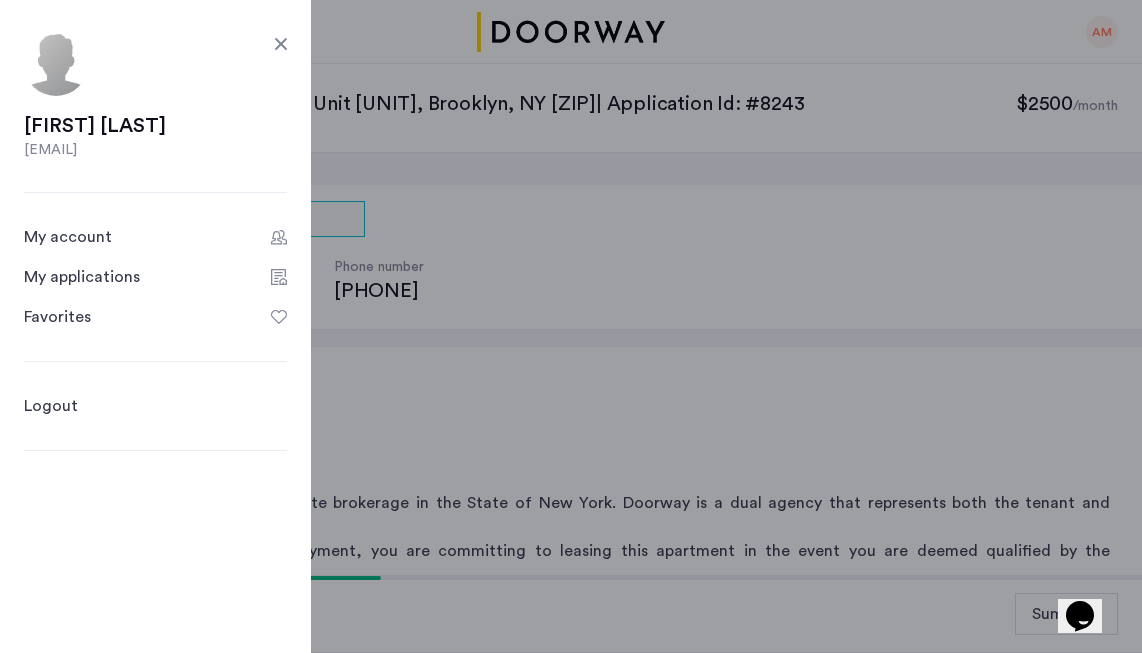 click on "My applications" 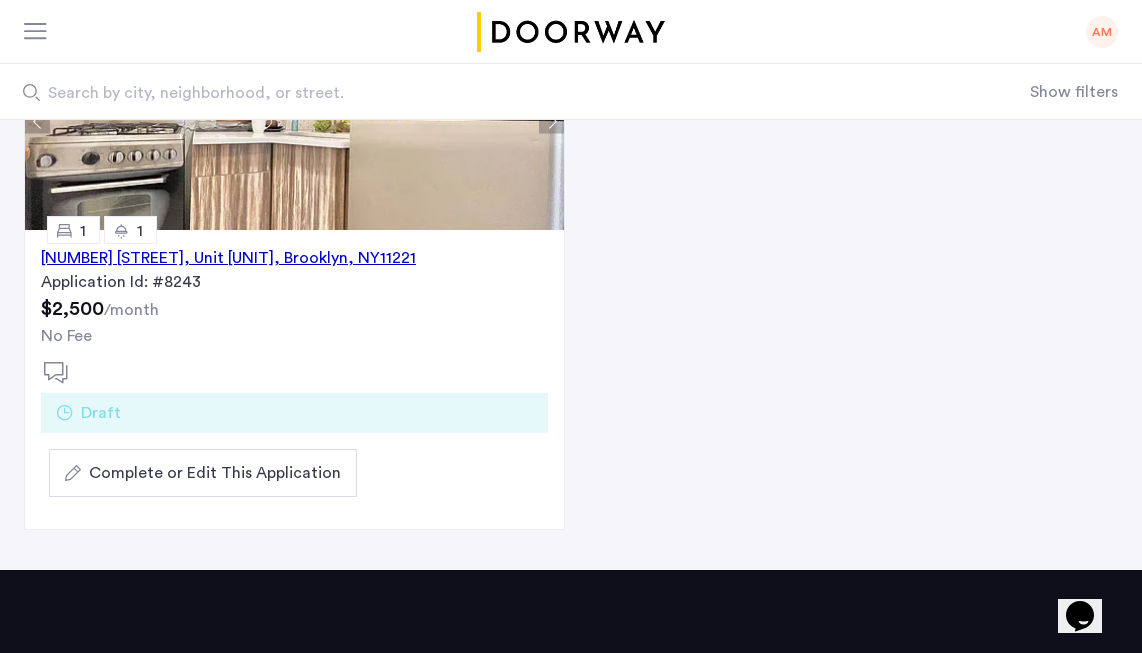 scroll, scrollTop: 301, scrollLeft: 0, axis: vertical 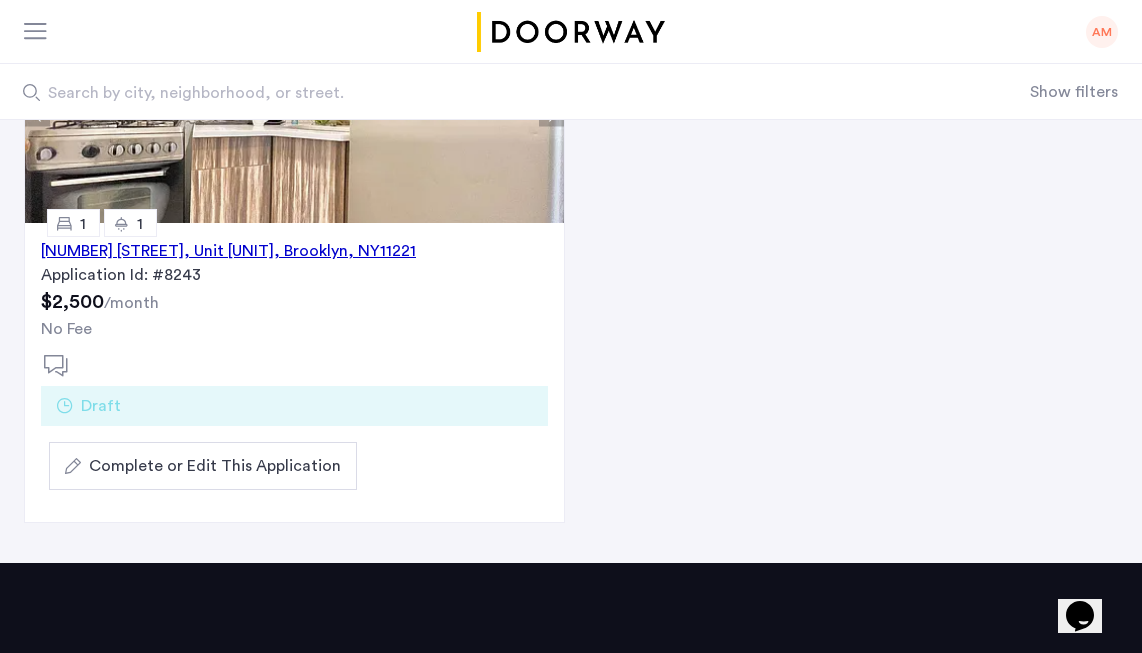 click on "Complete or Edit This Application" 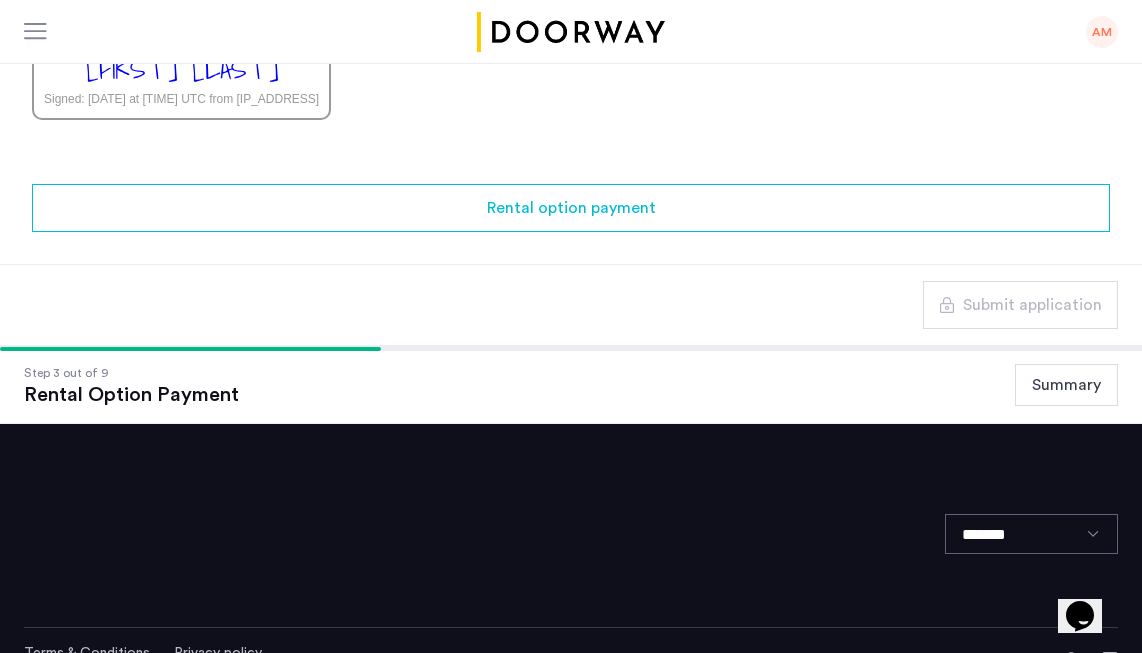 scroll, scrollTop: 702, scrollLeft: 0, axis: vertical 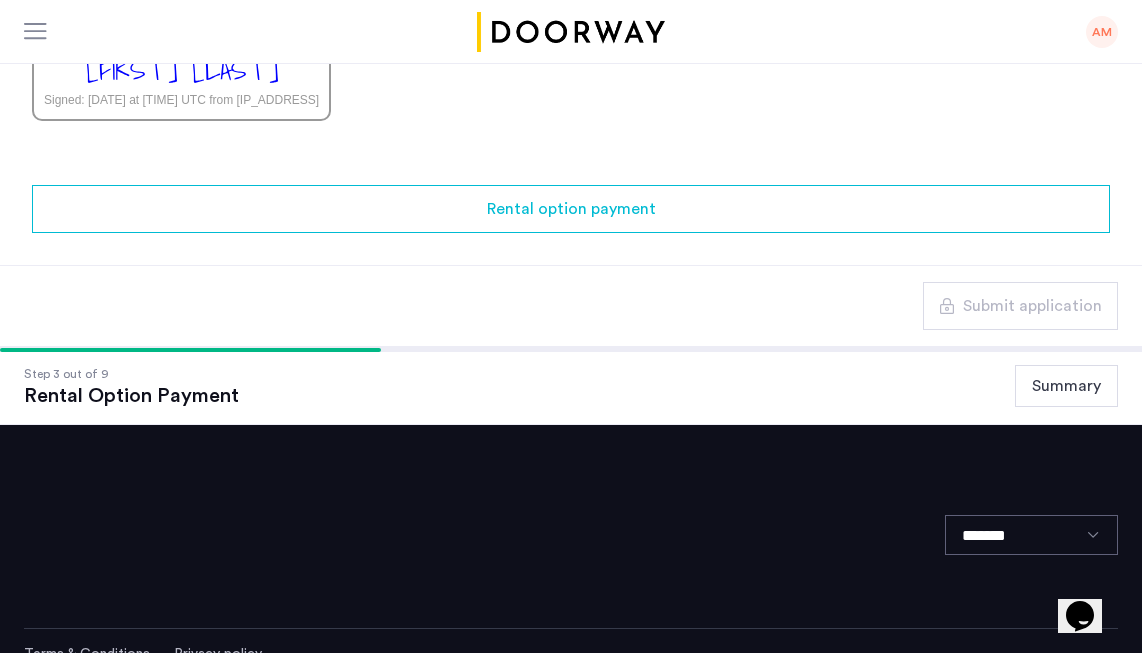 click on "Summary" 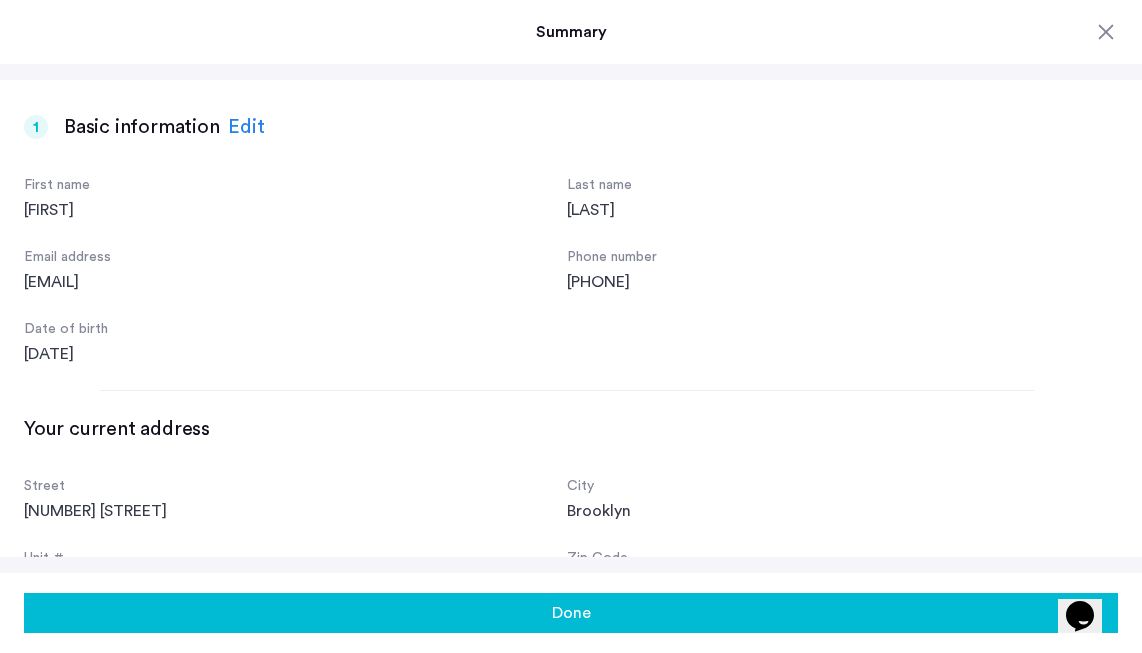 scroll, scrollTop: -6, scrollLeft: 0, axis: vertical 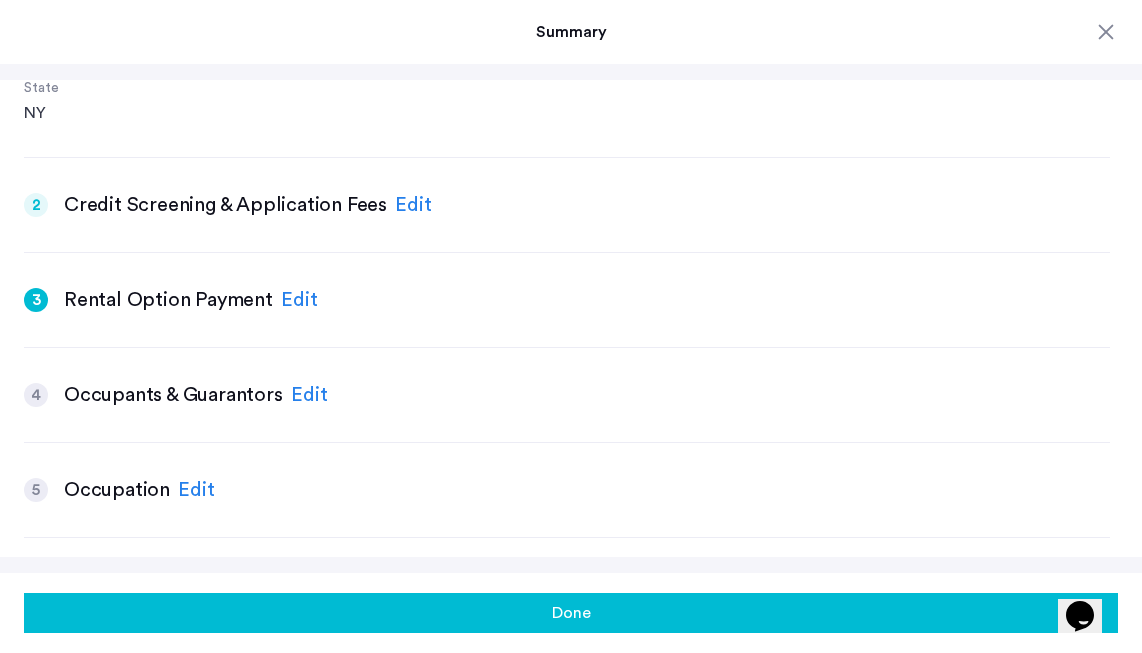 click on "Edit" at bounding box center [413, 205] 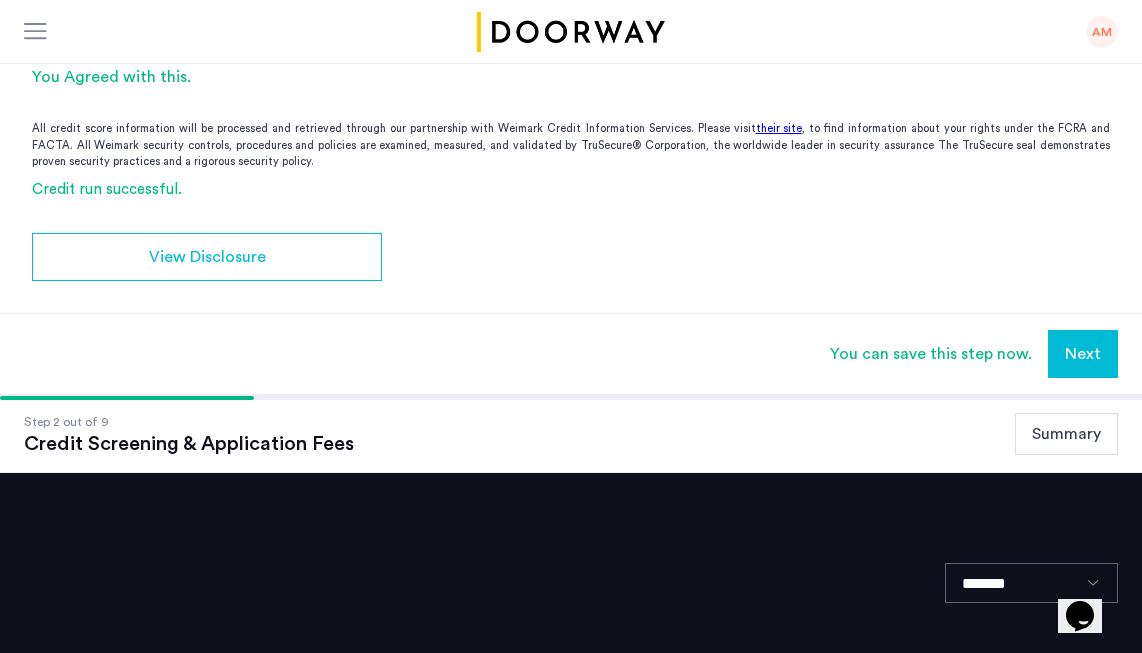 scroll, scrollTop: 498, scrollLeft: 0, axis: vertical 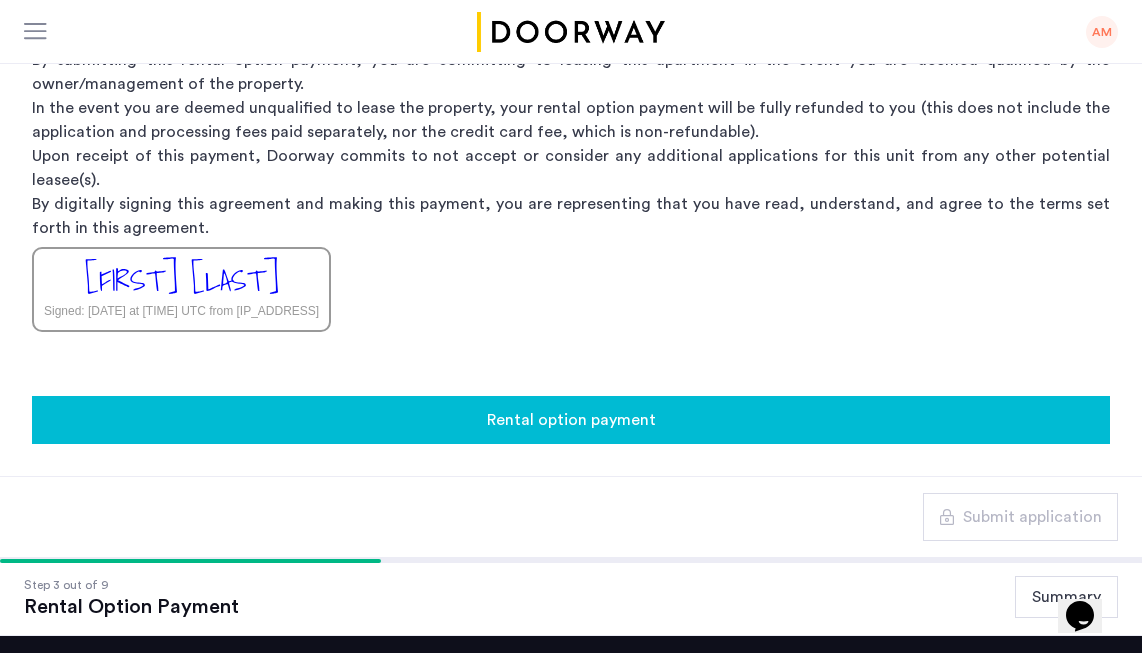 click on "Rental option payment" 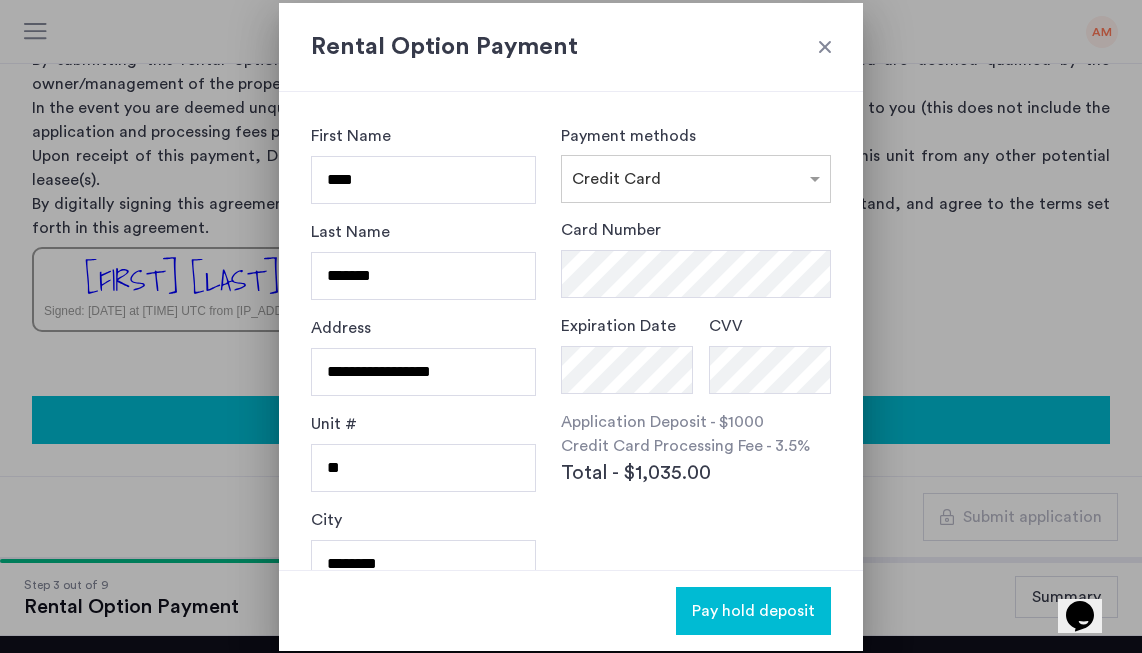scroll, scrollTop: 0, scrollLeft: 0, axis: both 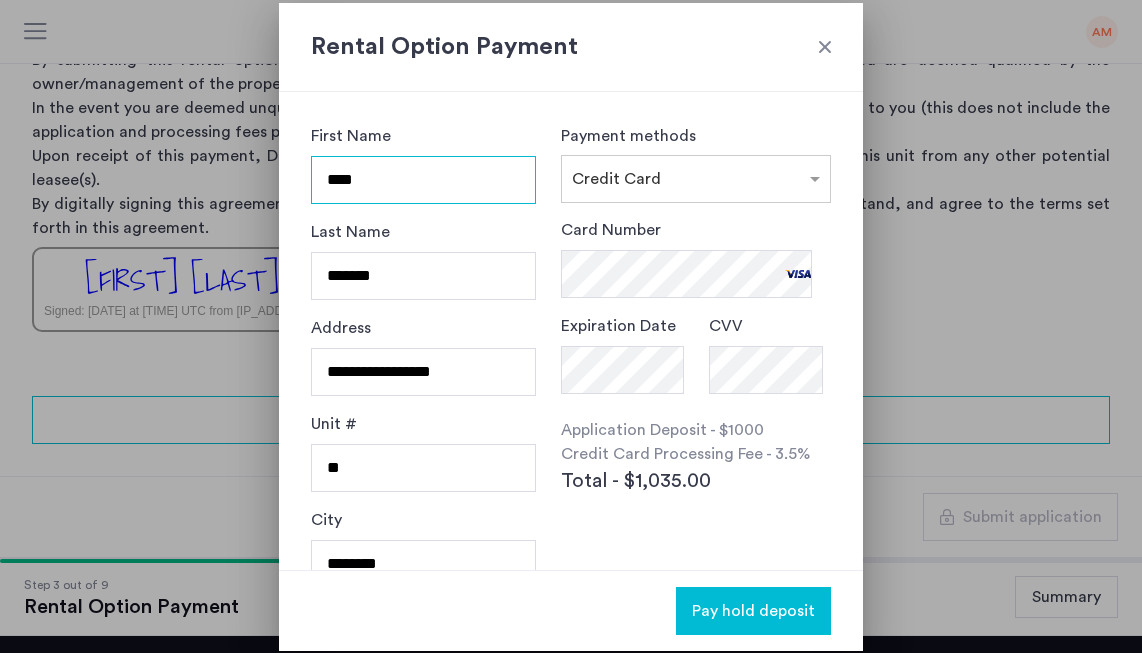 click on "****" at bounding box center [423, 180] 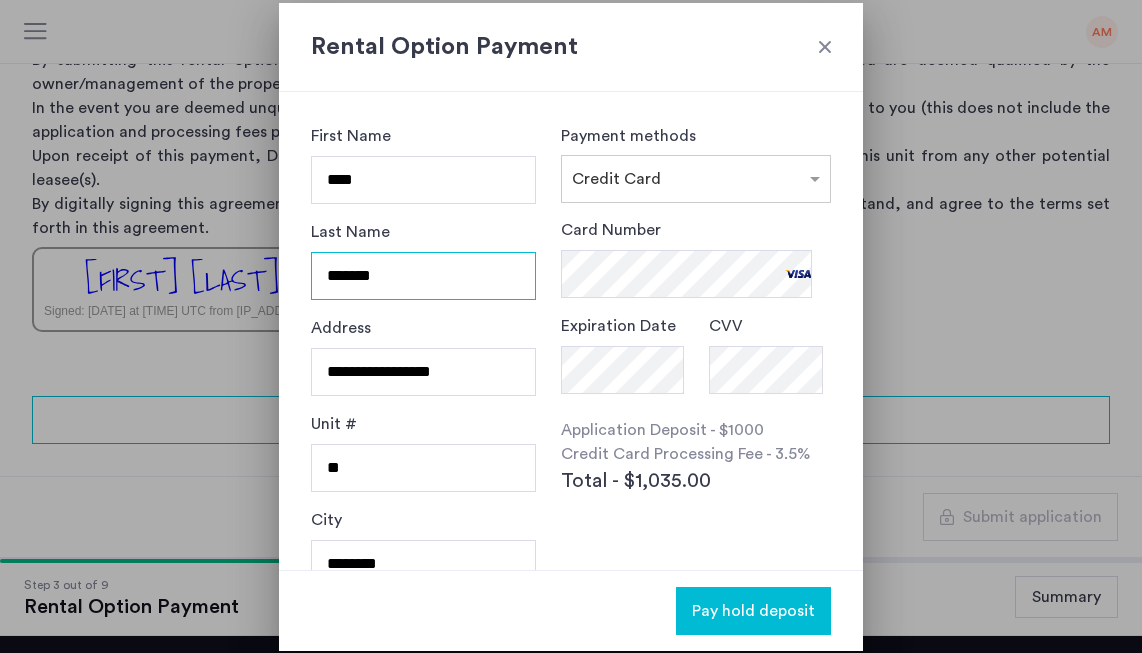 type on "*******" 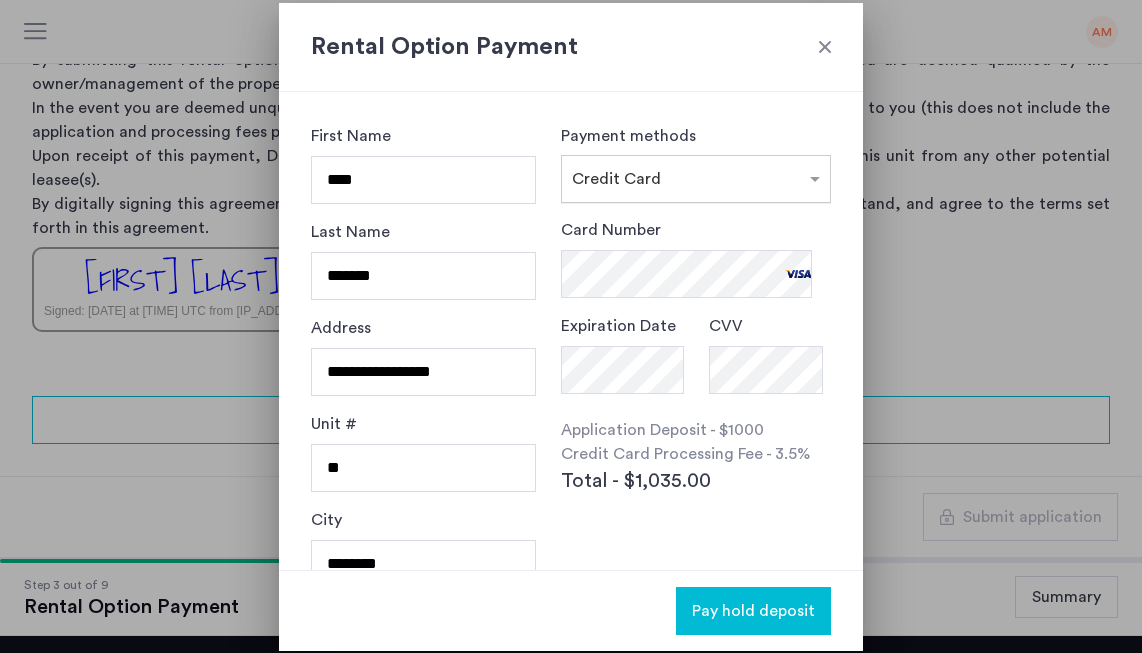 click on "×  Credit Card" at bounding box center (696, 179) 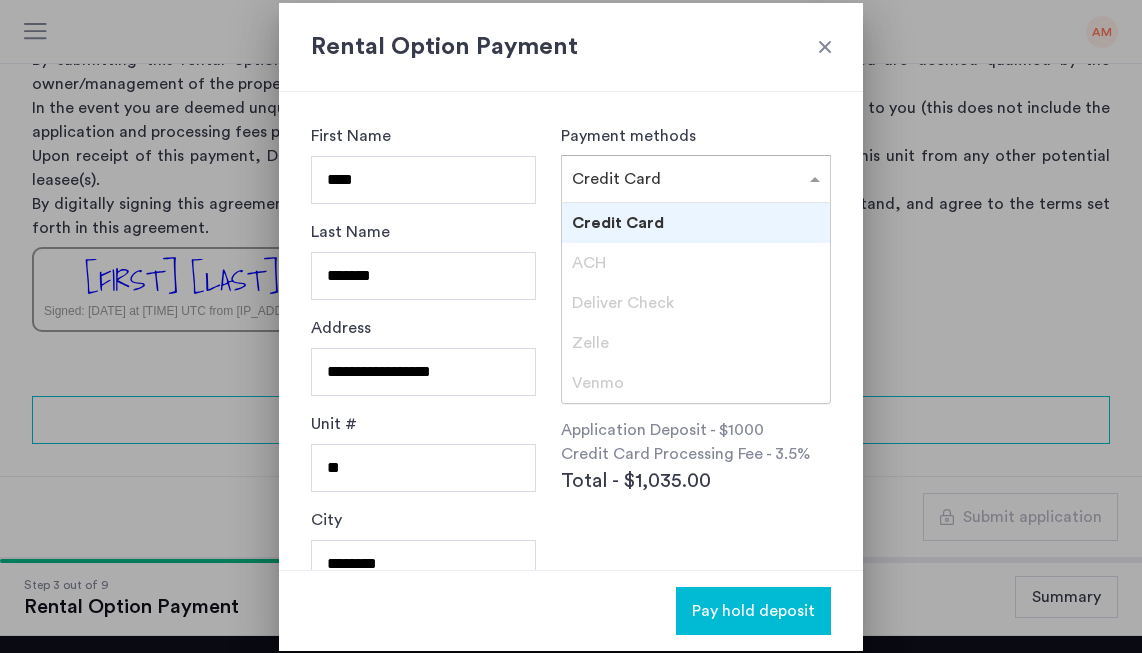 click on "Credit Card" at bounding box center (696, 223) 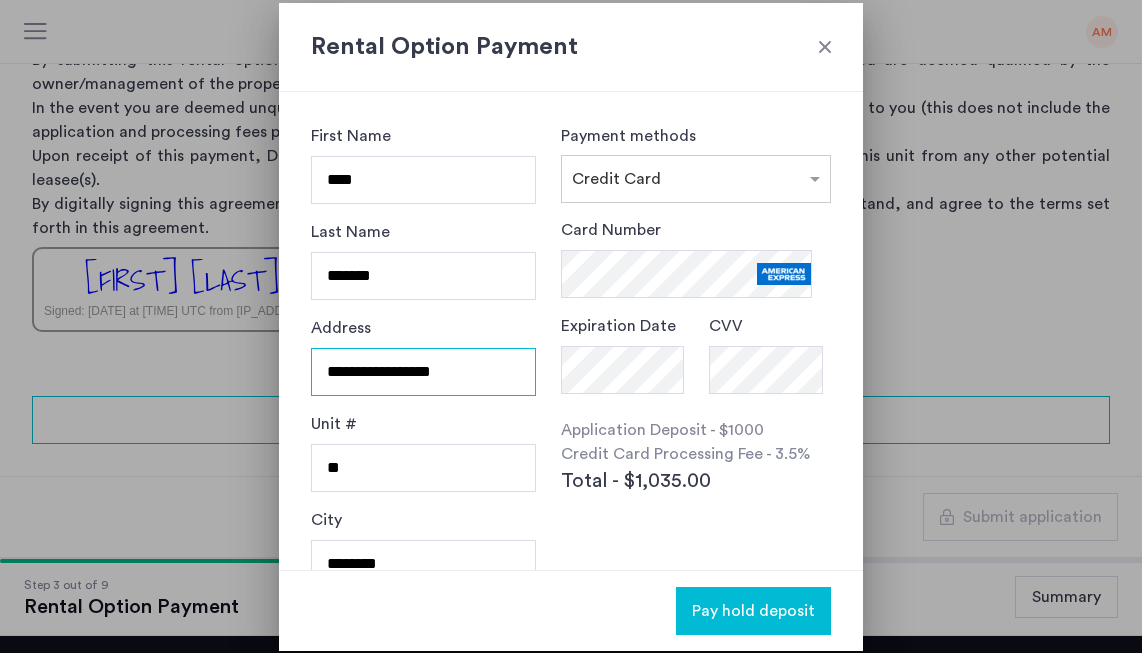 click on "**********" at bounding box center [423, 372] 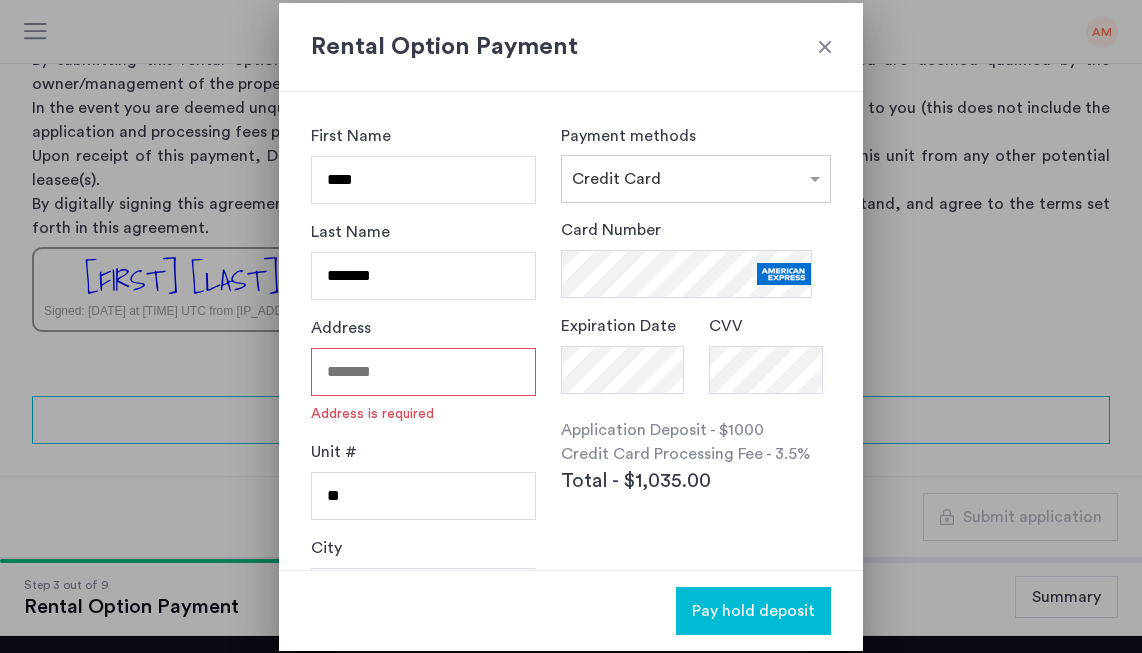 type 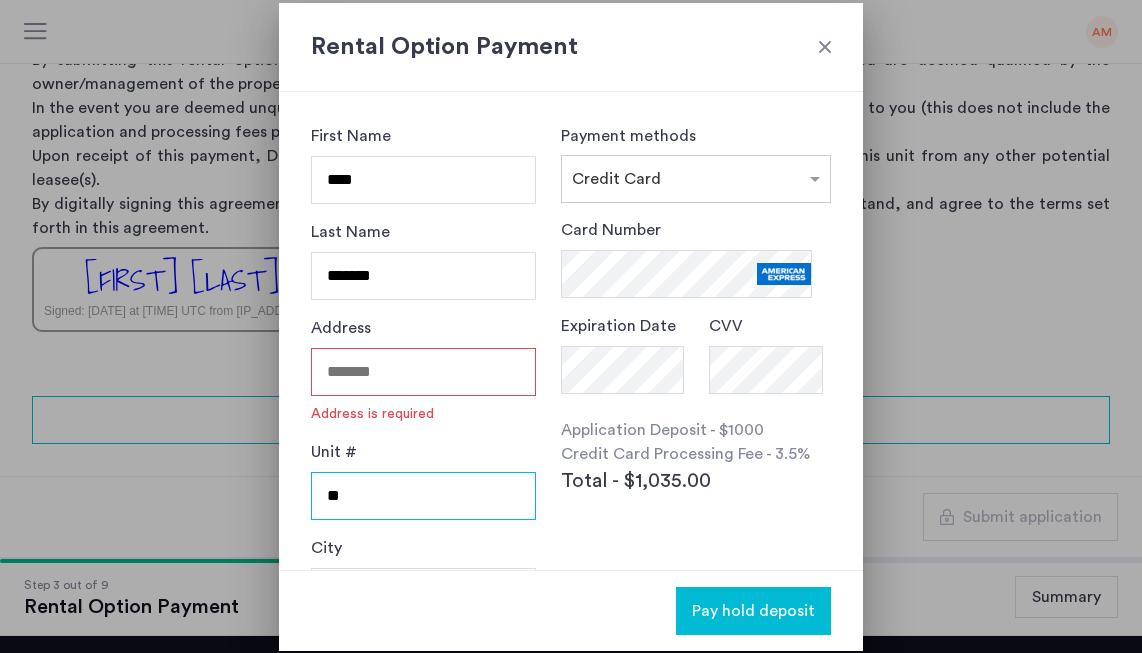 click on "**" at bounding box center [423, 496] 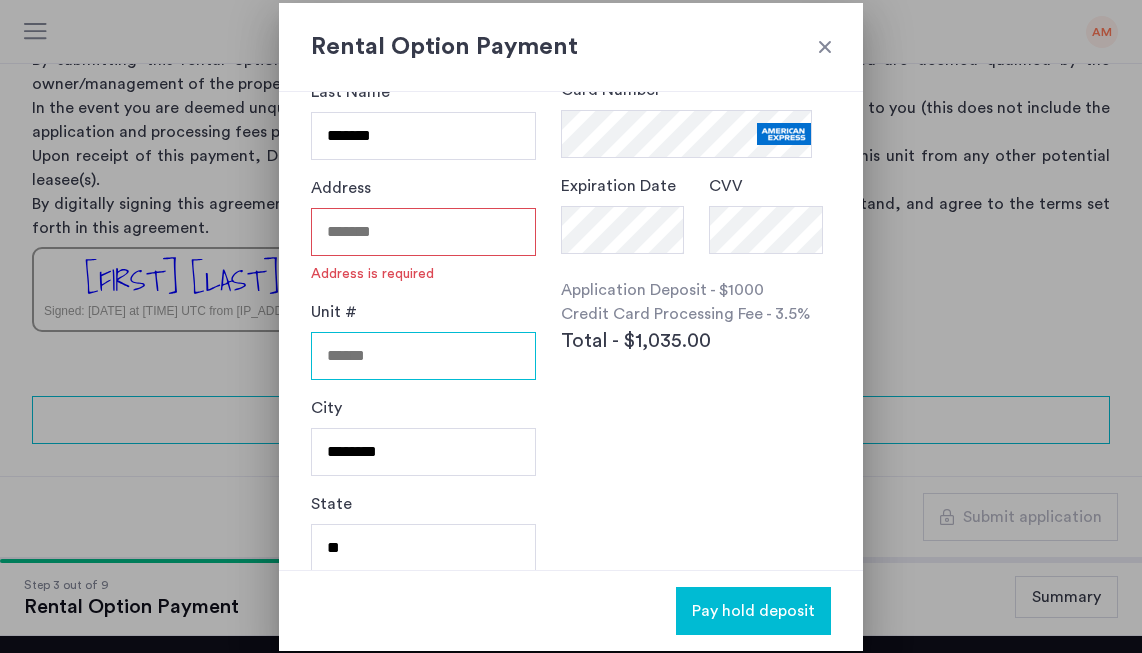 scroll, scrollTop: 144, scrollLeft: 0, axis: vertical 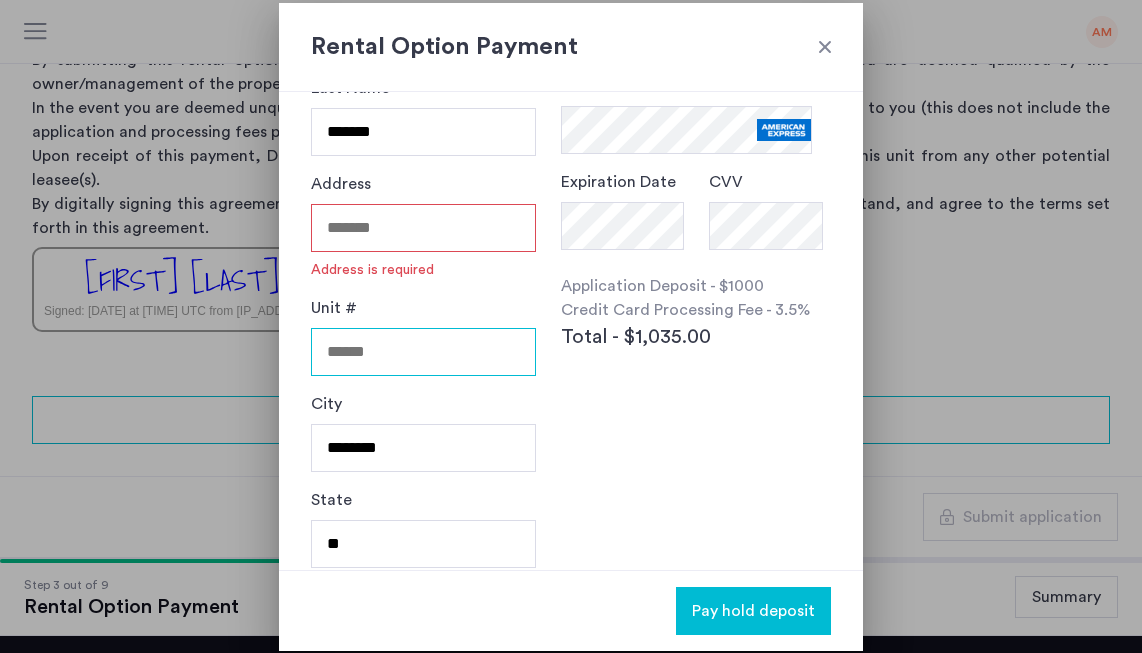 type 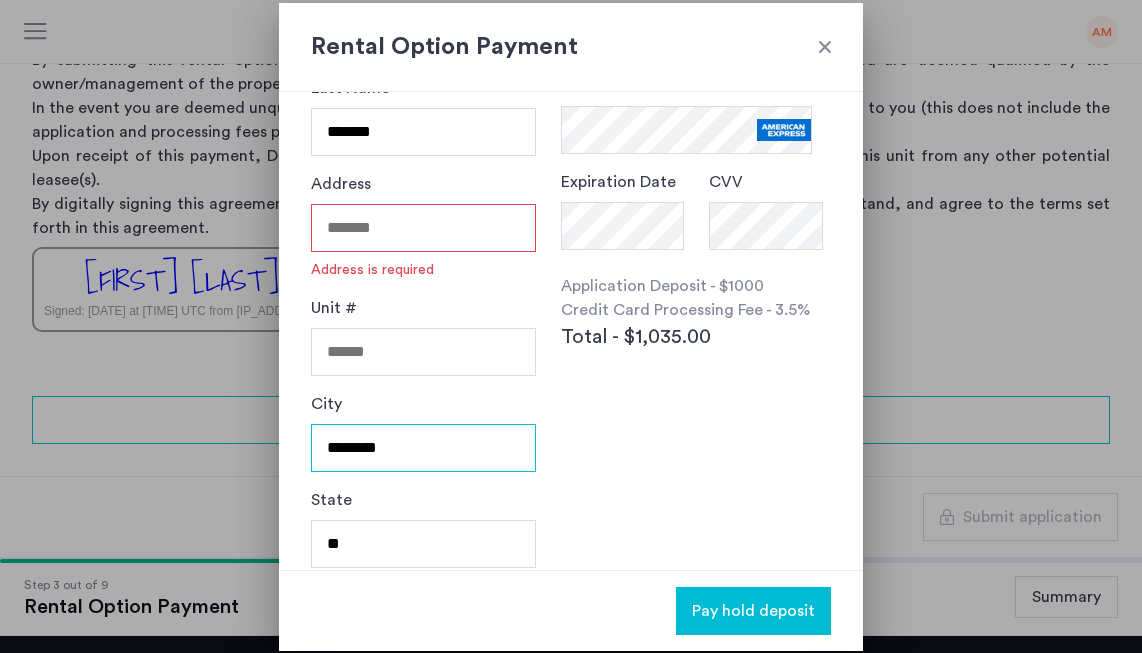 click on "********" at bounding box center (423, 448) 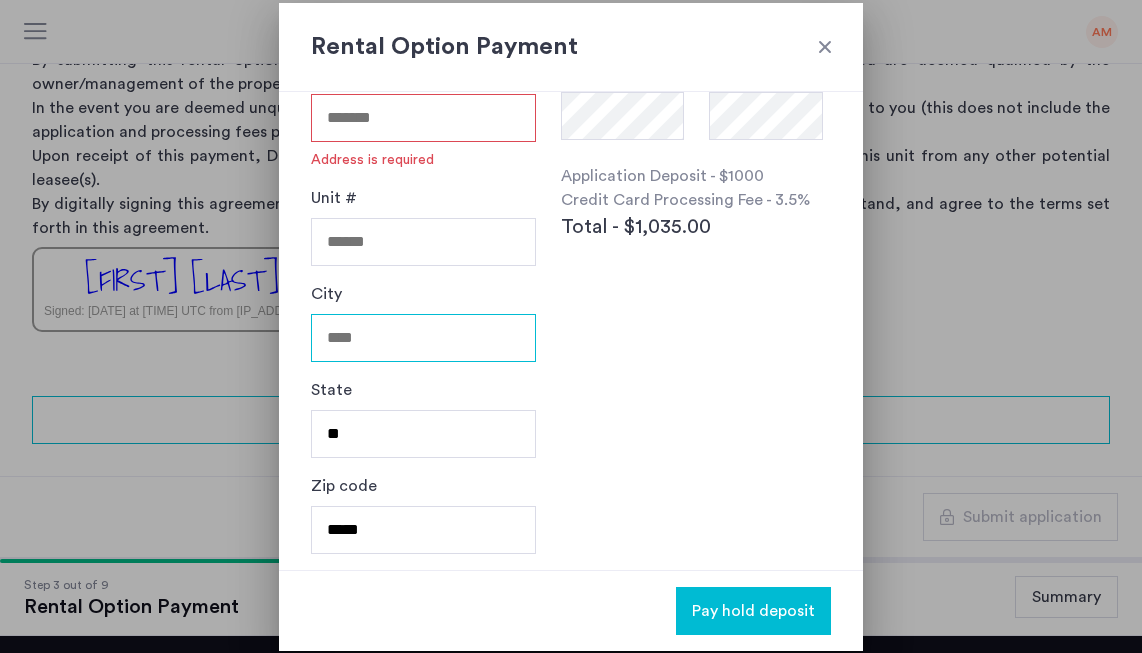 scroll, scrollTop: 254, scrollLeft: 0, axis: vertical 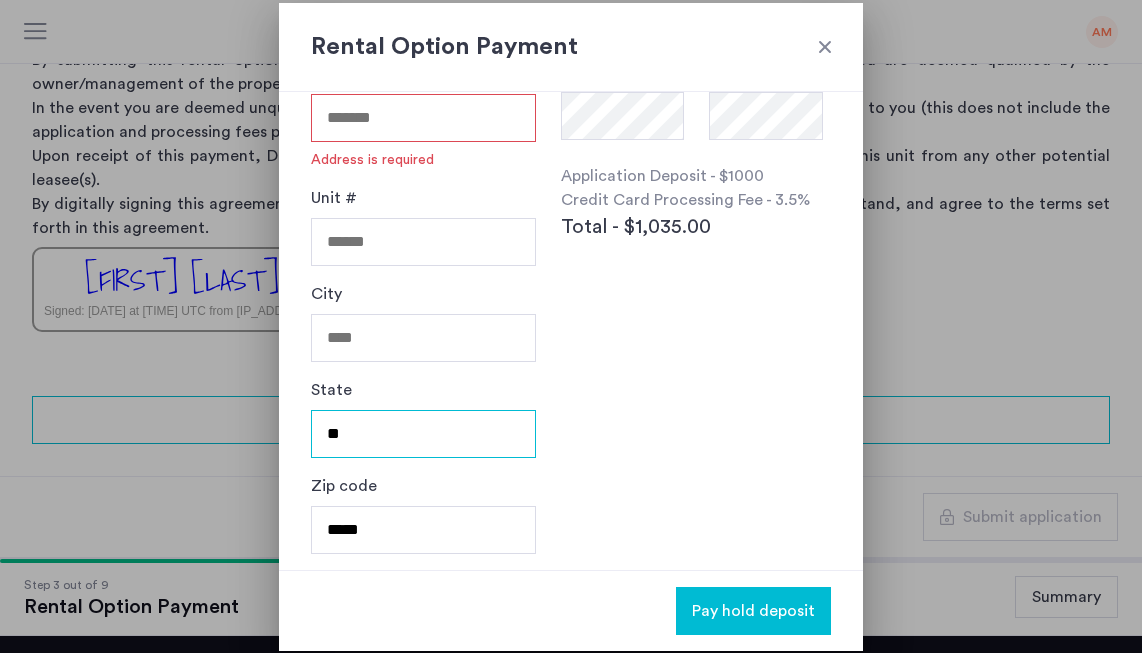 click on "State **" at bounding box center [423, 426] 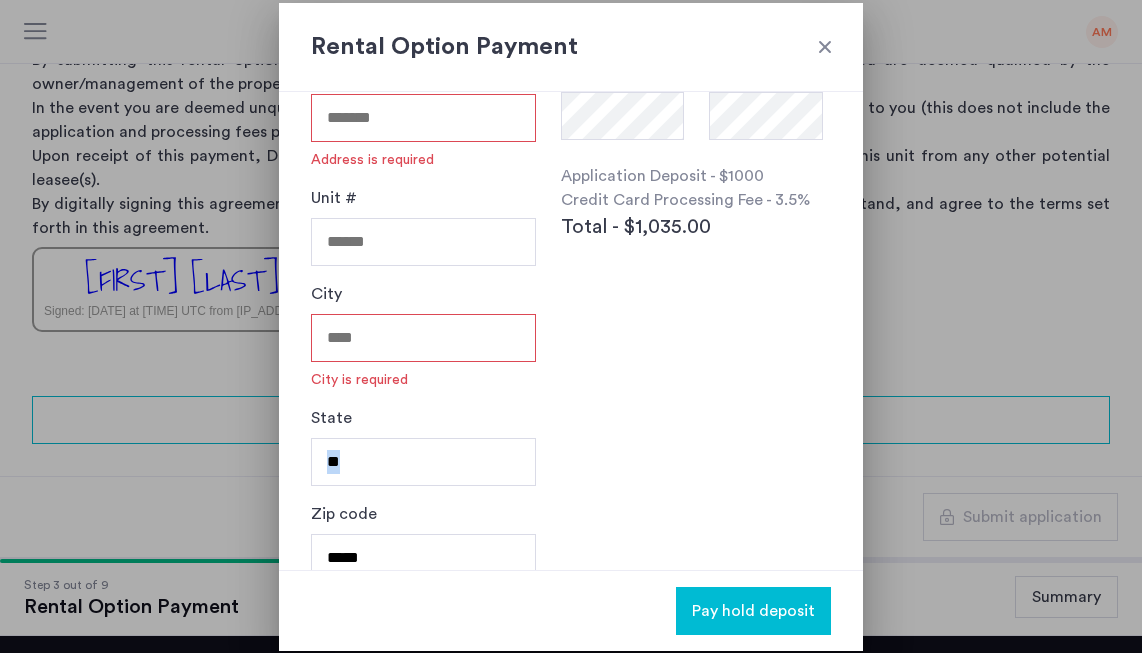 click on "State **" at bounding box center (423, 454) 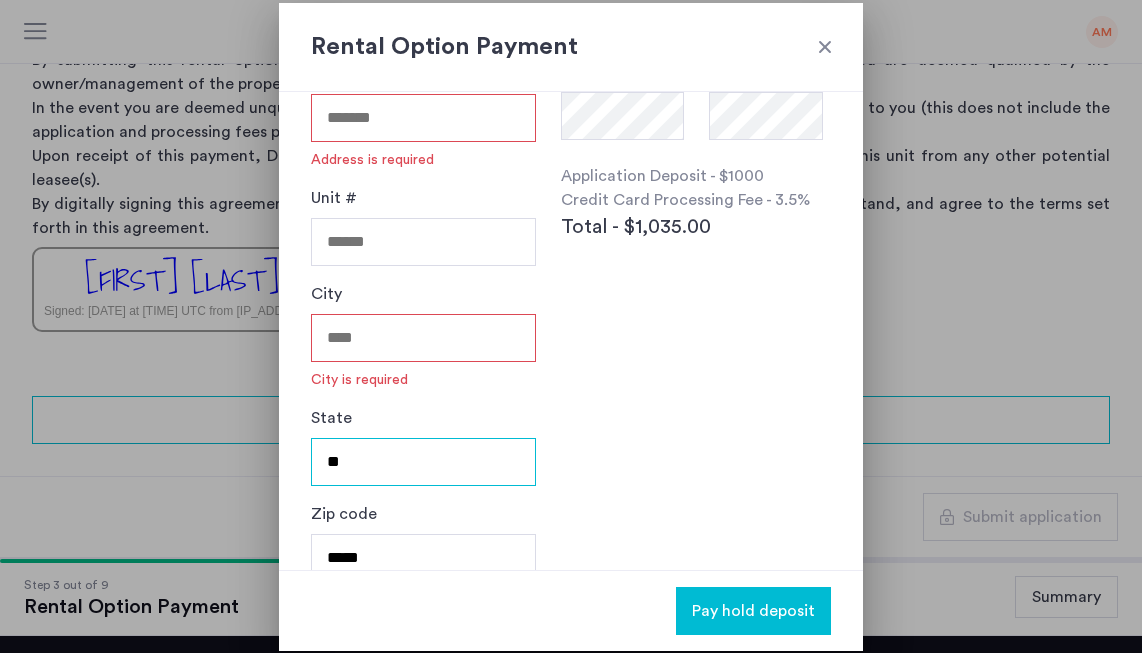 click on "**" at bounding box center (423, 462) 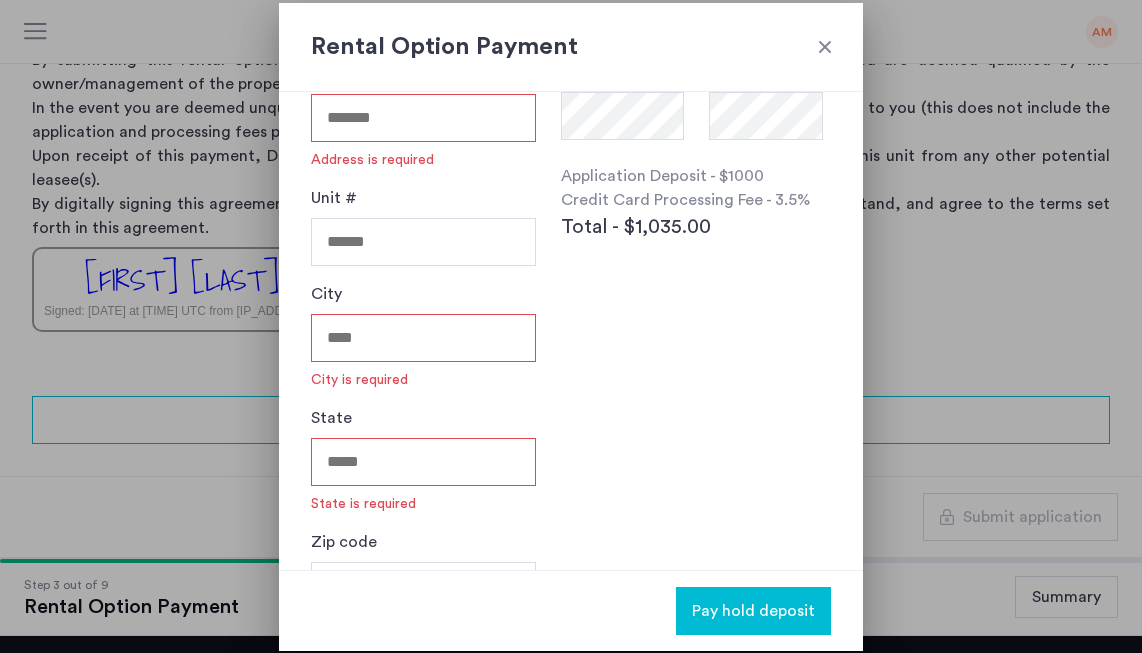 type 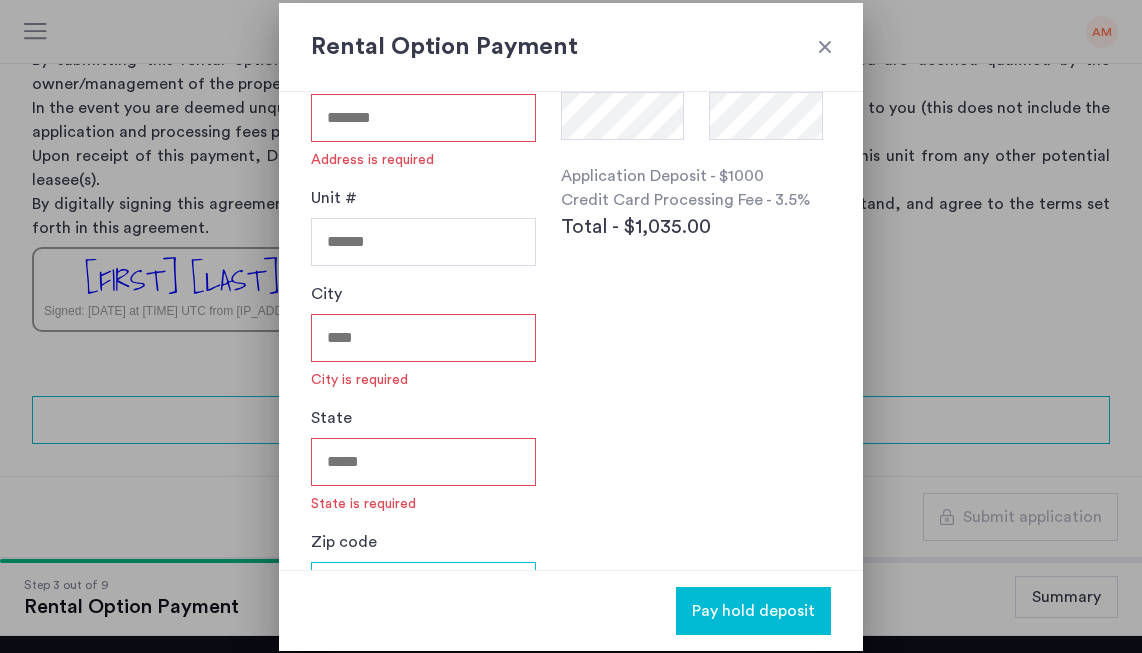 scroll, scrollTop: 310, scrollLeft: 0, axis: vertical 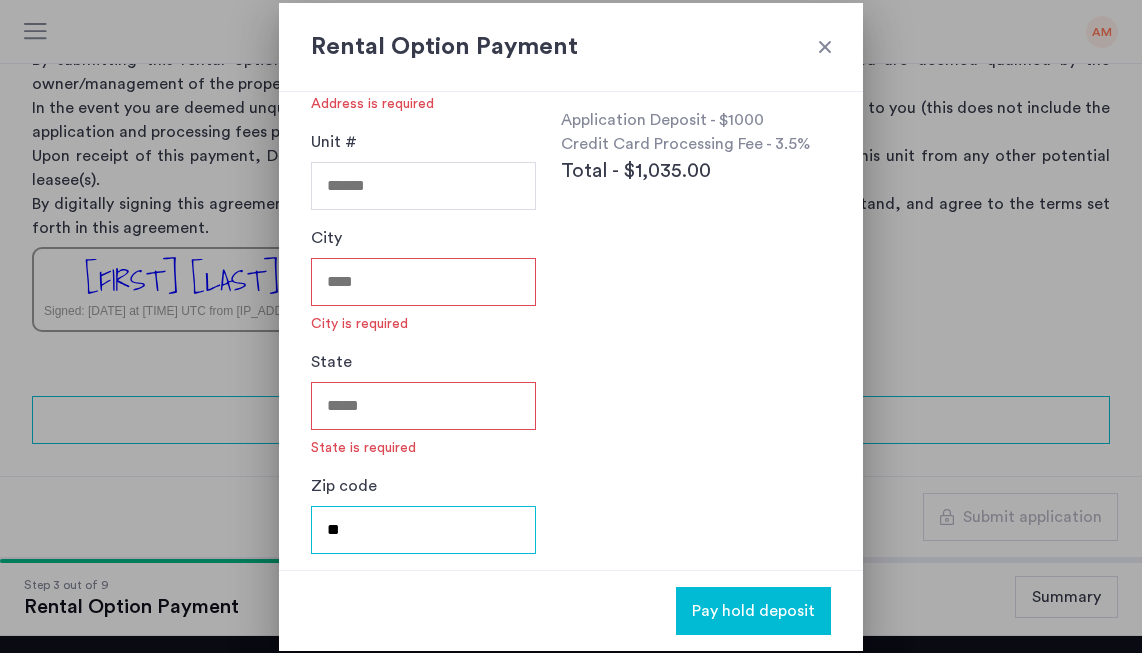 type on "*" 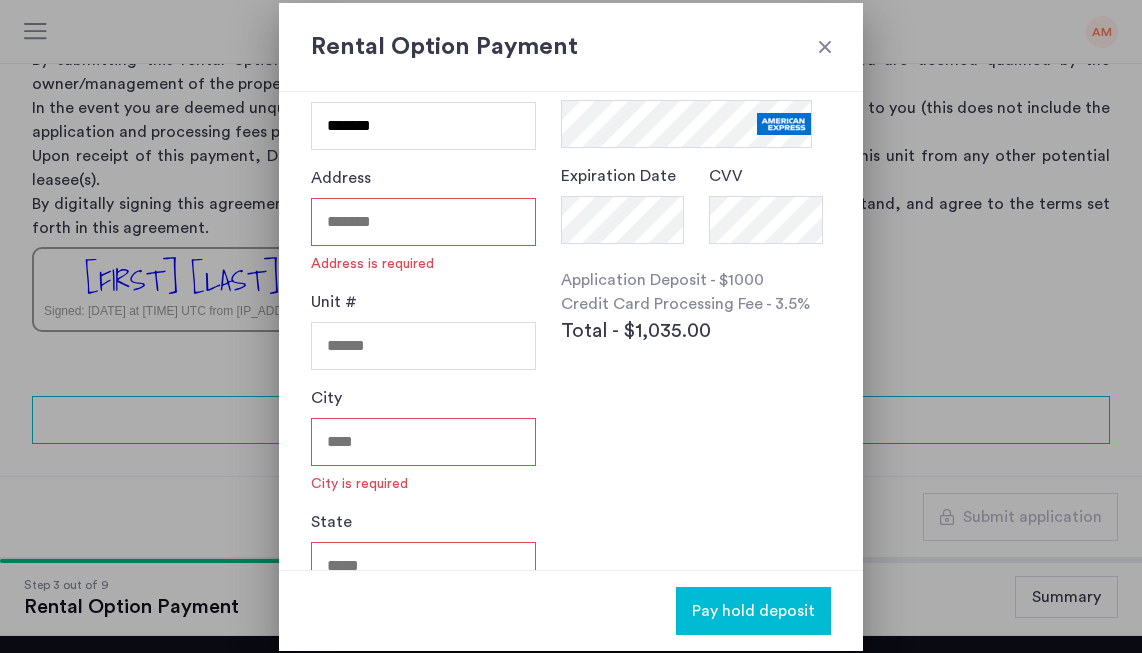 scroll, scrollTop: 135, scrollLeft: 0, axis: vertical 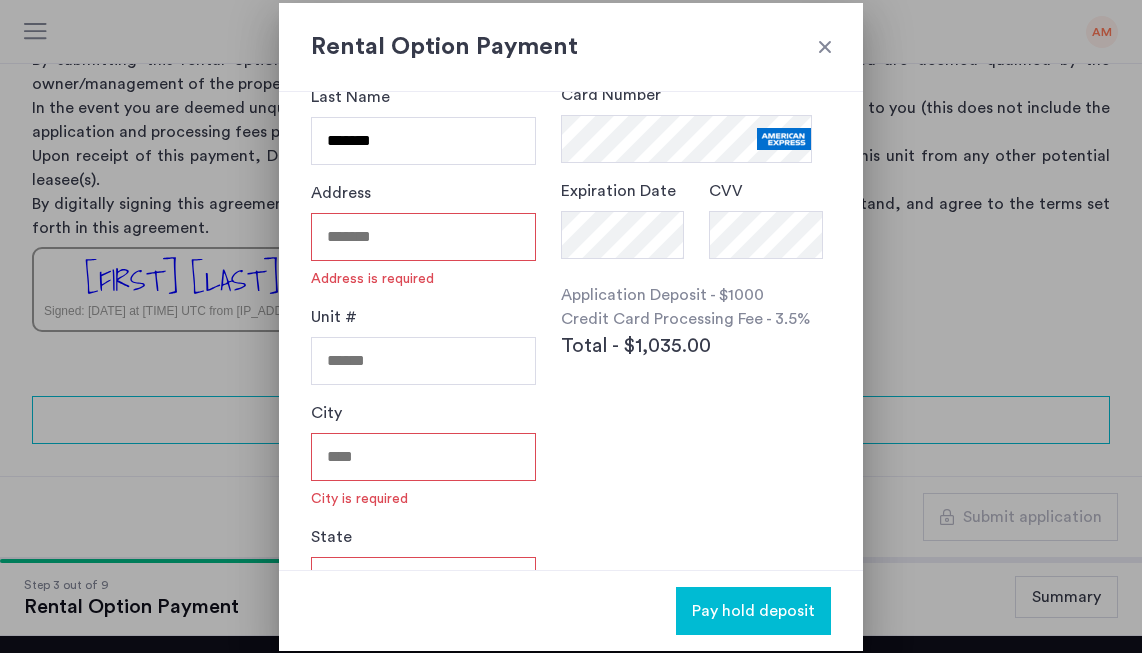 type 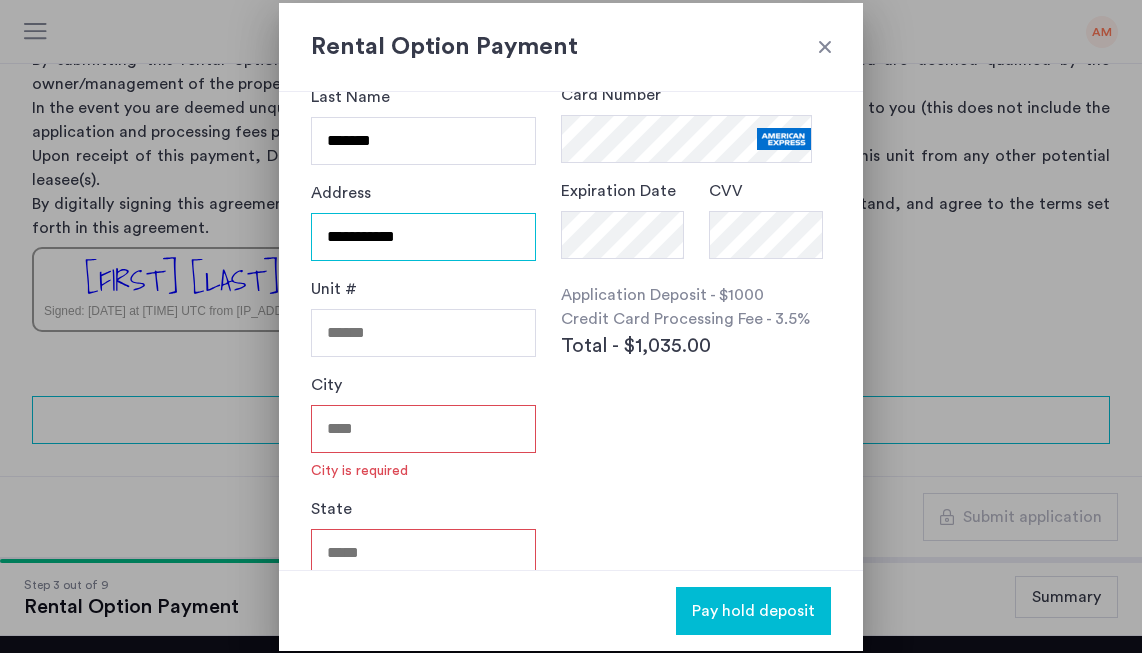 type on "**********" 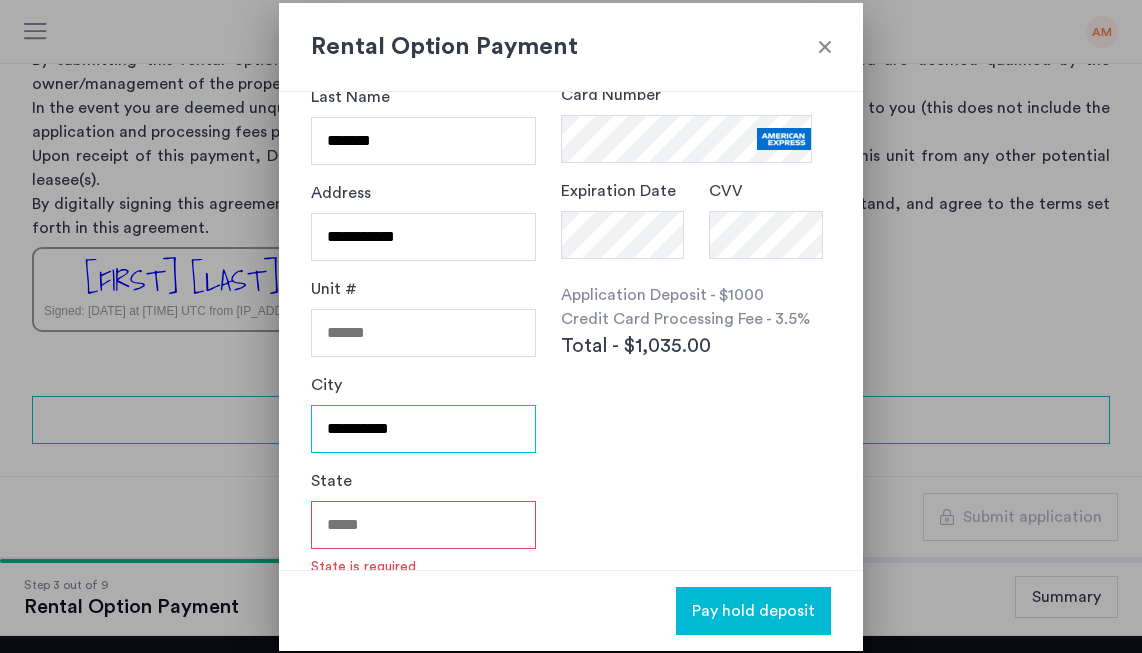 type on "*********" 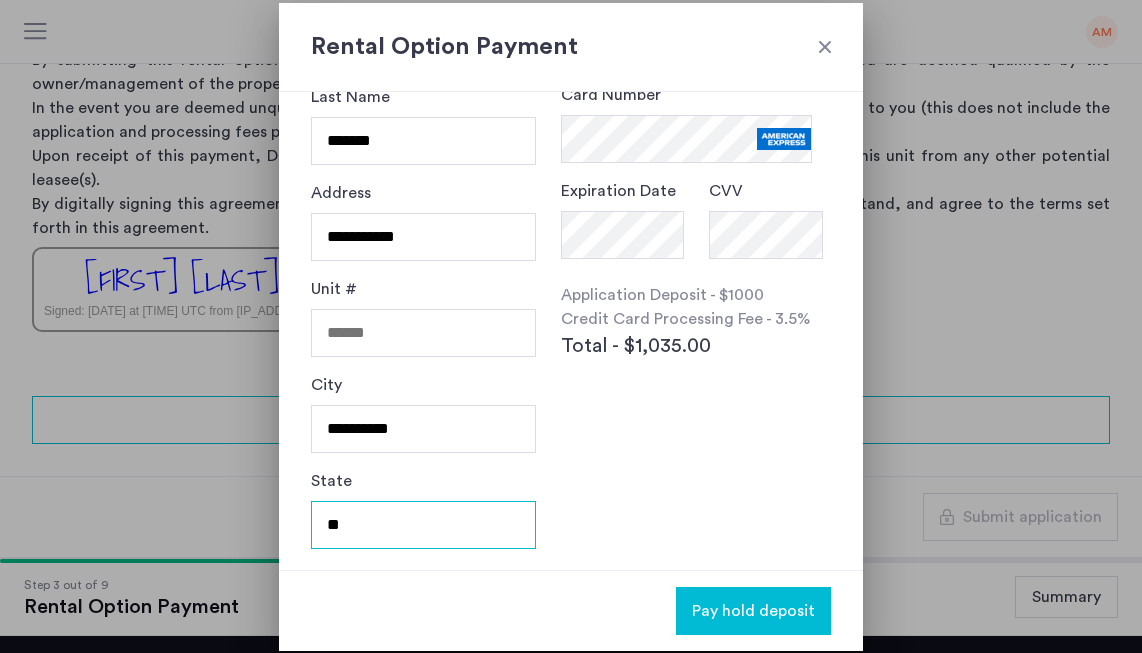 type on "**" 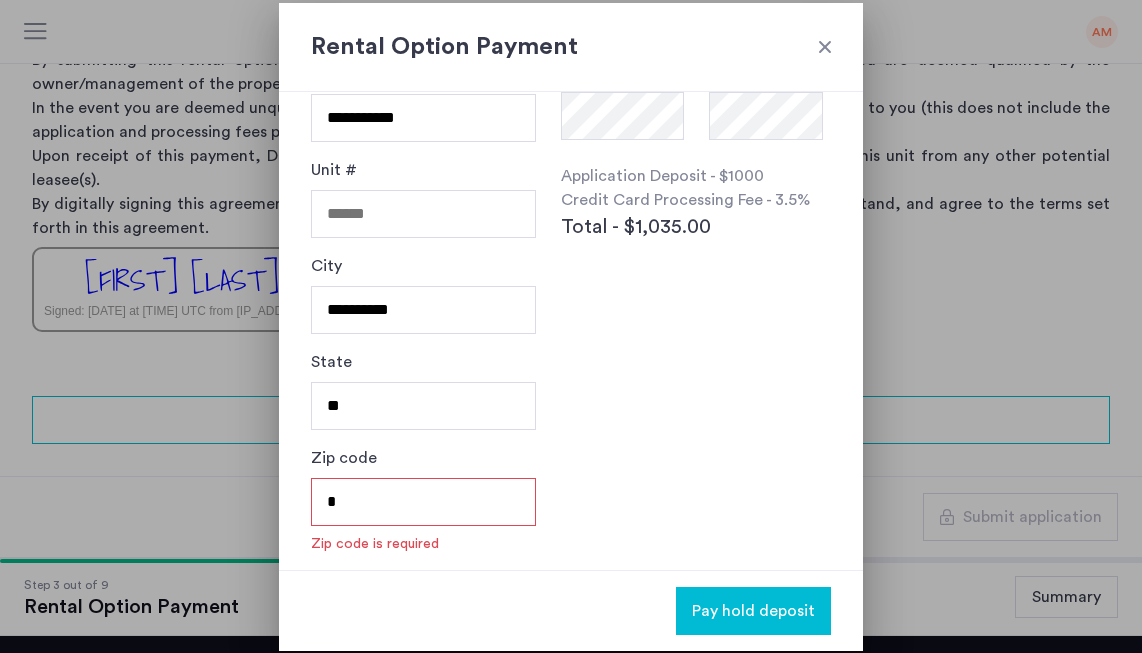 scroll, scrollTop: 226, scrollLeft: 0, axis: vertical 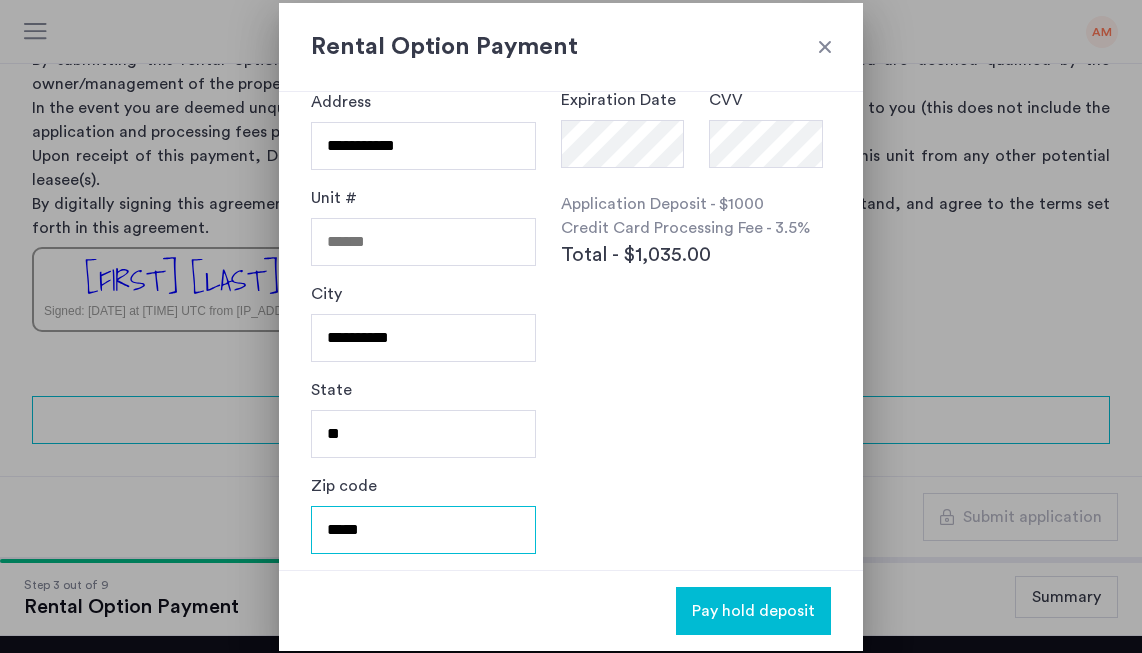 type on "*****" 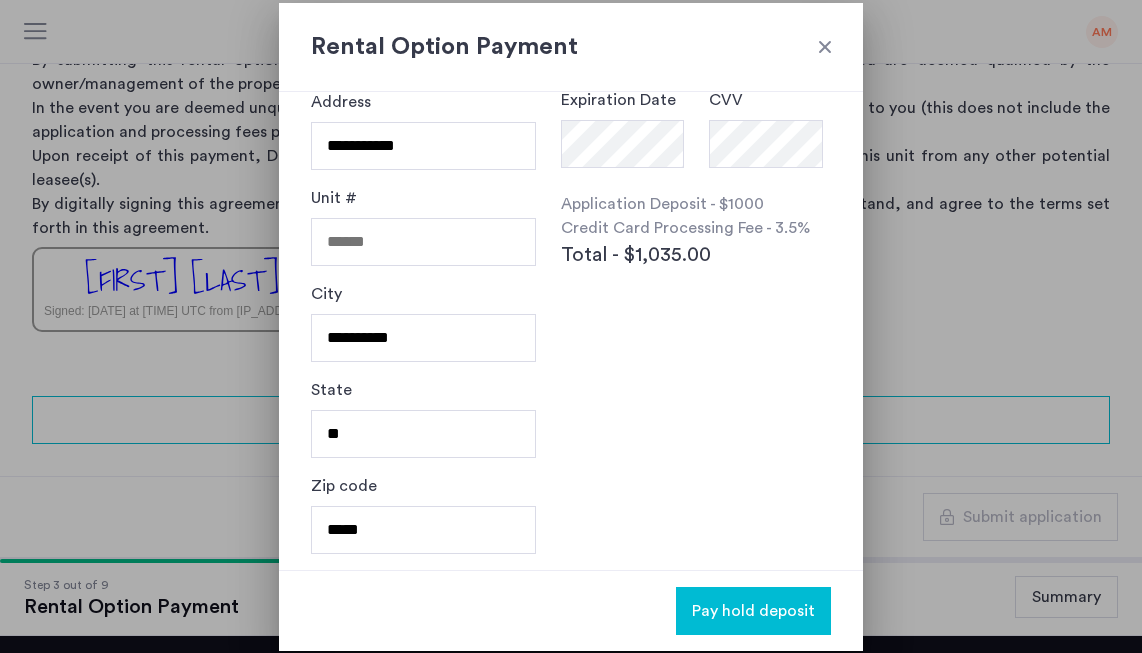 click on "Pay hold deposit" at bounding box center (753, 611) 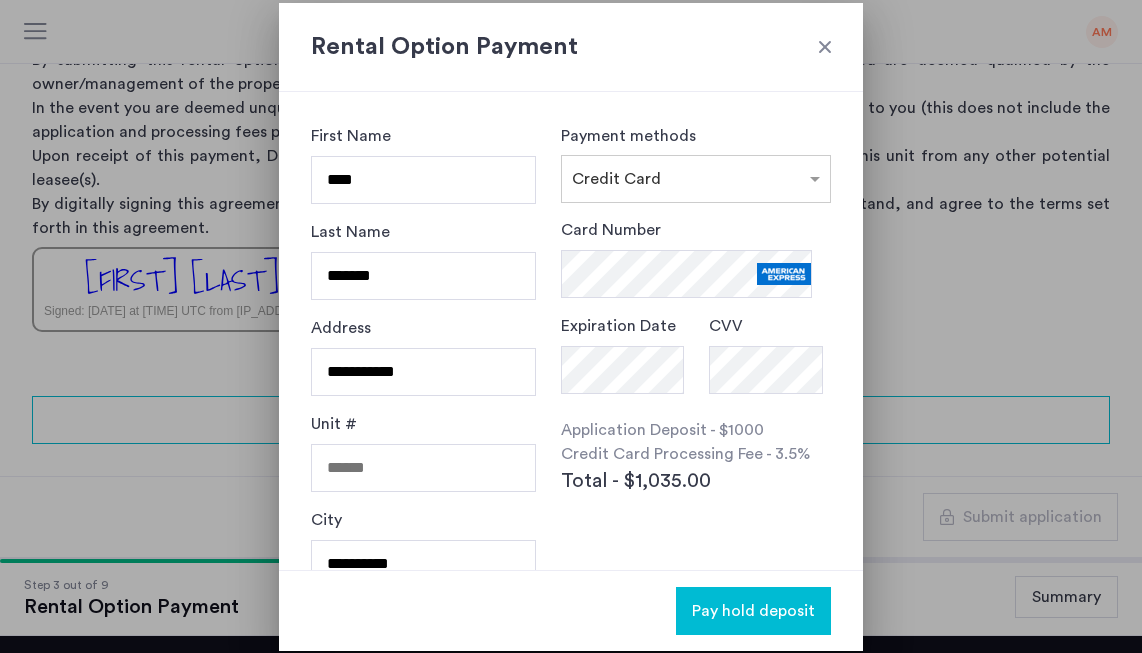 scroll, scrollTop: 0, scrollLeft: 0, axis: both 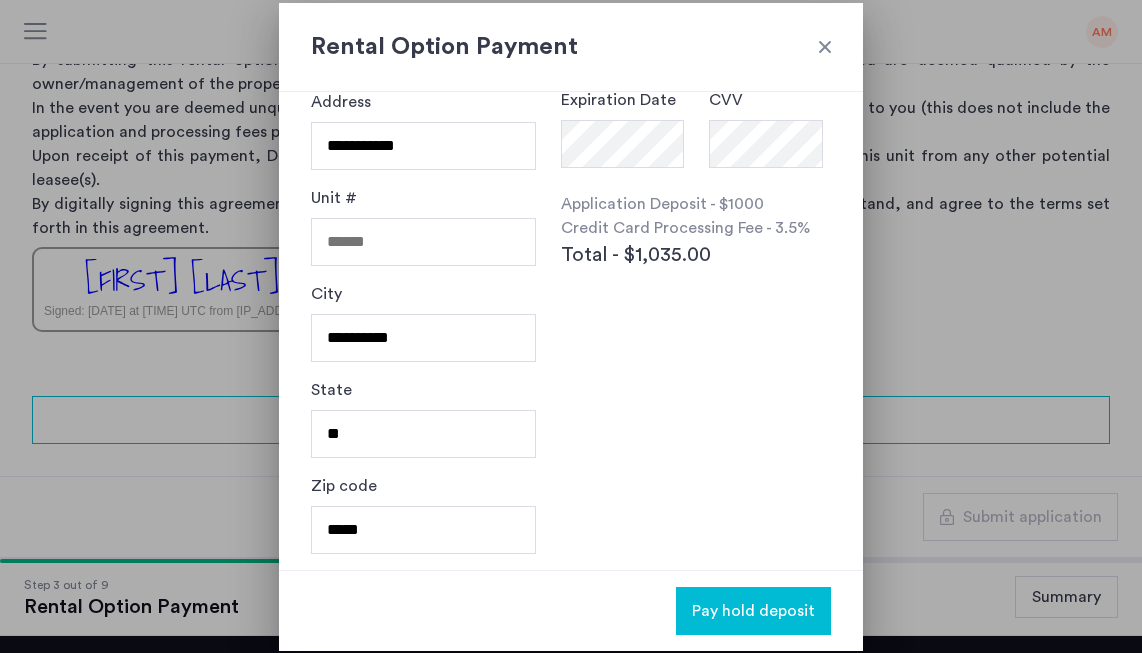 click on "Pay hold deposit" at bounding box center (753, 611) 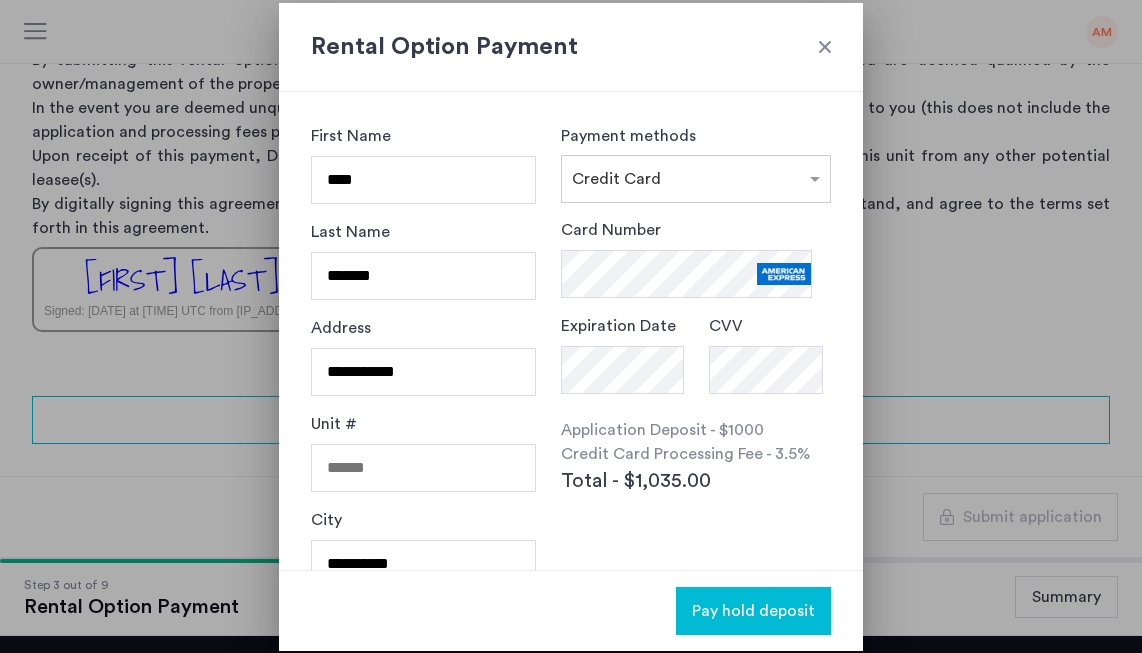scroll, scrollTop: 0, scrollLeft: 0, axis: both 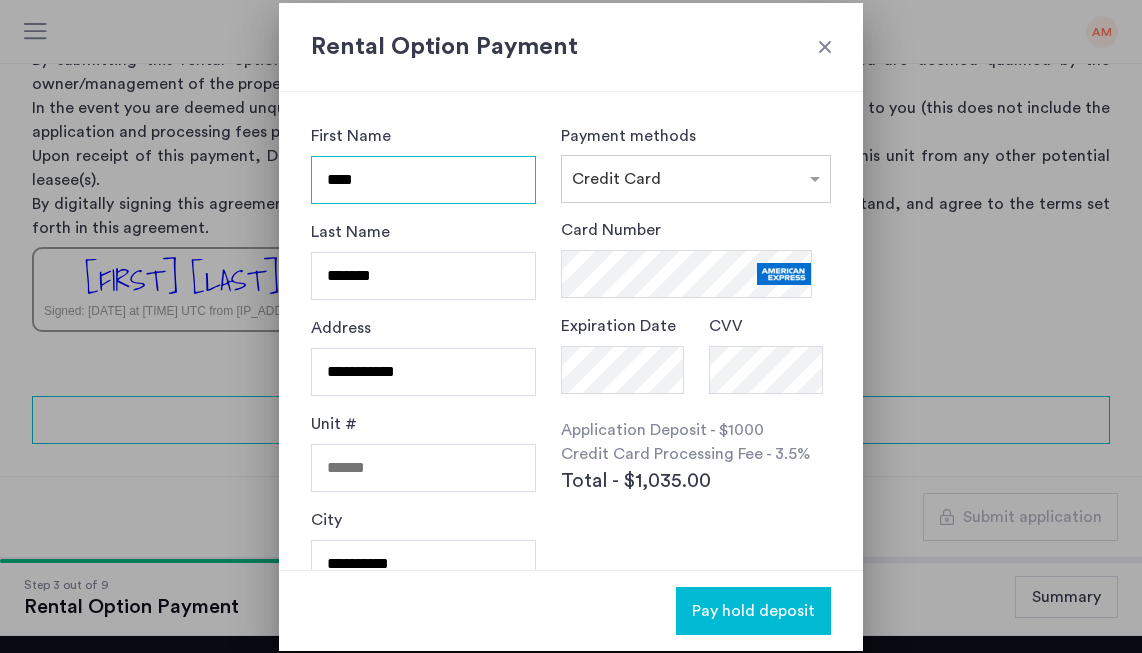 click on "****" at bounding box center [423, 180] 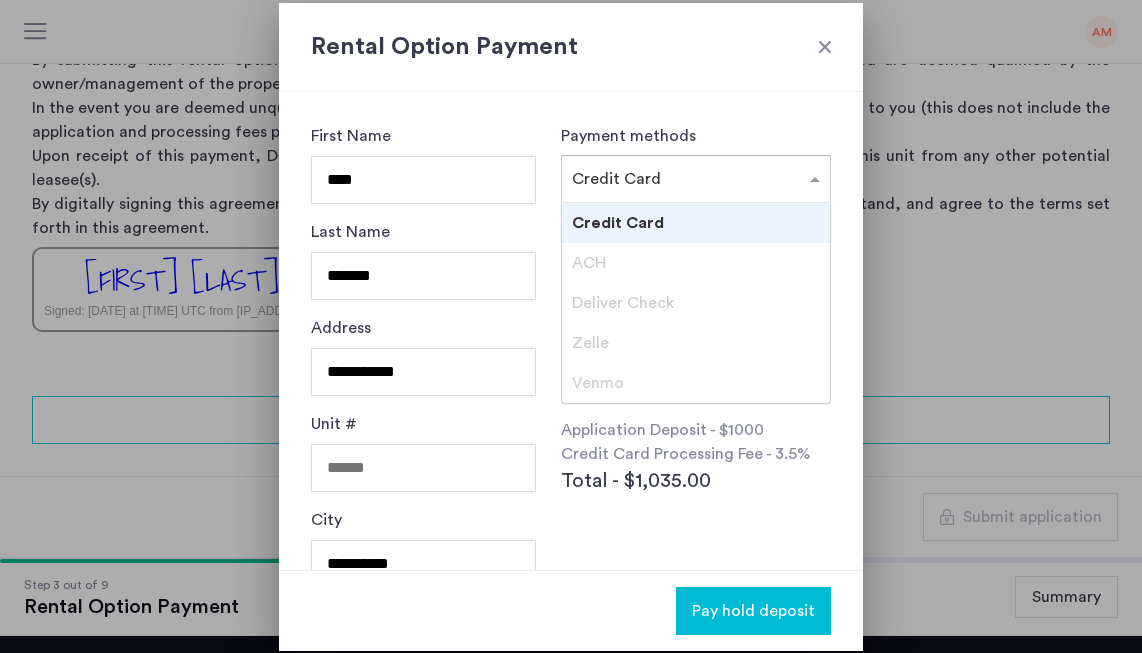 click at bounding box center [676, 175] 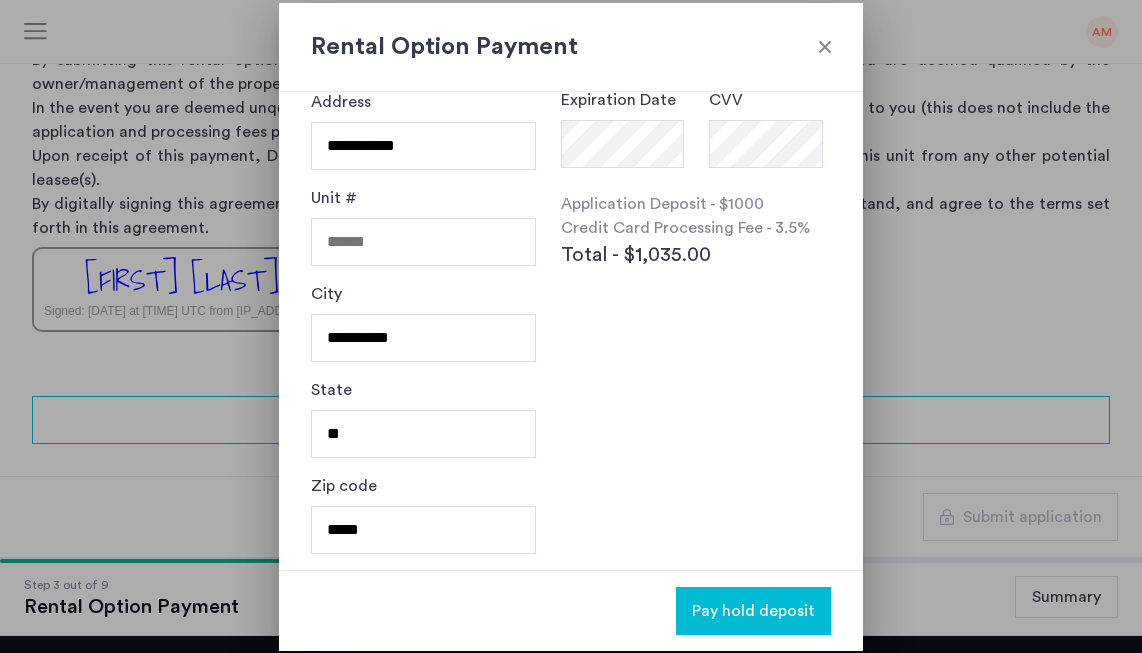 scroll, scrollTop: 226, scrollLeft: 0, axis: vertical 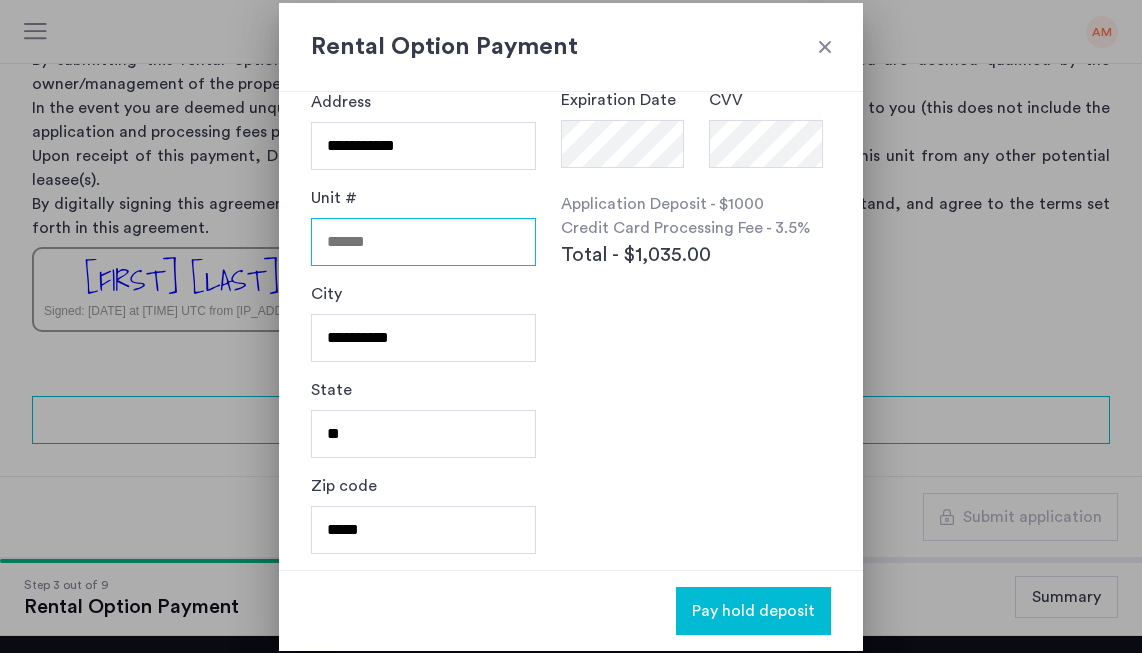 click on "Unit #" at bounding box center (423, 242) 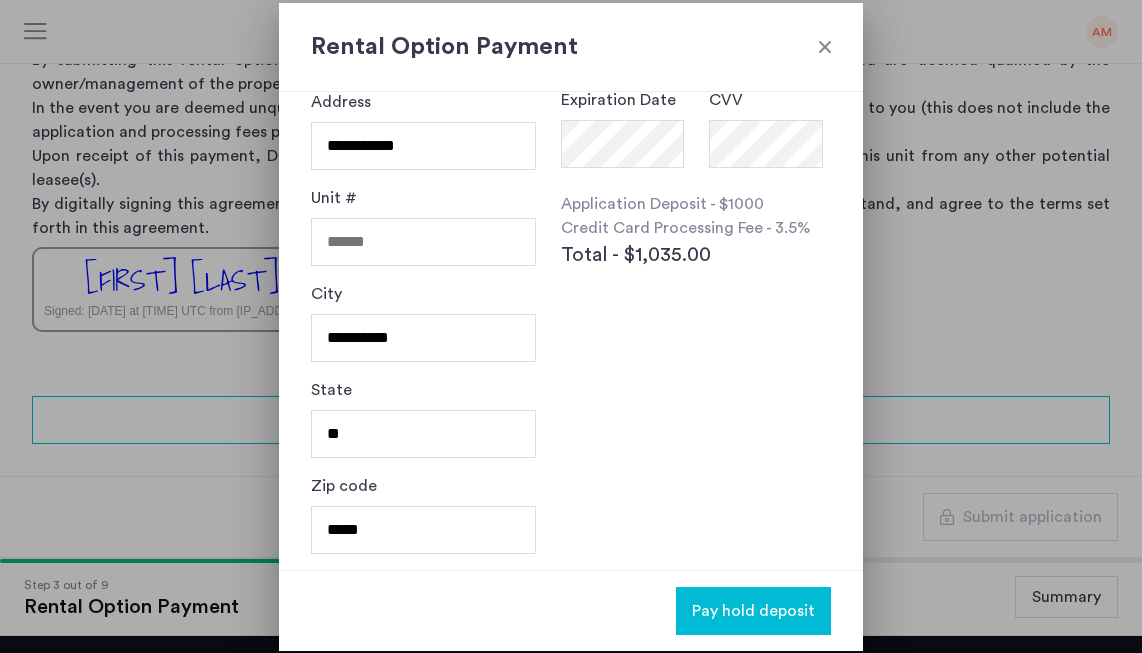 click on "City *********" at bounding box center [423, 330] 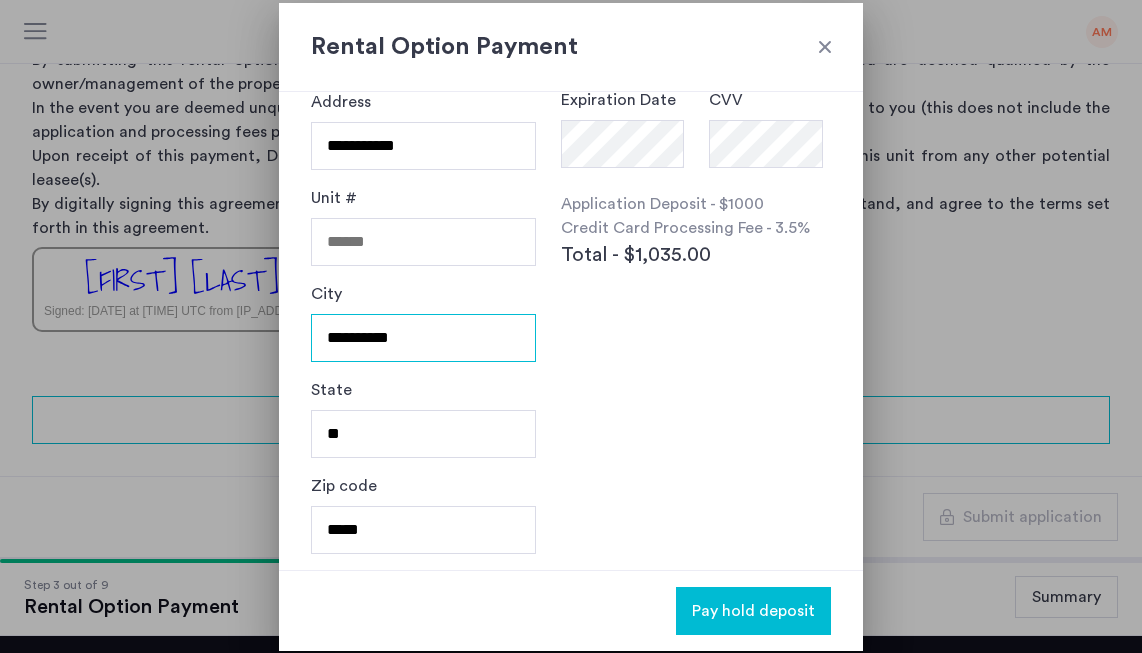 click on "*********" at bounding box center [423, 338] 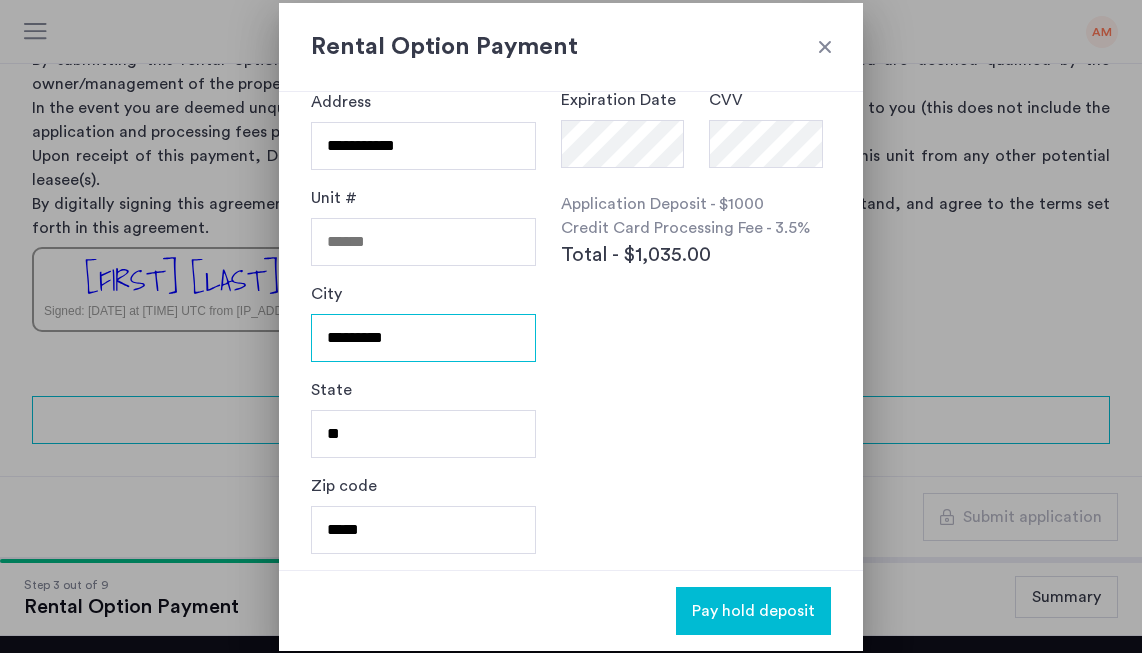 scroll, scrollTop: 0, scrollLeft: 0, axis: both 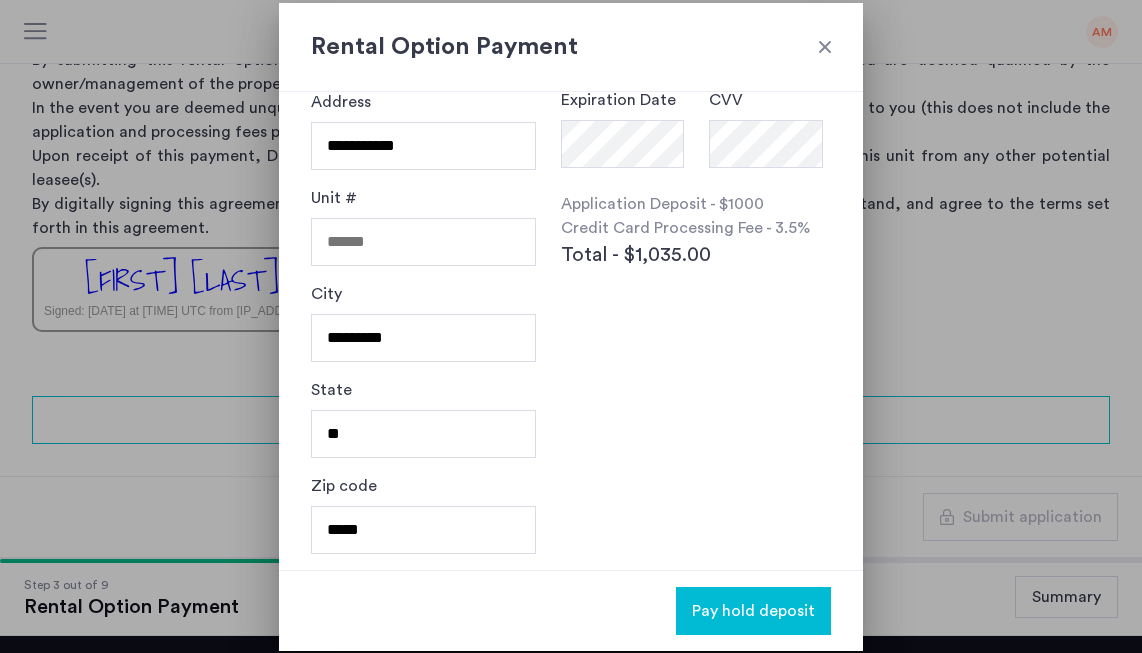 click on "Pay hold deposit" at bounding box center (753, 611) 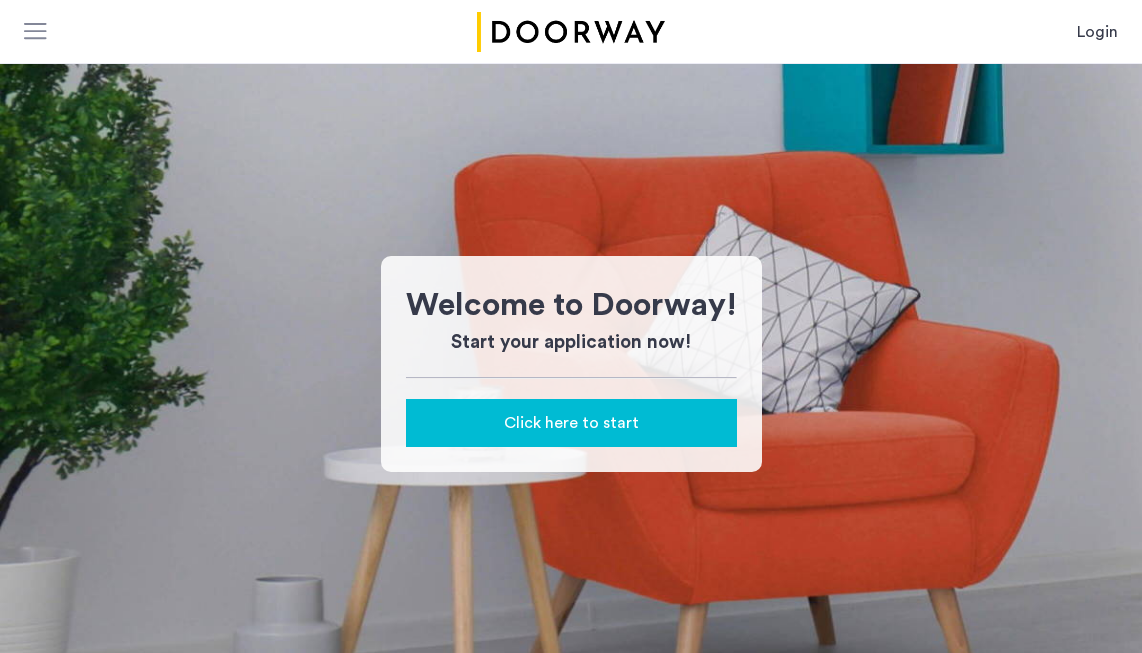 scroll, scrollTop: 0, scrollLeft: 0, axis: both 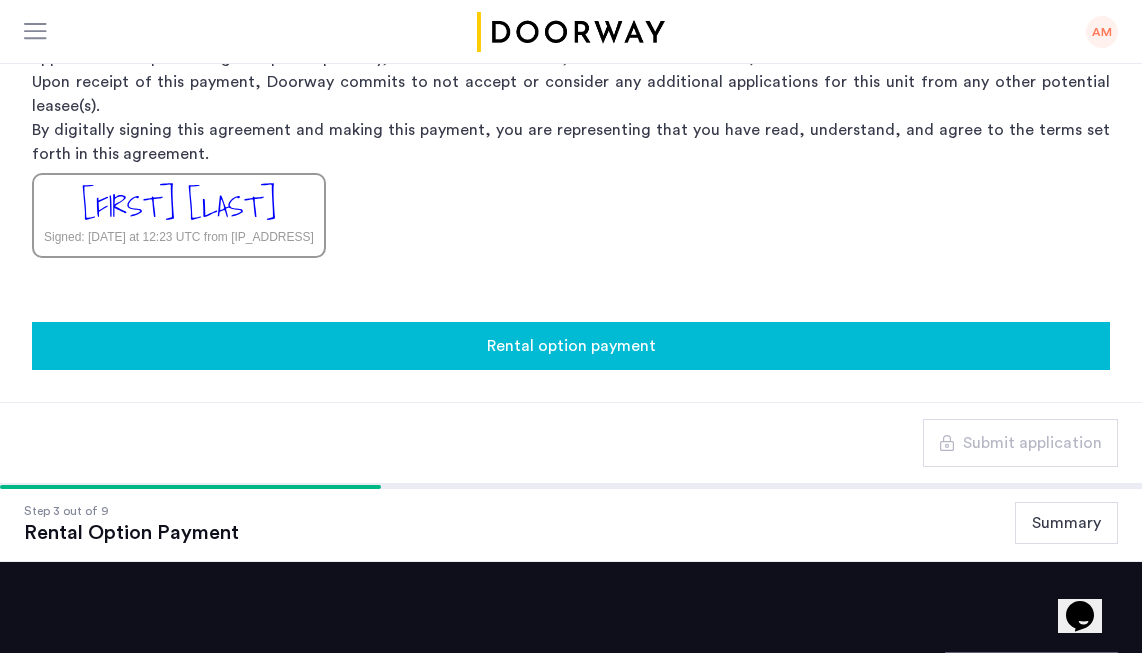 click on "Rental option payment" 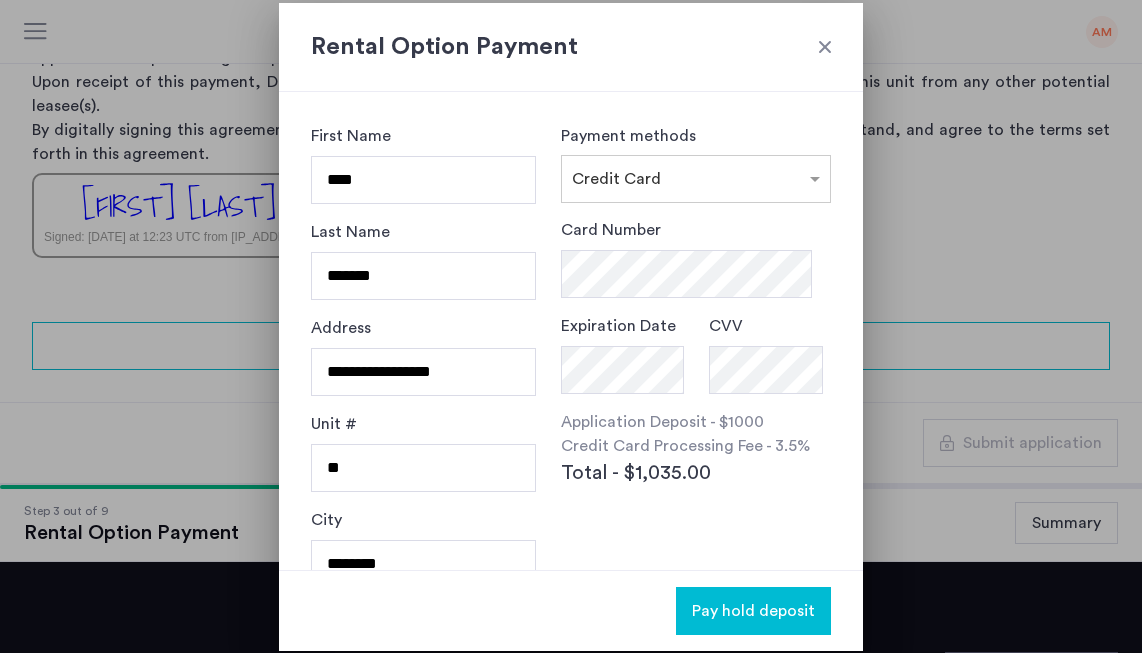 click on "****" at bounding box center [423, 180] 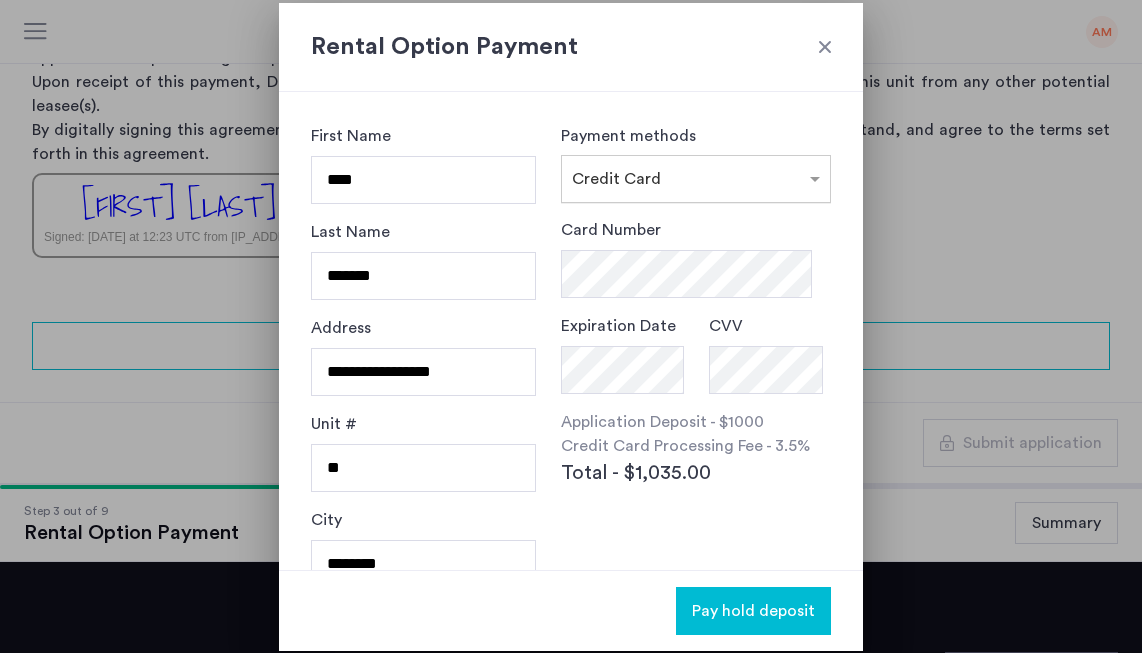 click at bounding box center [696, 173] 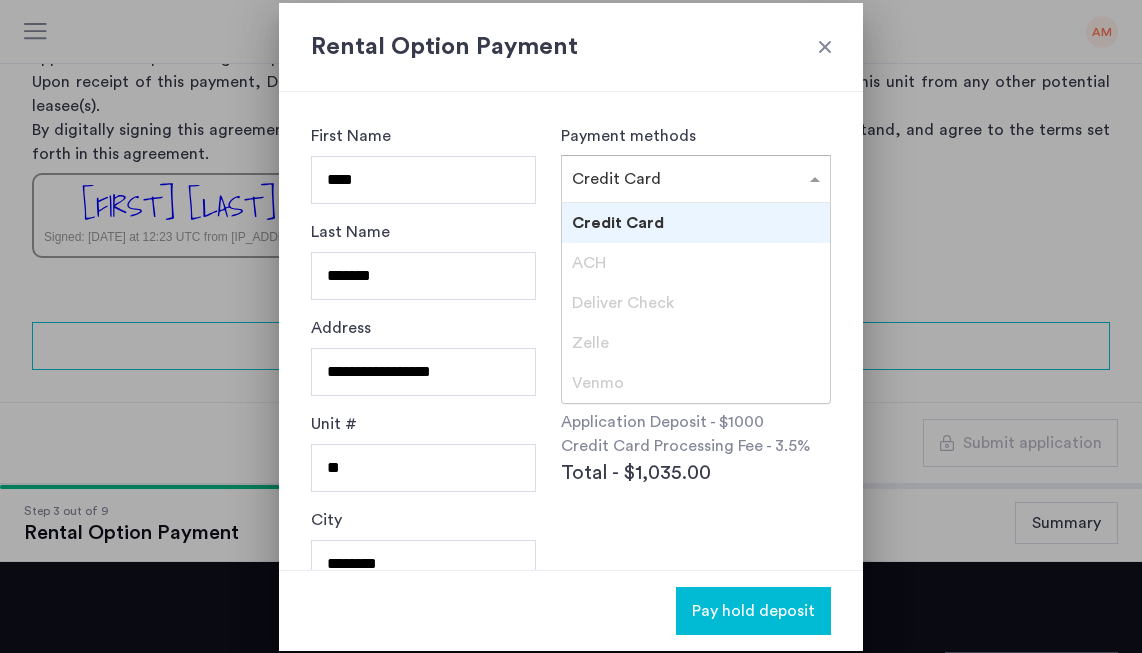 click at bounding box center [696, 173] 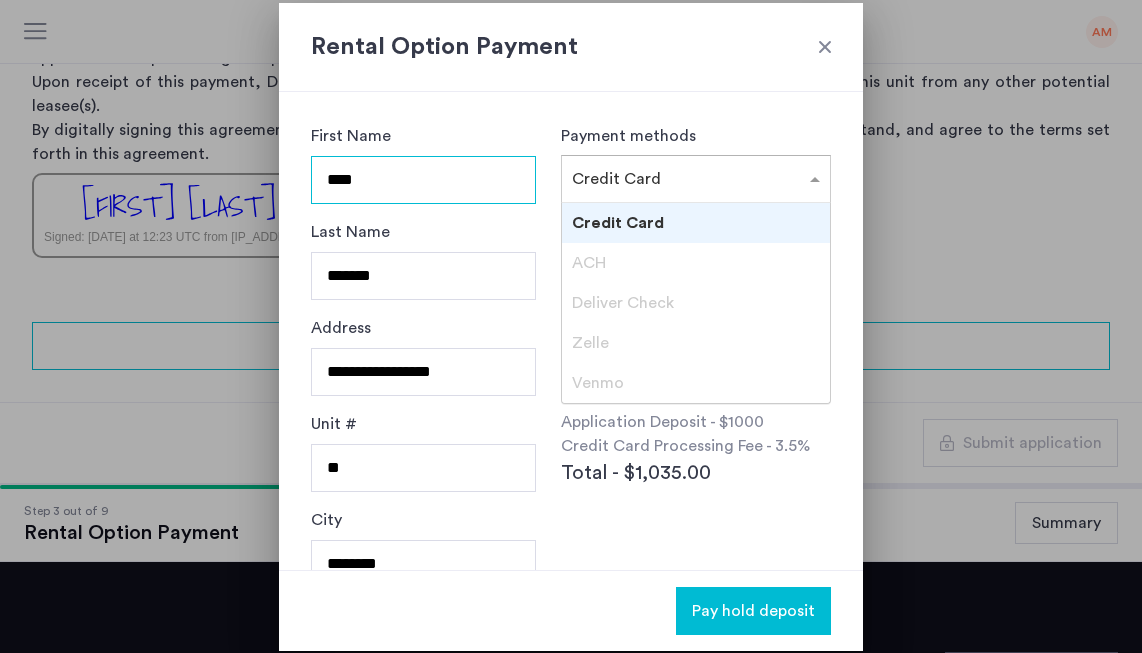 click on "****" at bounding box center (423, 180) 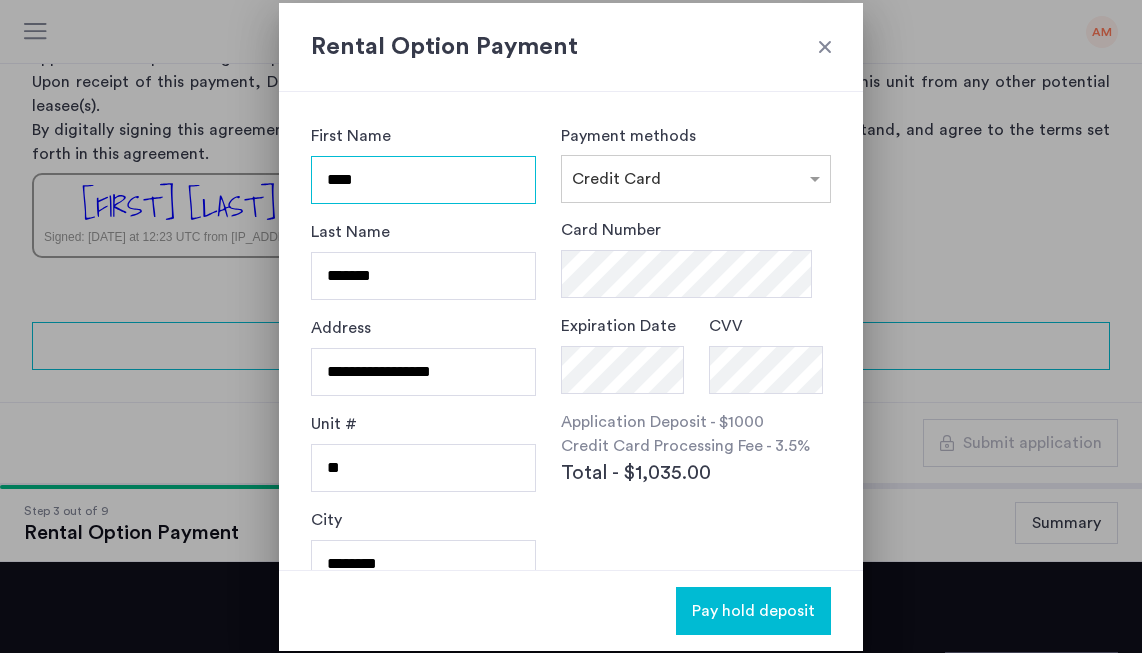 click on "****" at bounding box center [423, 180] 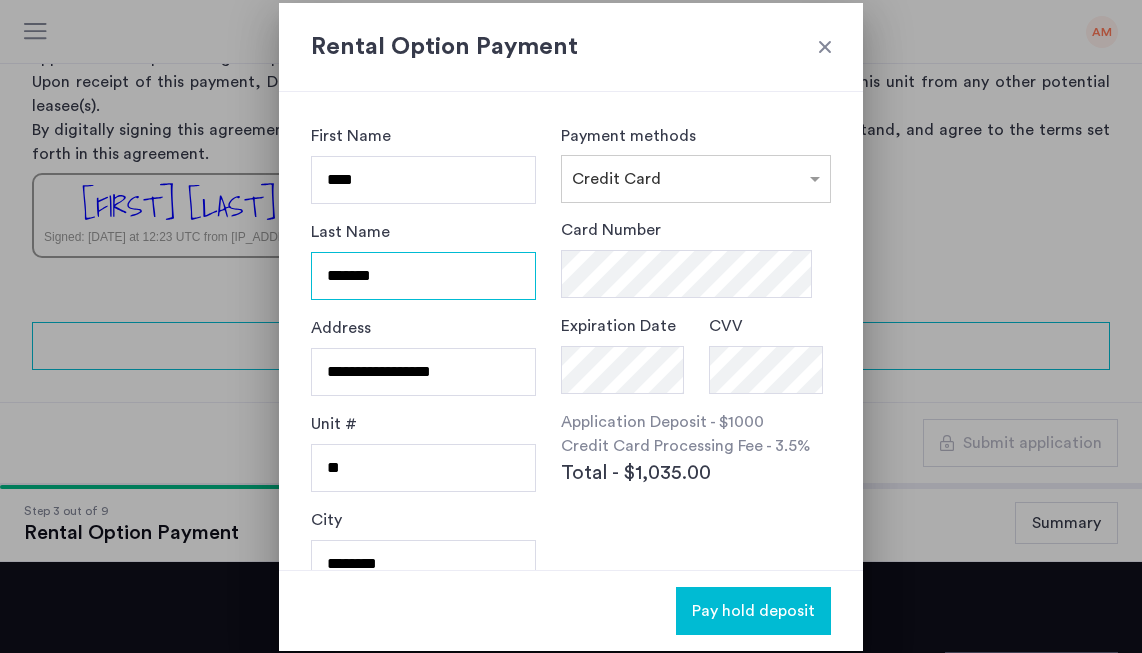 type on "*******" 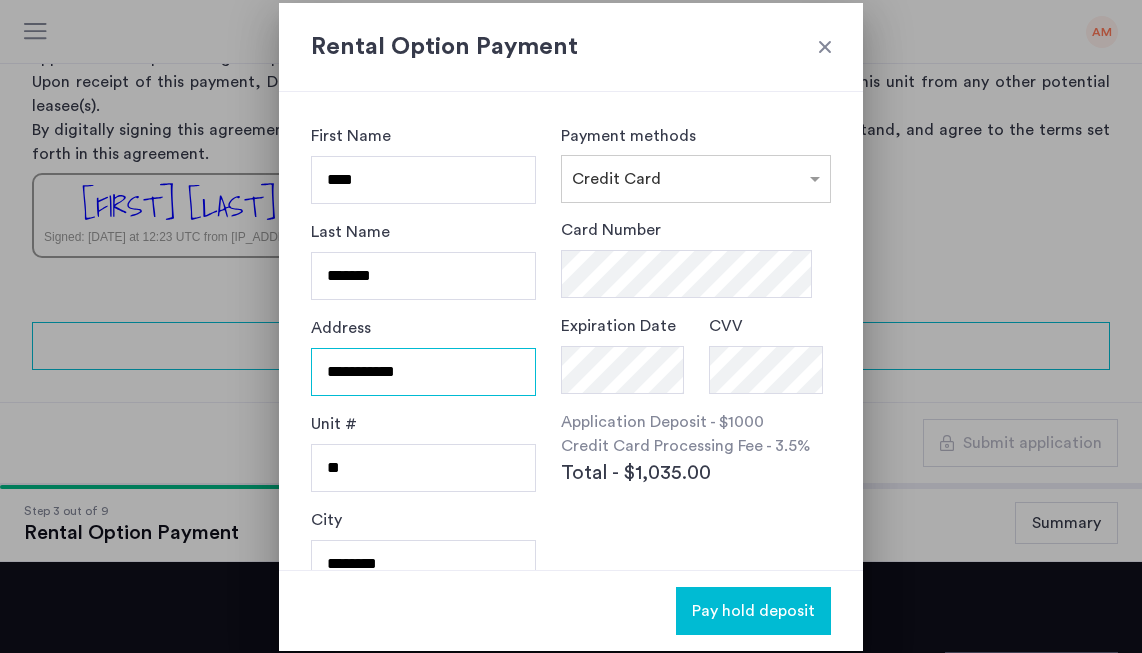 type on "**********" 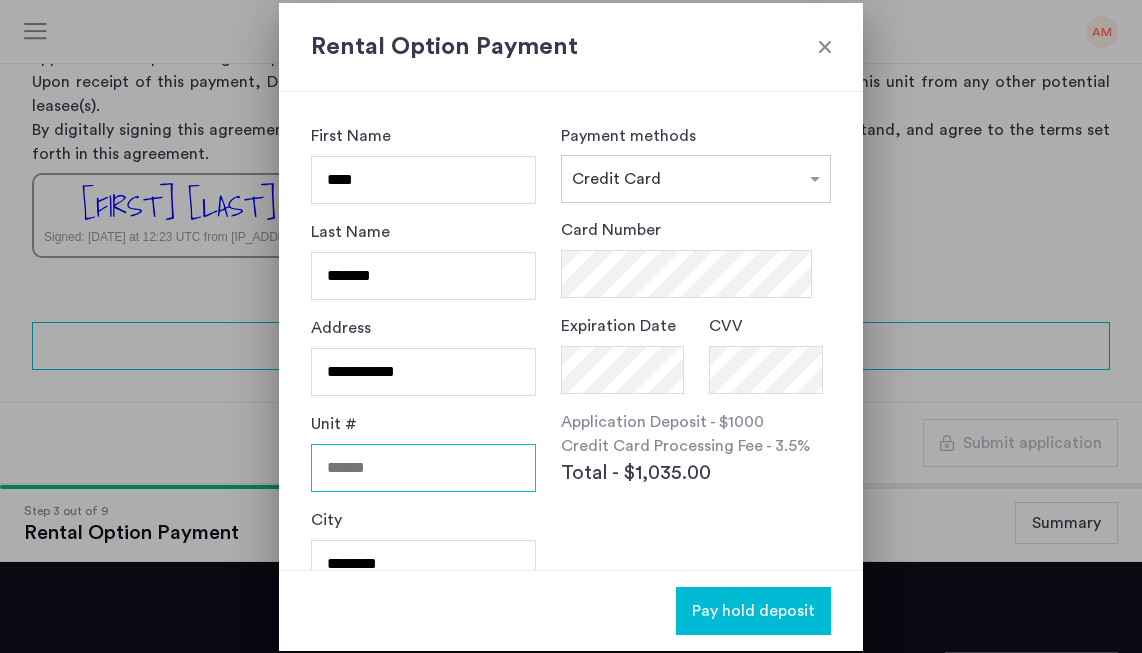 type 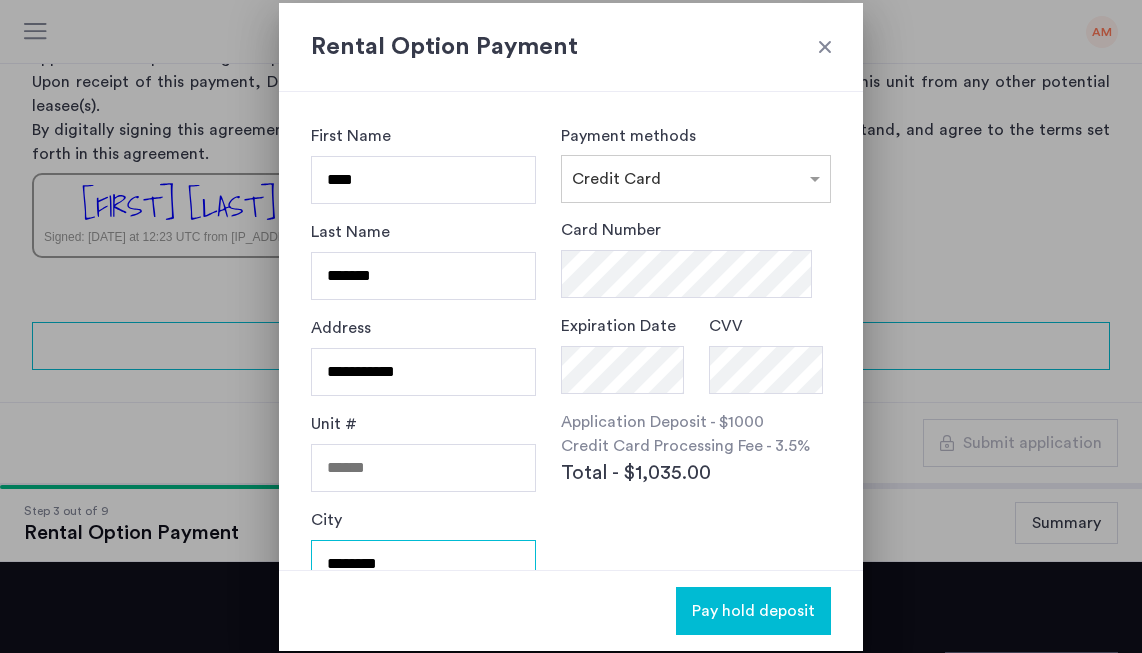scroll, scrollTop: 5, scrollLeft: 0, axis: vertical 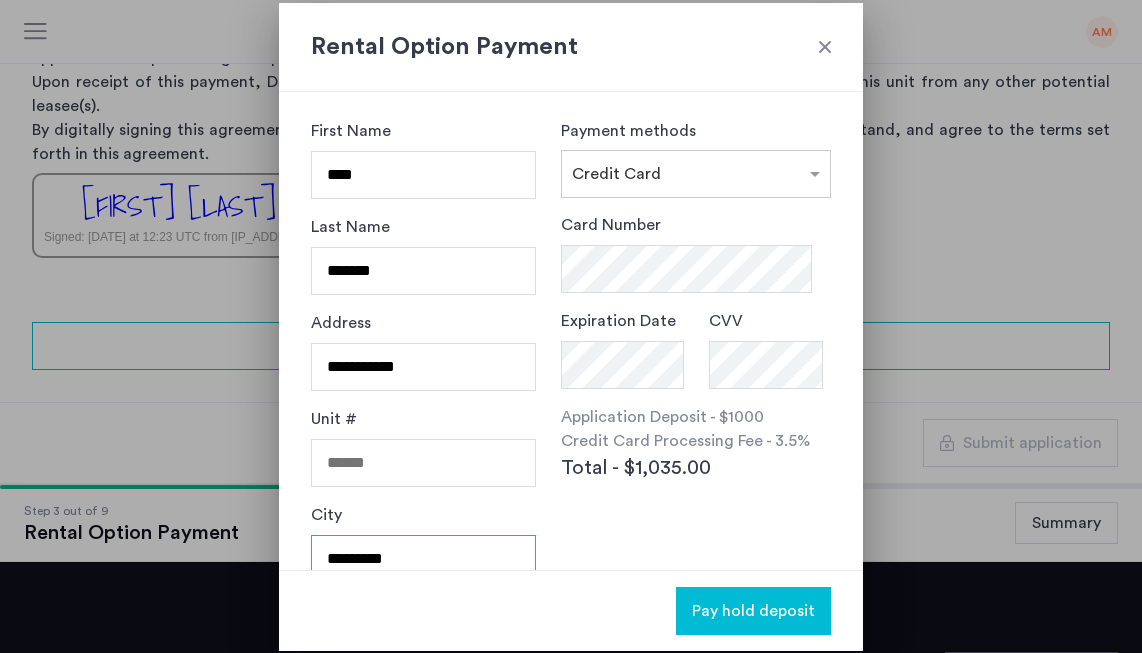 type on "*********" 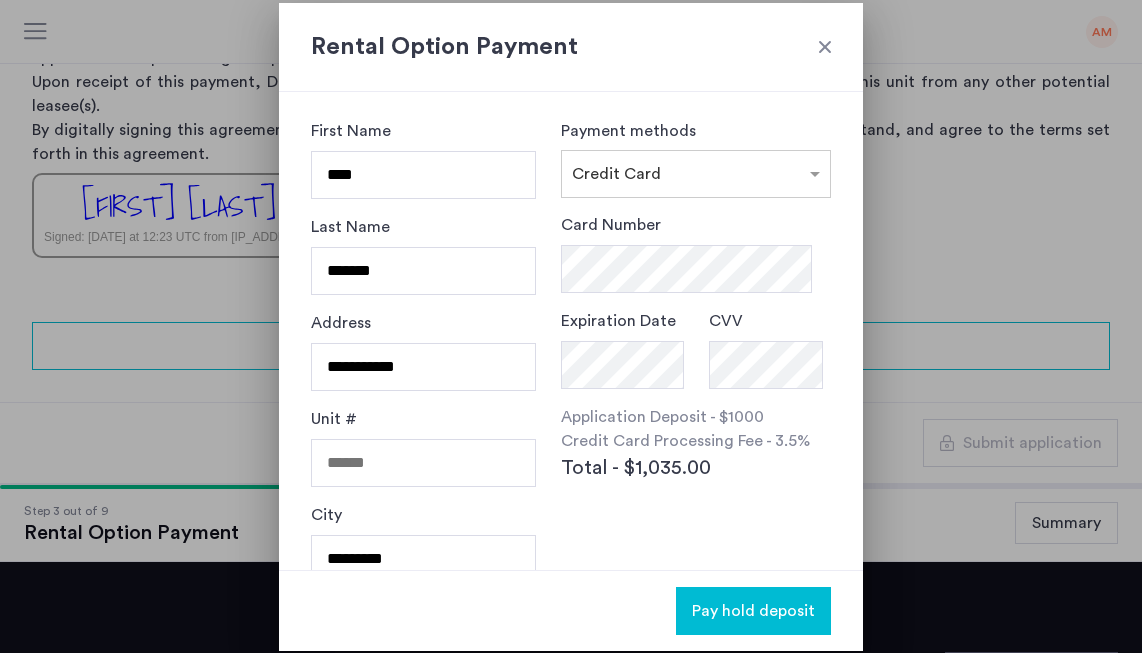 scroll, scrollTop: 226, scrollLeft: 0, axis: vertical 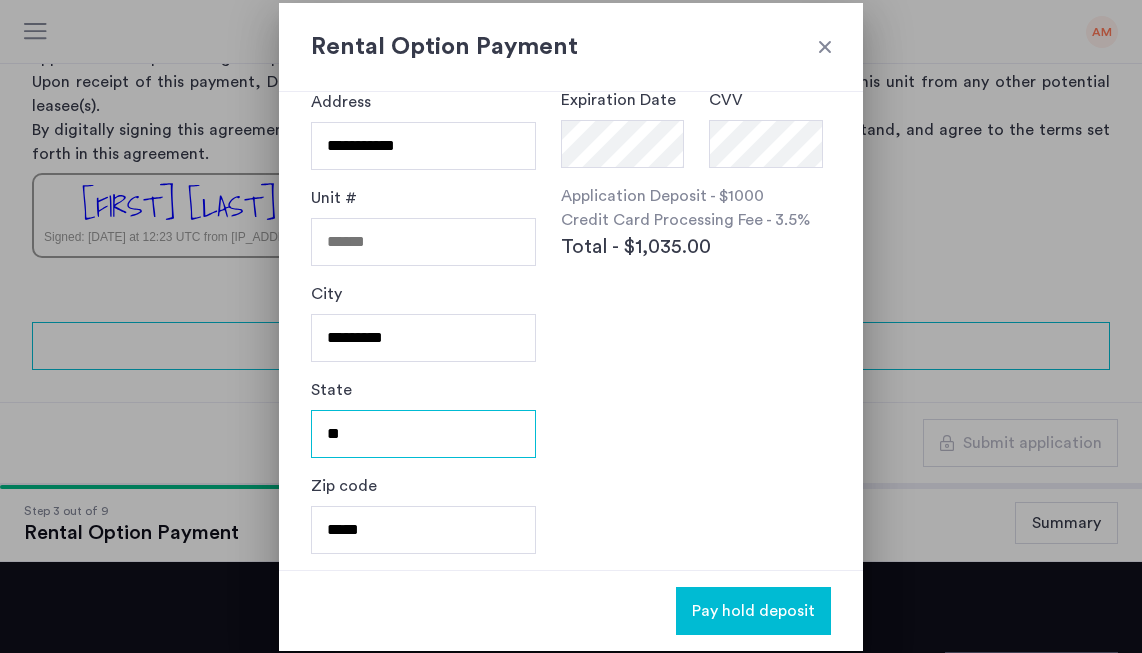 type on "**" 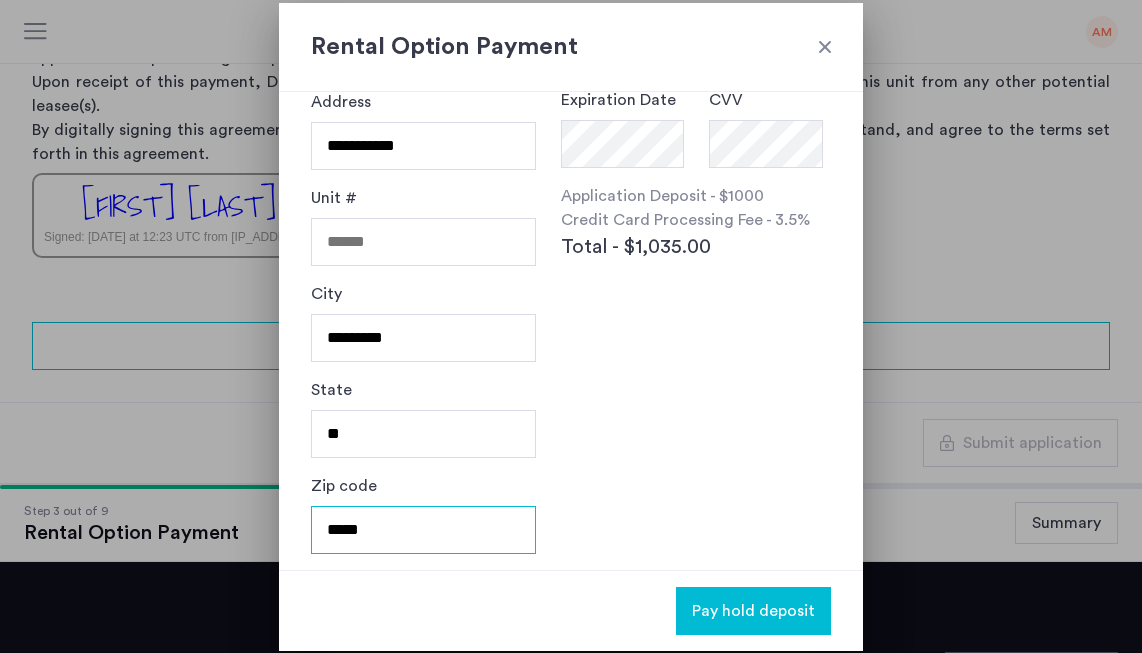scroll, scrollTop: 0, scrollLeft: 0, axis: both 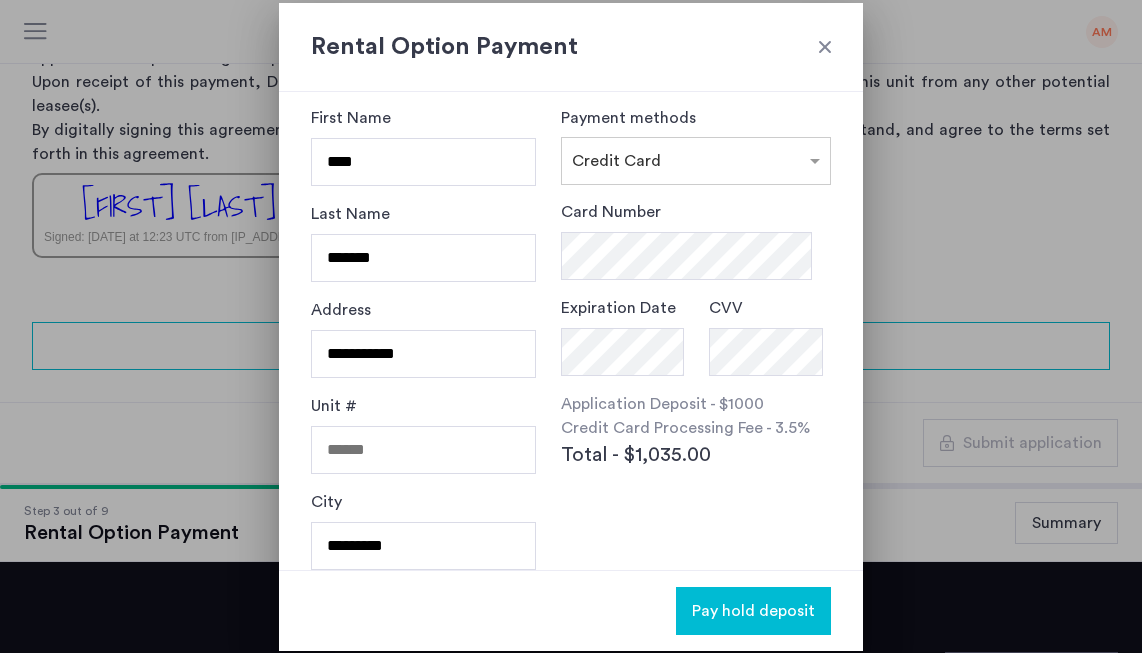 type on "*****" 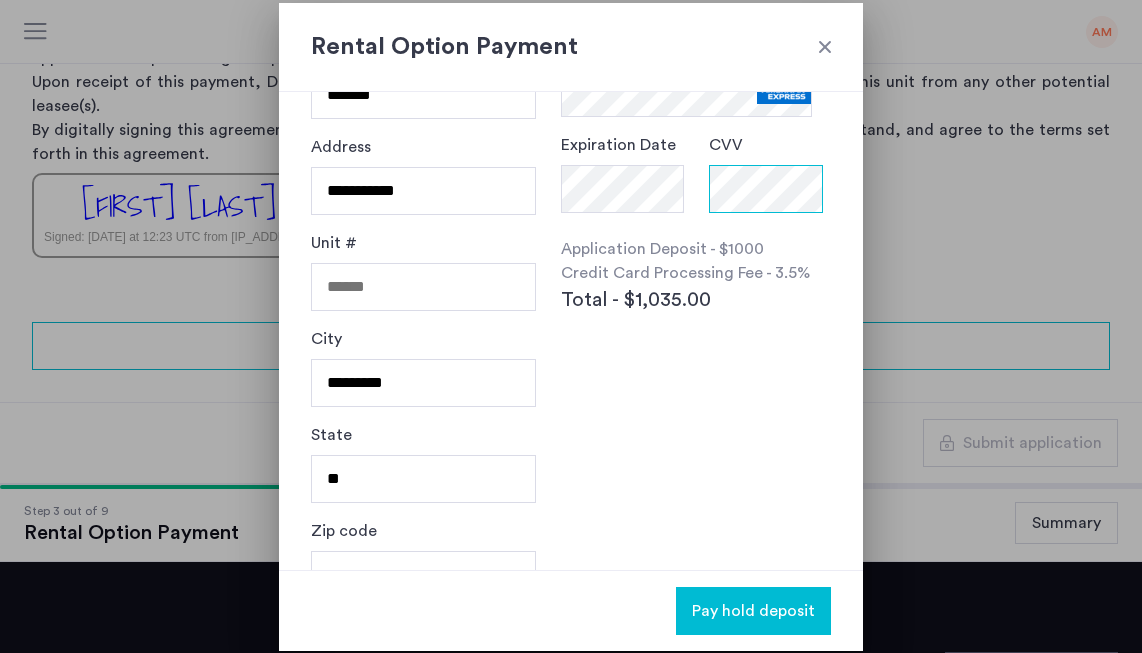 scroll, scrollTop: 189, scrollLeft: 0, axis: vertical 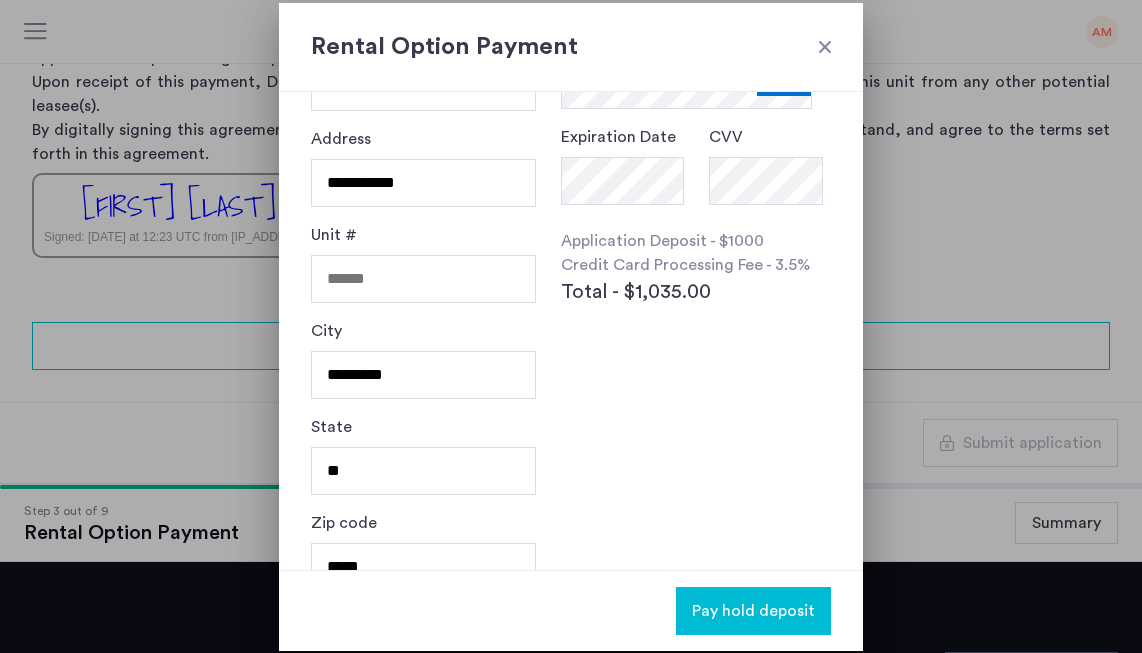 click on "Pay hold deposit" at bounding box center [753, 611] 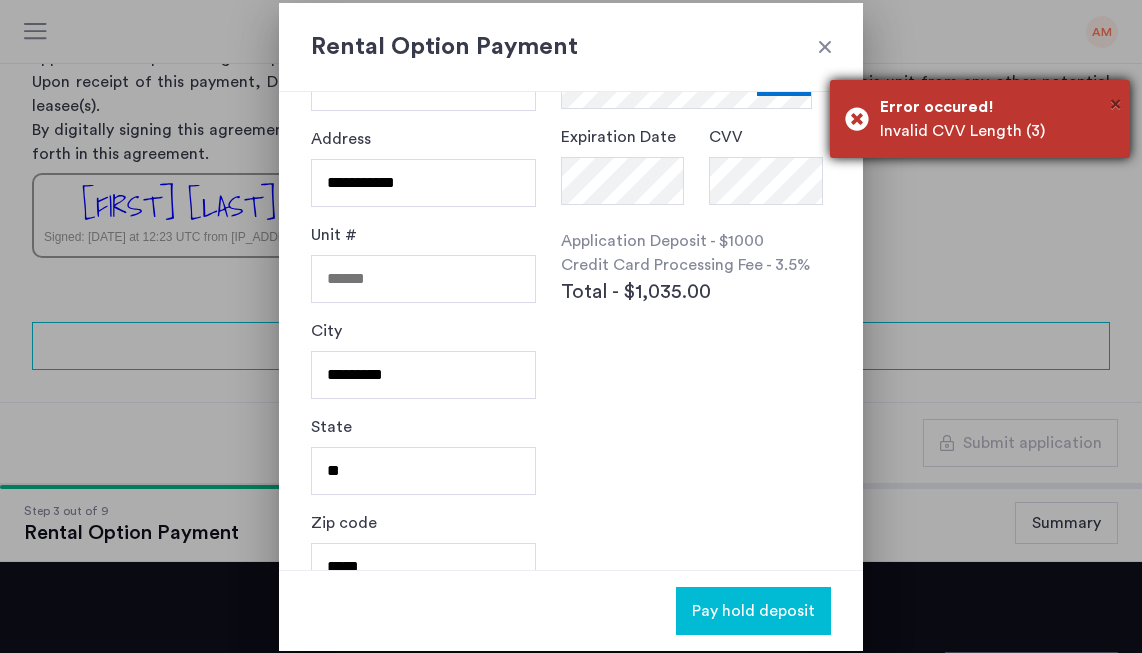 click on "×" at bounding box center [1115, 104] 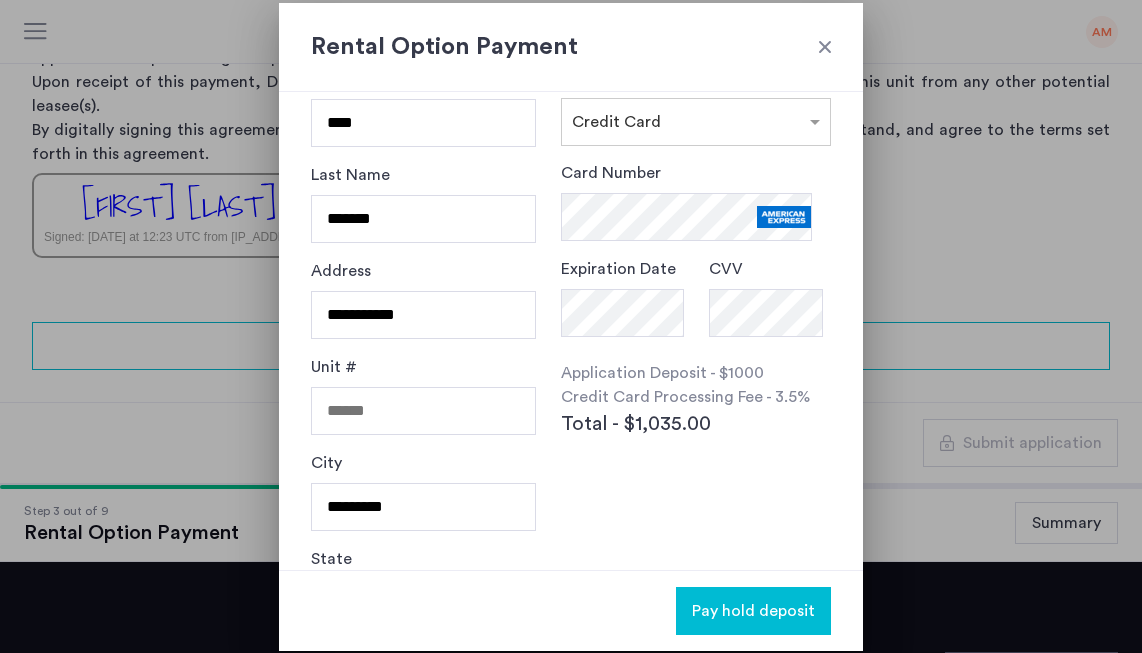 scroll, scrollTop: 53, scrollLeft: 0, axis: vertical 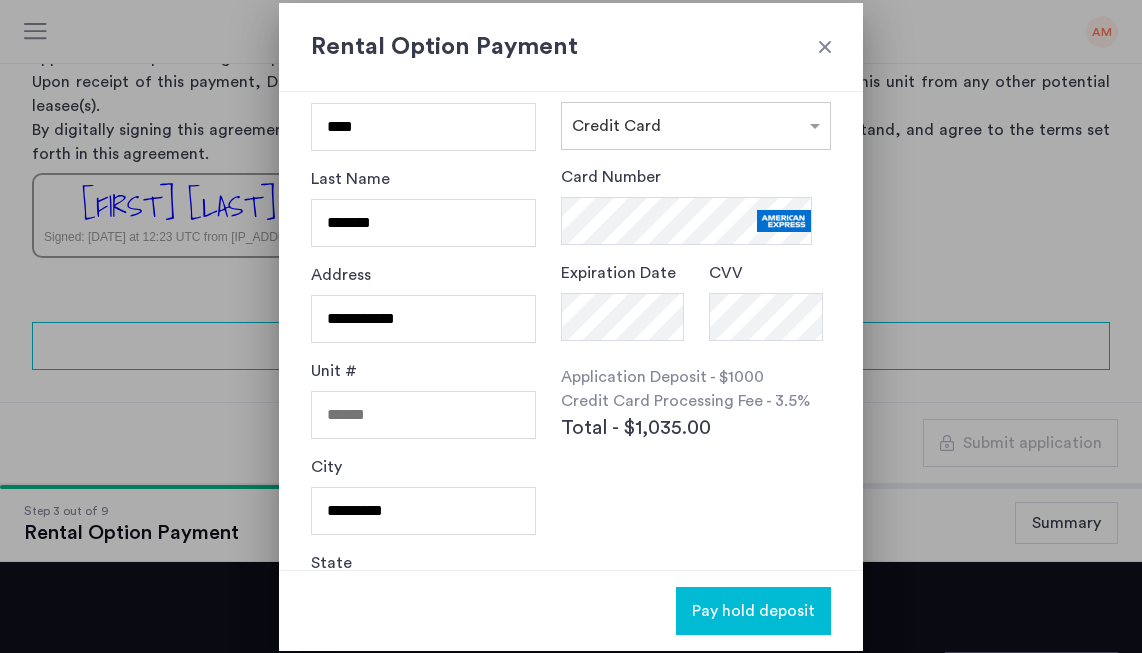 click on "Pay hold deposit" at bounding box center (753, 611) 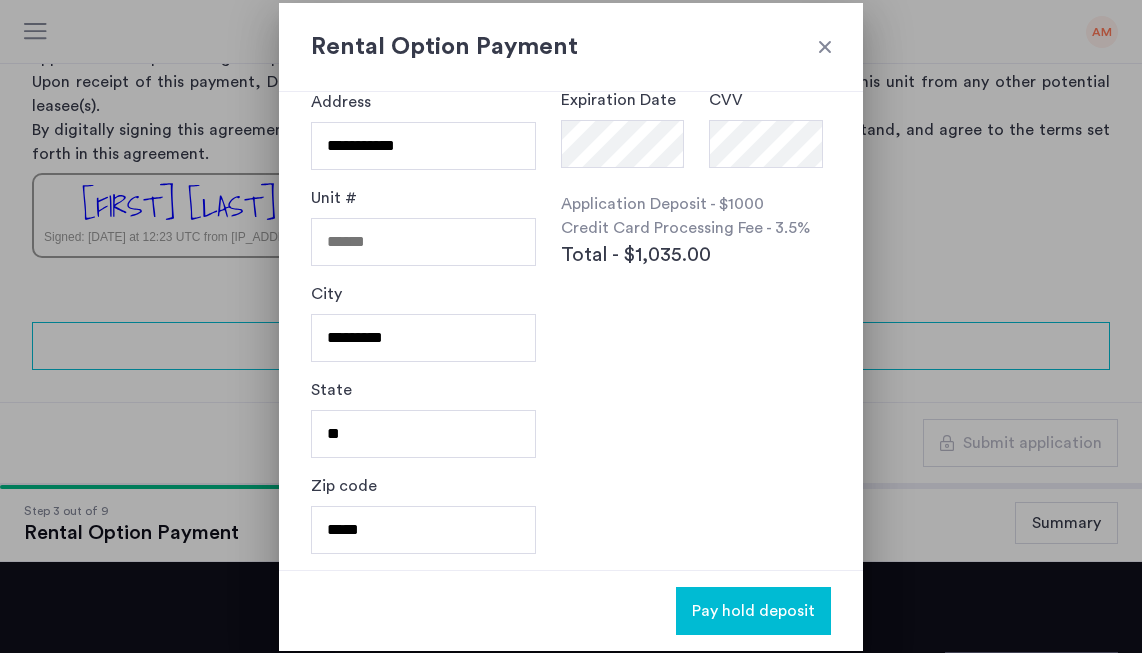 scroll, scrollTop: 226, scrollLeft: 0, axis: vertical 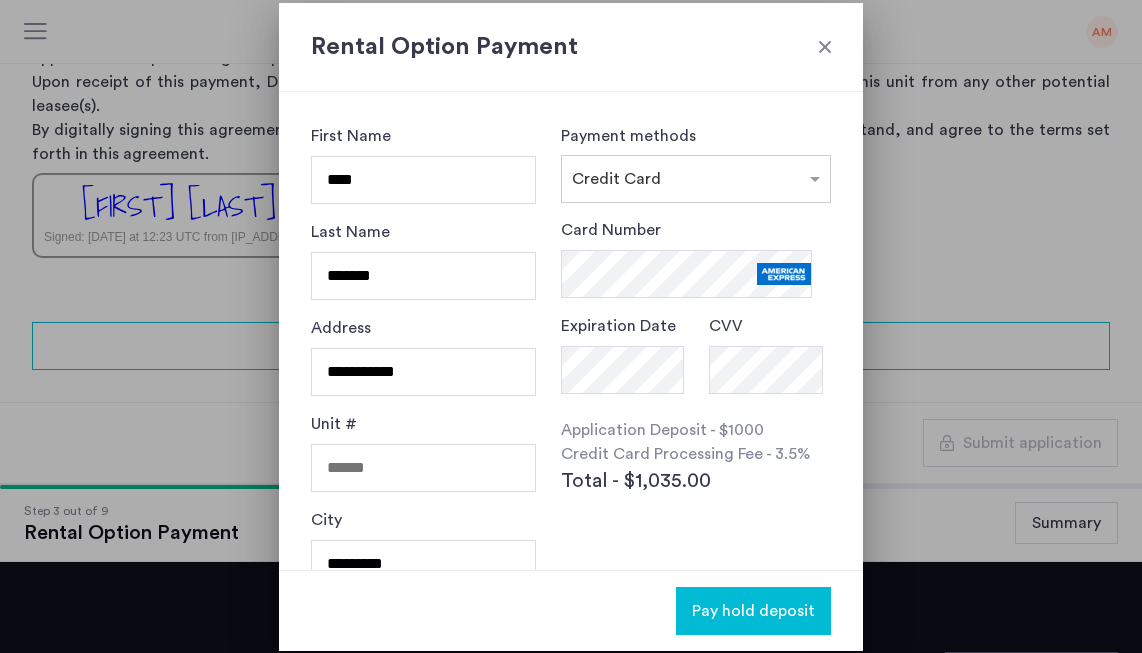 click on "First Name ****" at bounding box center [423, 172] 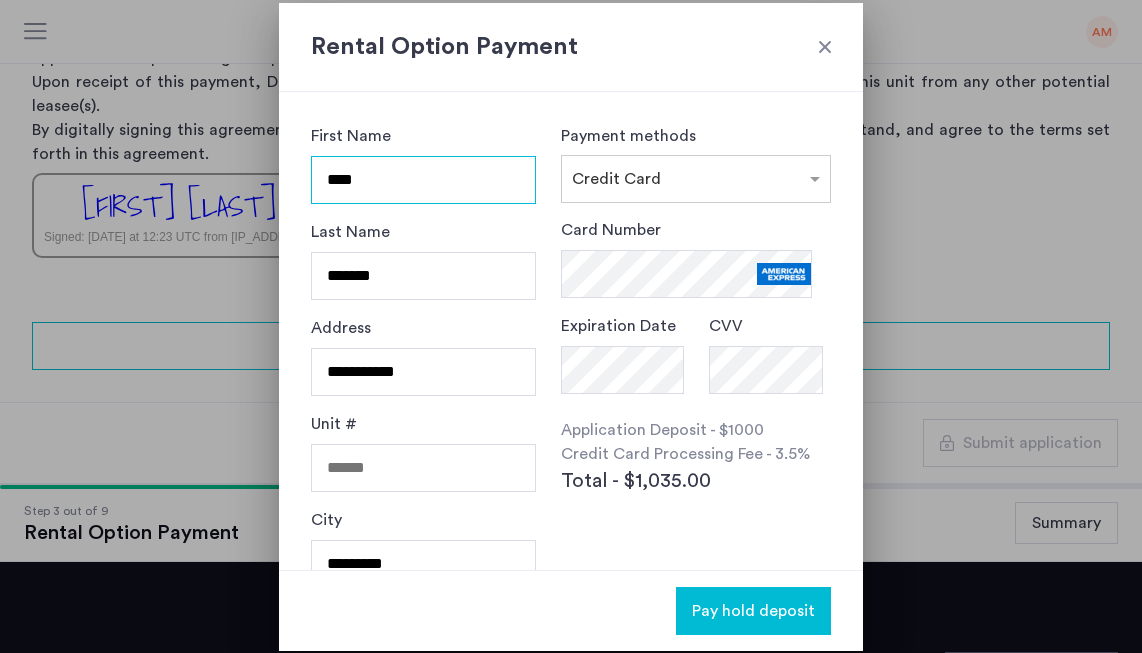 click on "****" at bounding box center [423, 180] 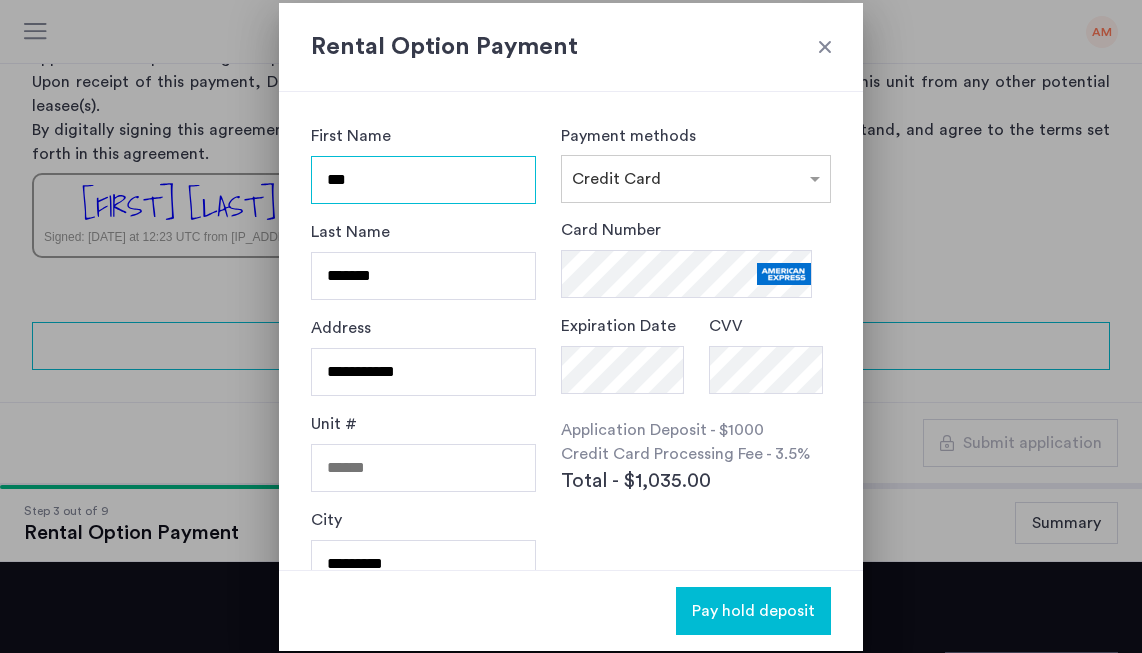 type on "****" 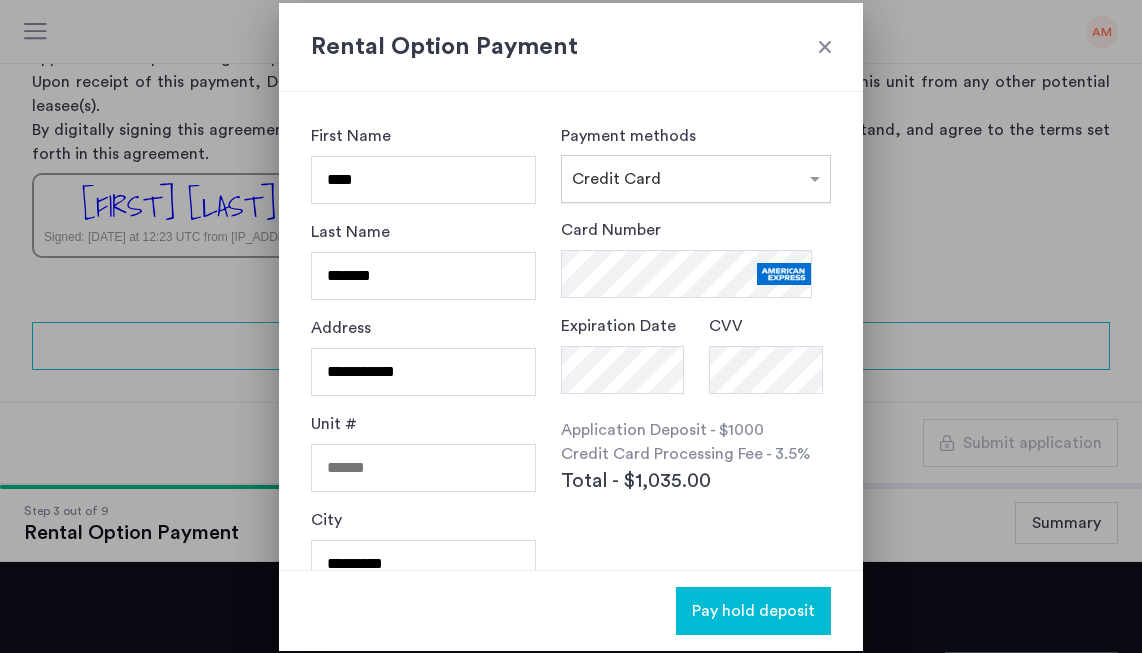 click on "Credit Card" at bounding box center (616, 179) 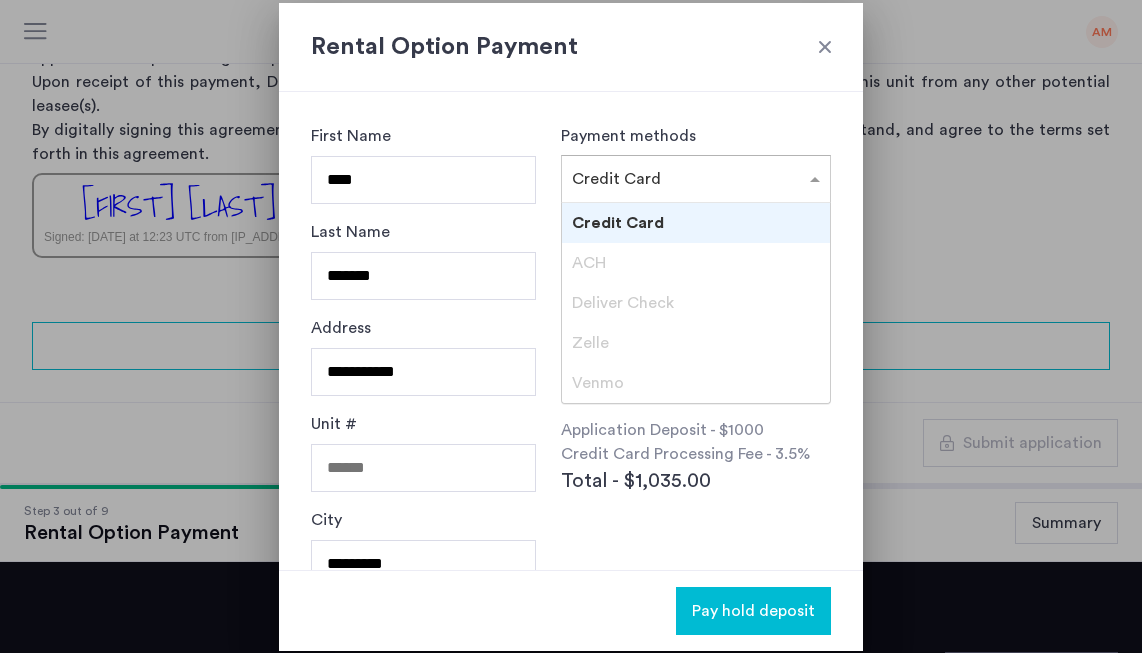 click on "Credit Card" at bounding box center [618, 223] 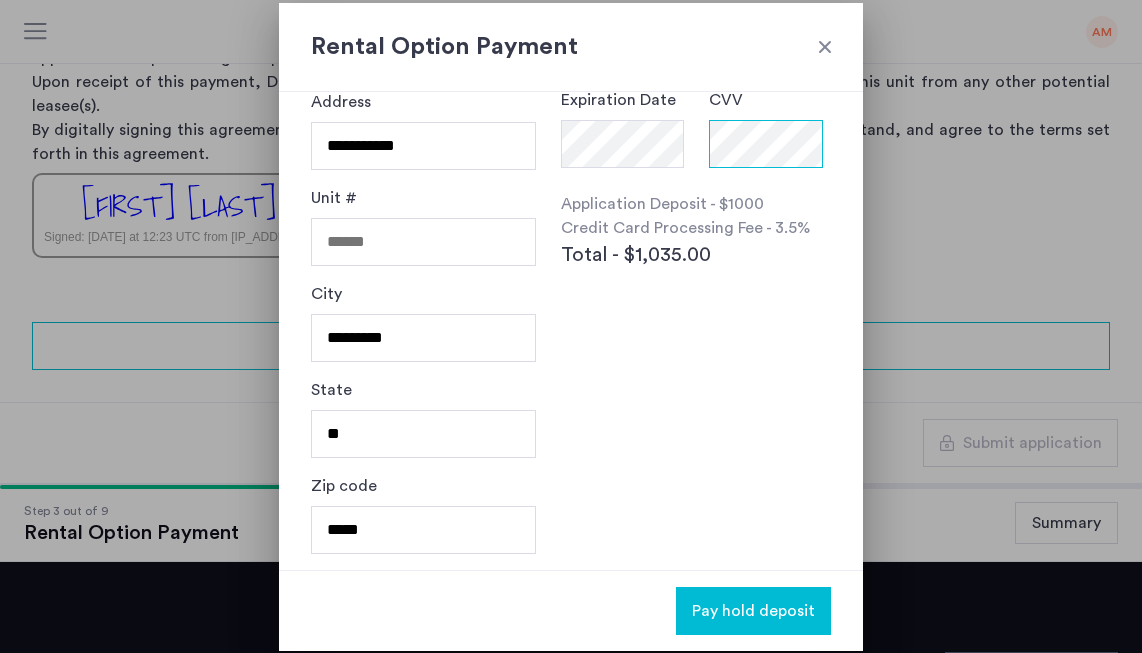 scroll, scrollTop: 226, scrollLeft: 0, axis: vertical 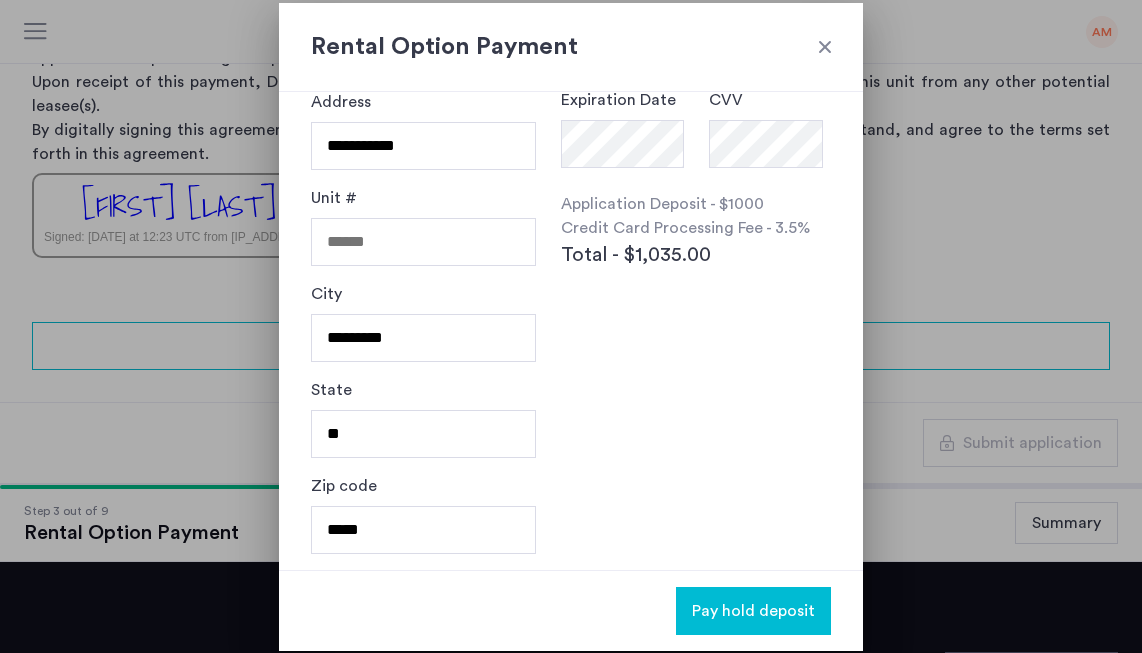 click on "Pay hold deposit" at bounding box center [753, 611] 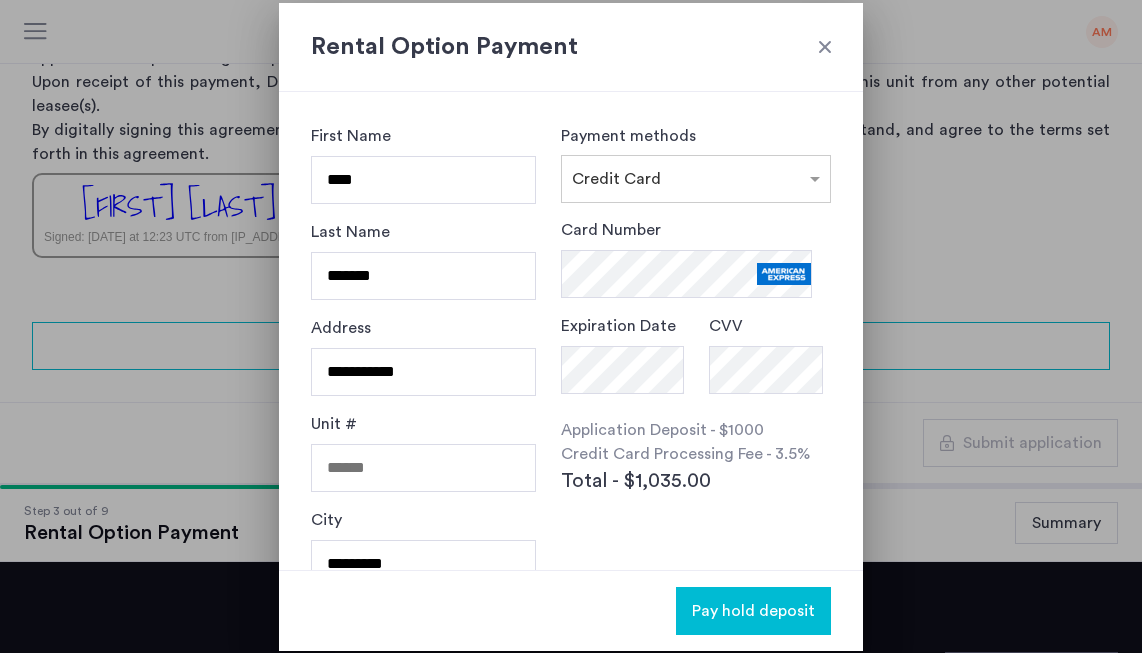 scroll, scrollTop: 0, scrollLeft: 0, axis: both 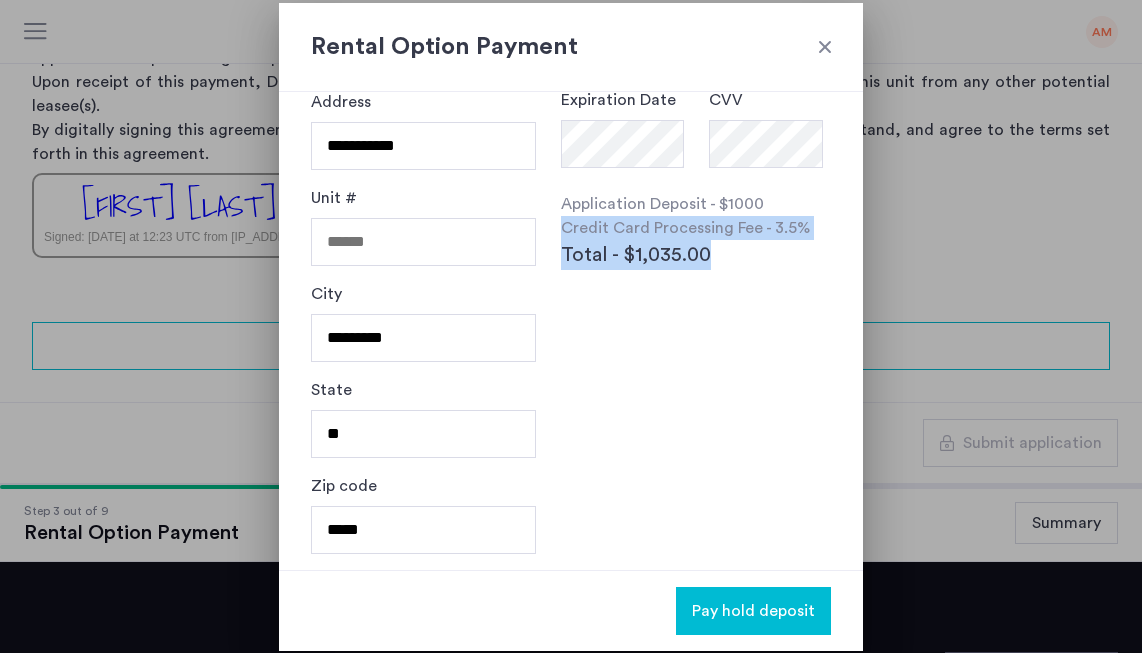 drag, startPoint x: 691, startPoint y: 445, endPoint x: 724, endPoint y: 783, distance: 339.60712 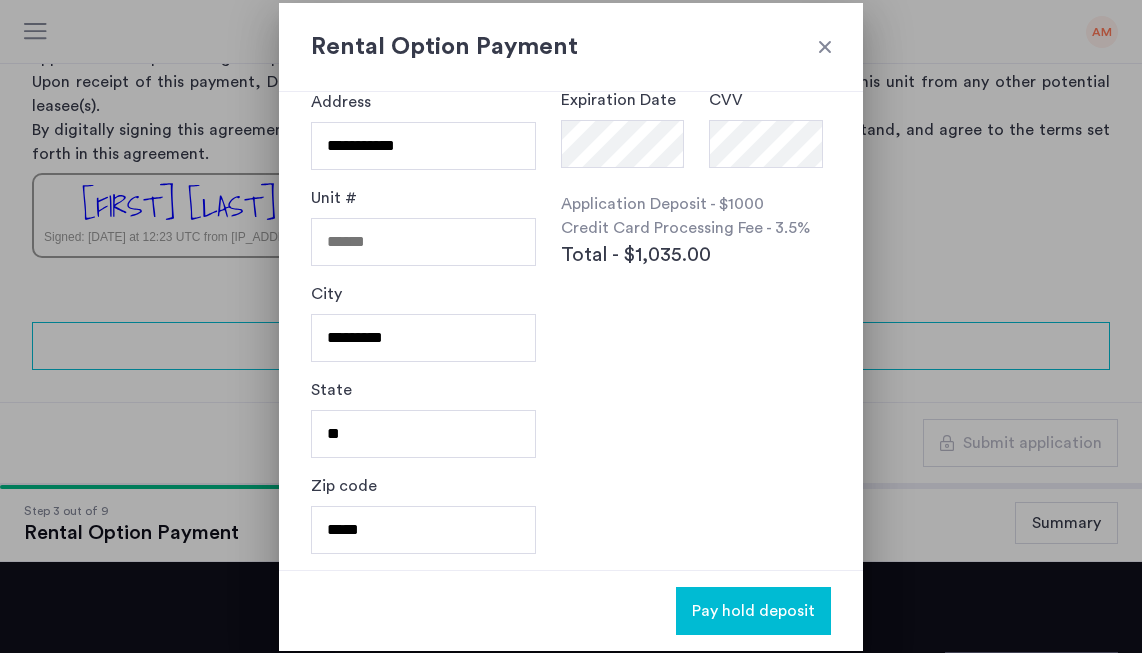 click on "Card Number Expiration Date CVV Application Deposit - $1000  Credit Card Processing Fee - 3.5% Total - $1,035.00" at bounding box center [696, 176] 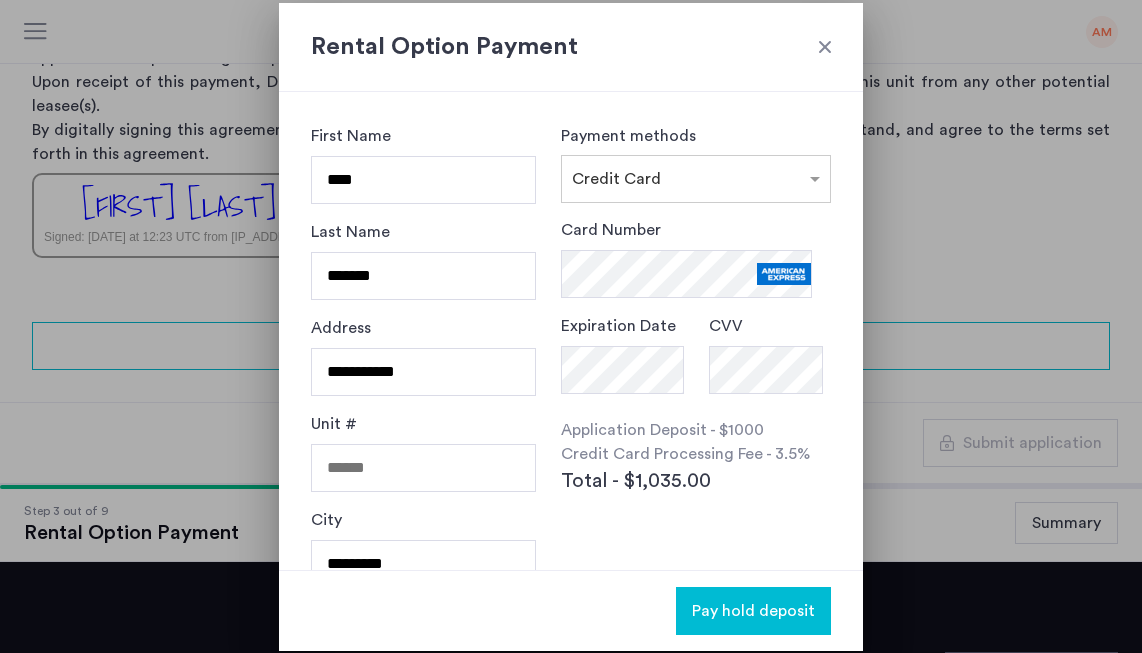 scroll, scrollTop: 0, scrollLeft: 0, axis: both 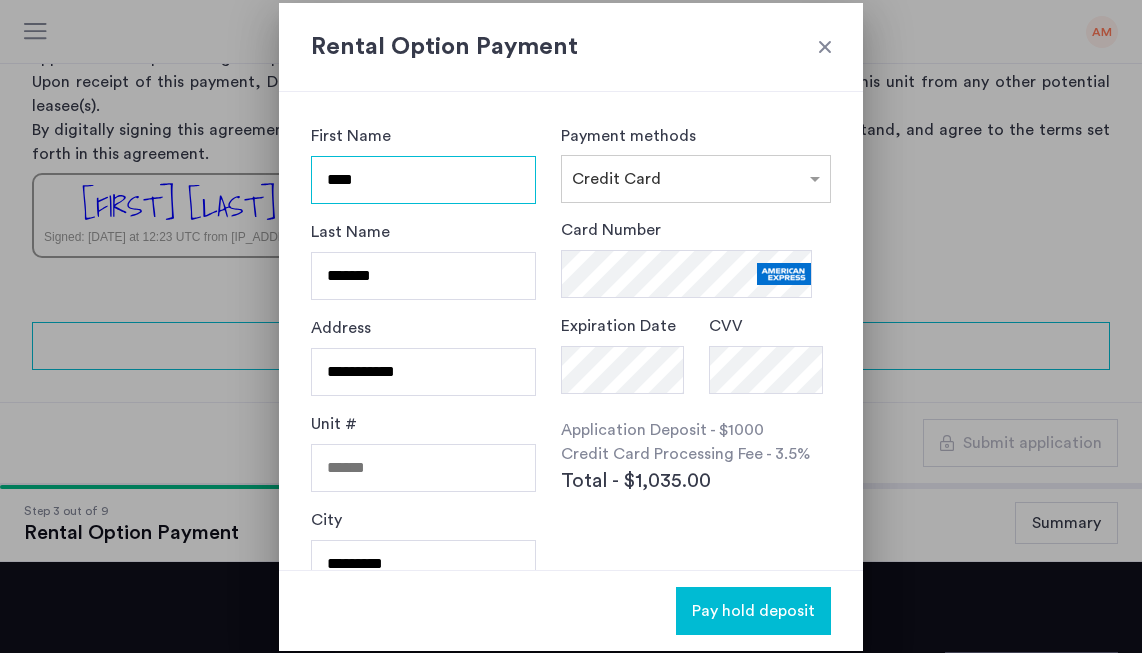 click on "****" at bounding box center (423, 180) 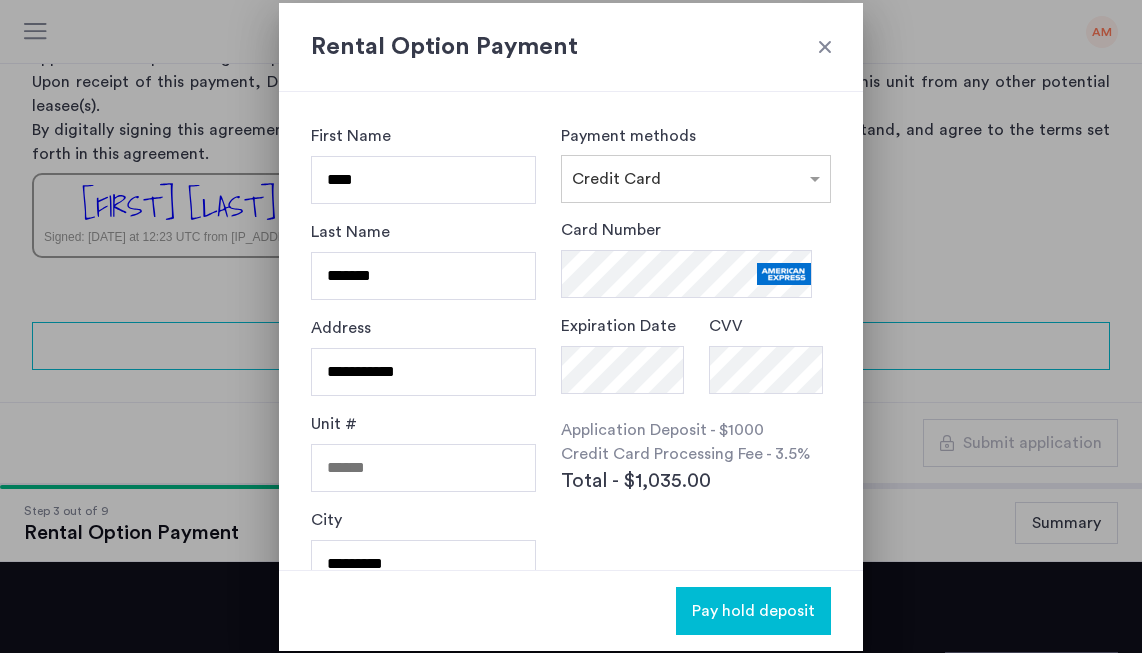 click on "Pay hold deposit" at bounding box center [571, 610] 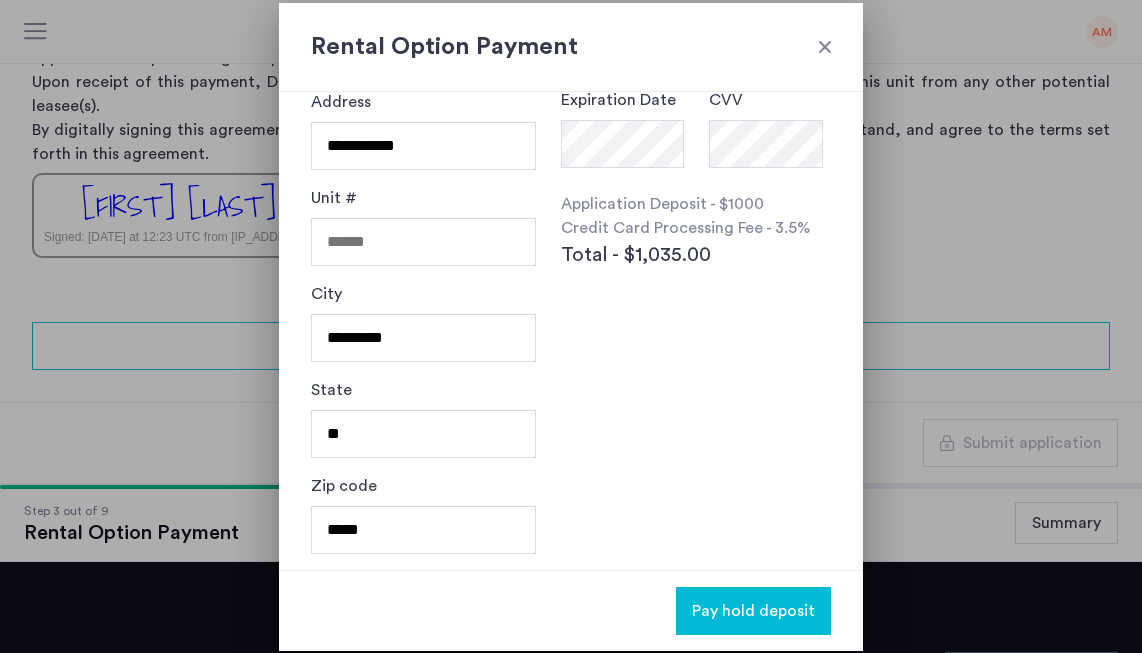 scroll, scrollTop: 226, scrollLeft: 0, axis: vertical 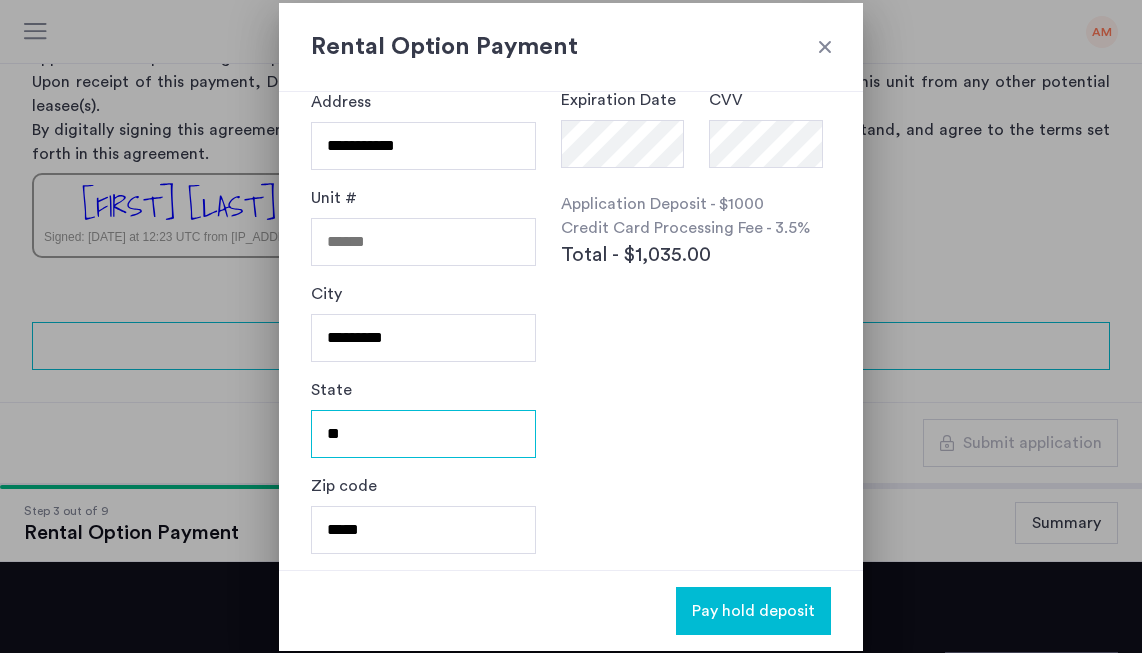 click on "**" at bounding box center (423, 434) 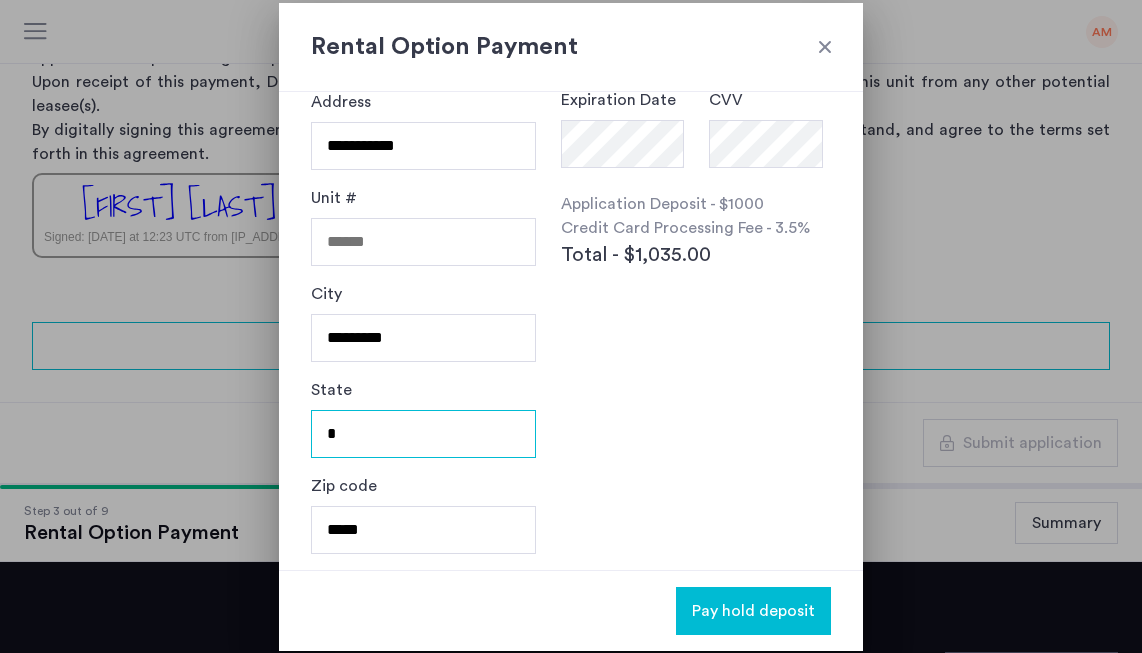 type on "**" 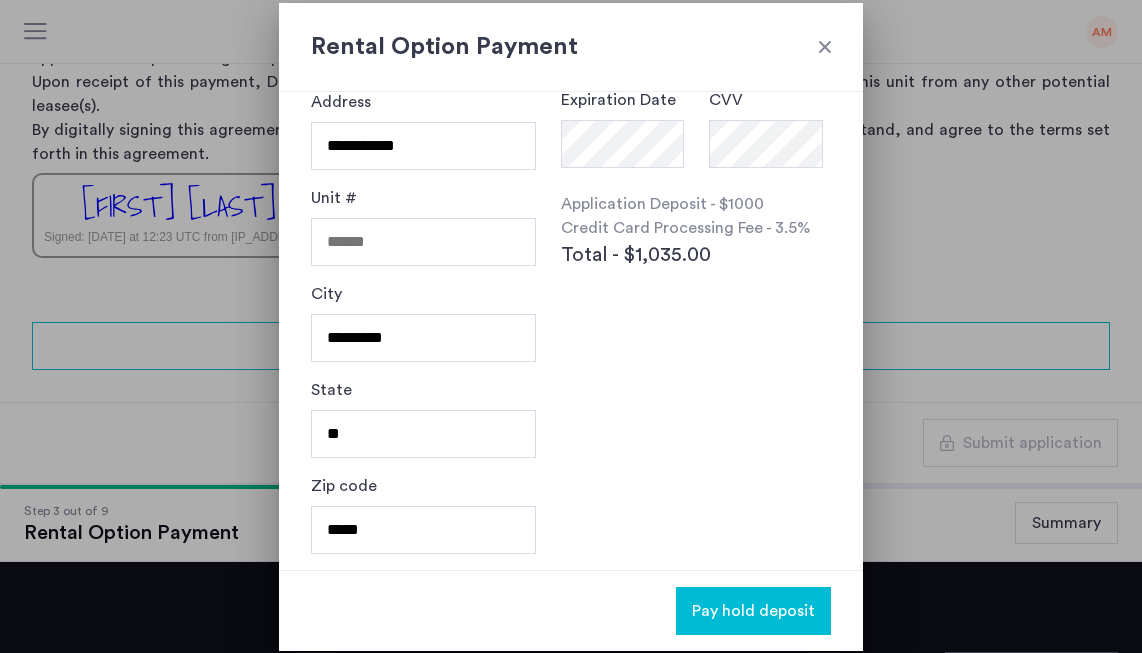 click on "Pay hold deposit" at bounding box center [753, 611] 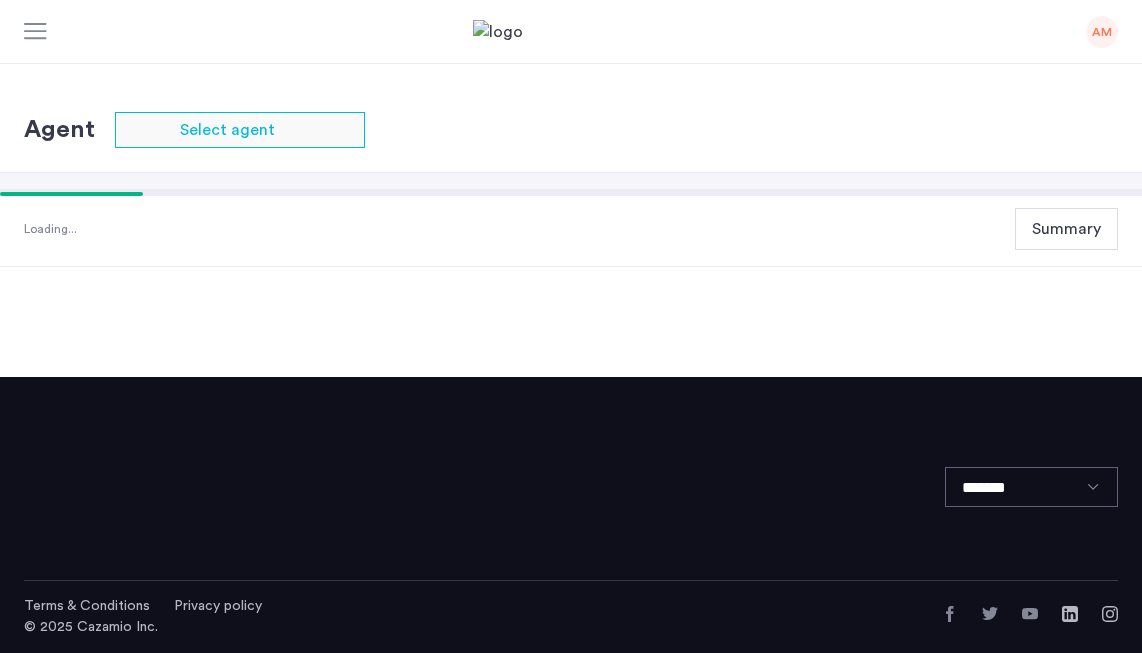 scroll, scrollTop: 0, scrollLeft: 0, axis: both 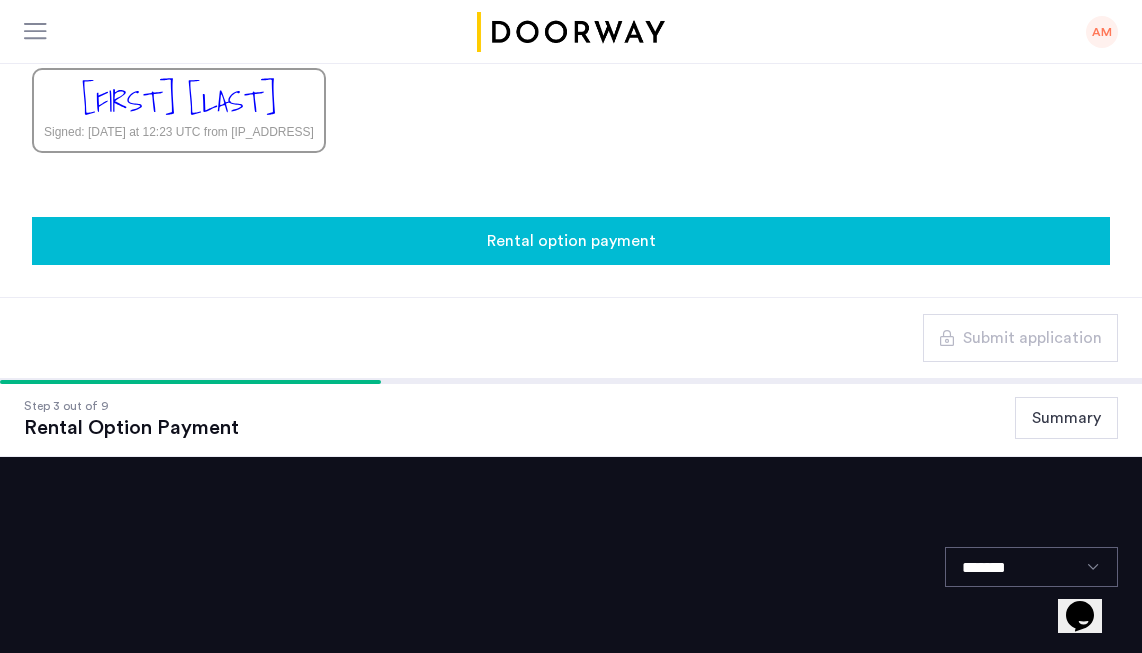 click on "Rental option payment" 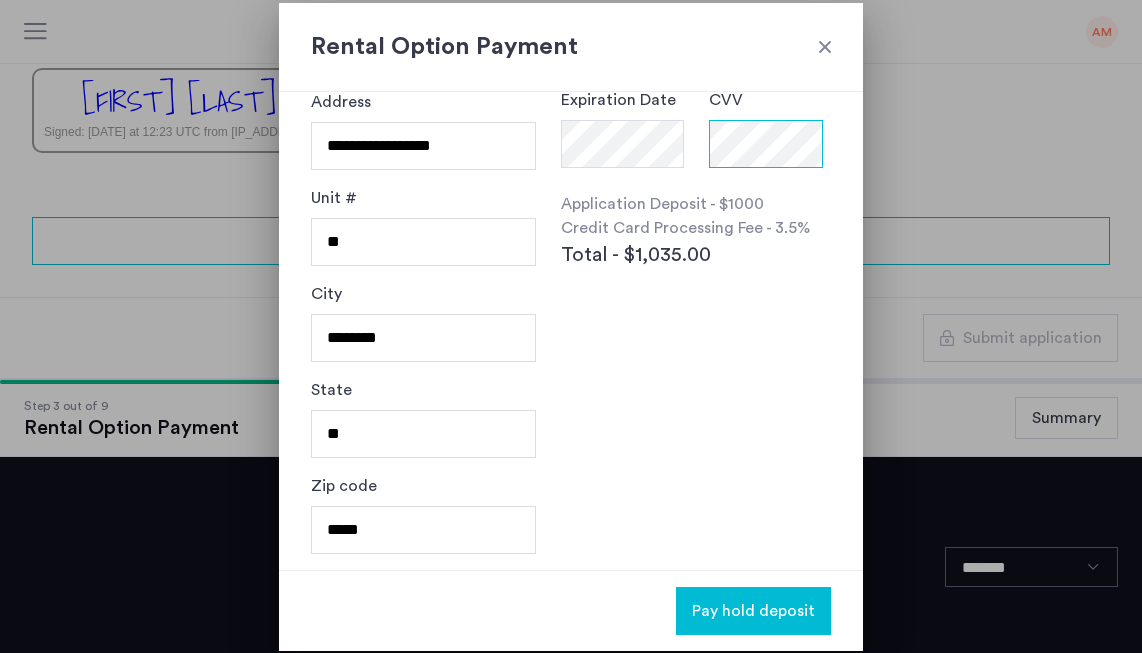 scroll, scrollTop: 226, scrollLeft: 0, axis: vertical 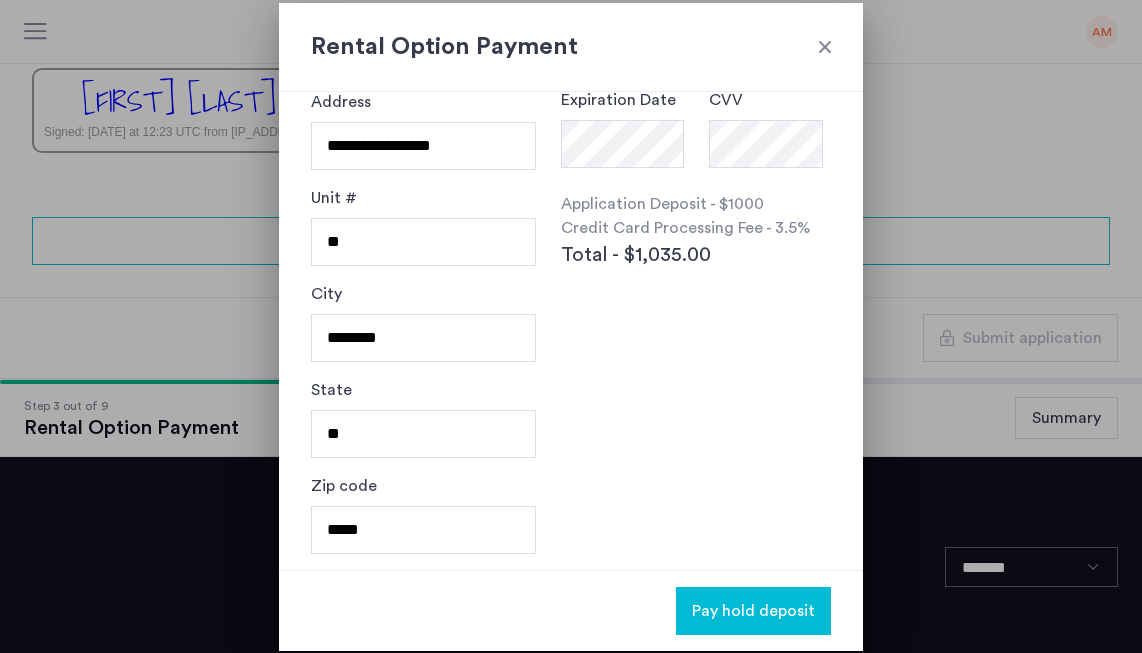 click on "Pay hold deposit" at bounding box center [753, 611] 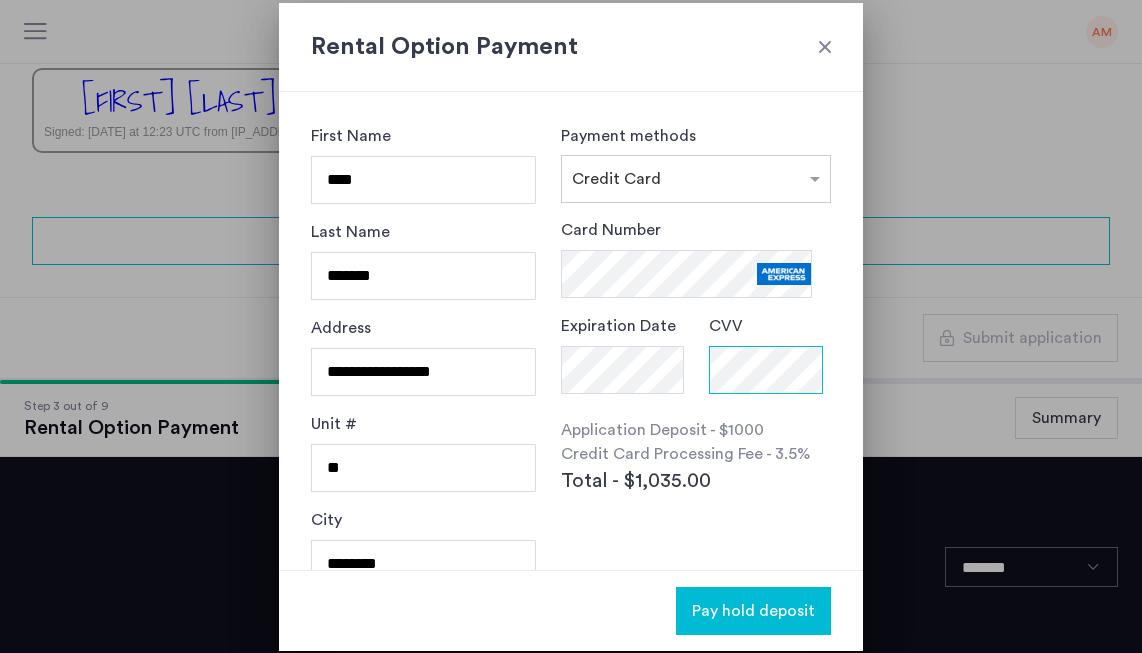 scroll, scrollTop: -1, scrollLeft: 0, axis: vertical 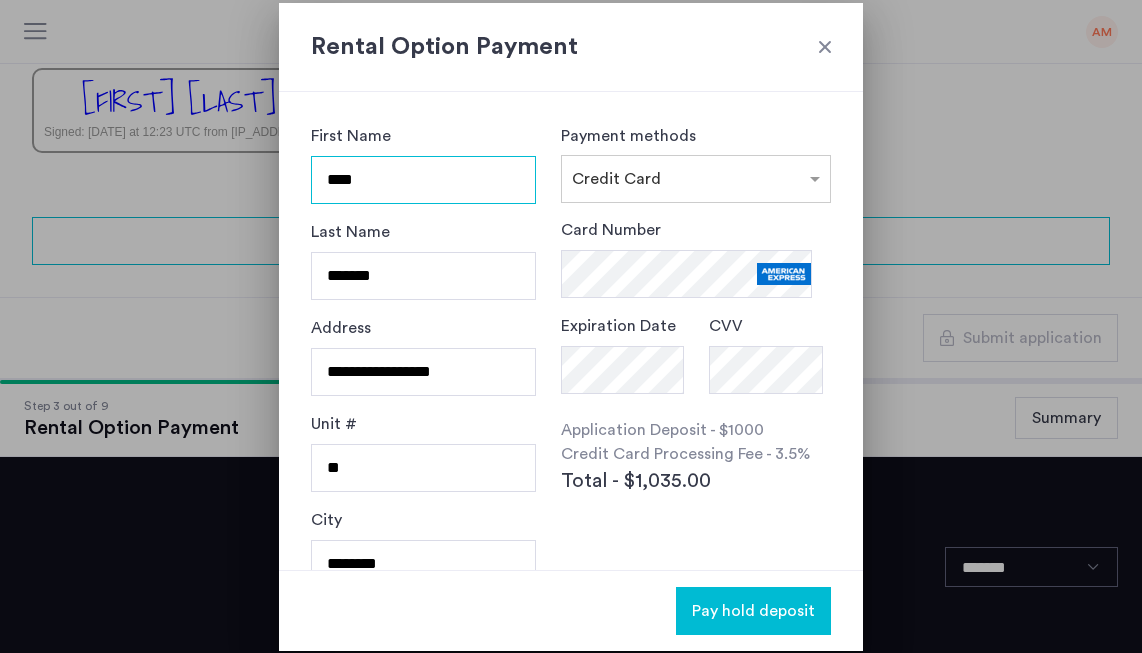 click on "****" at bounding box center (423, 180) 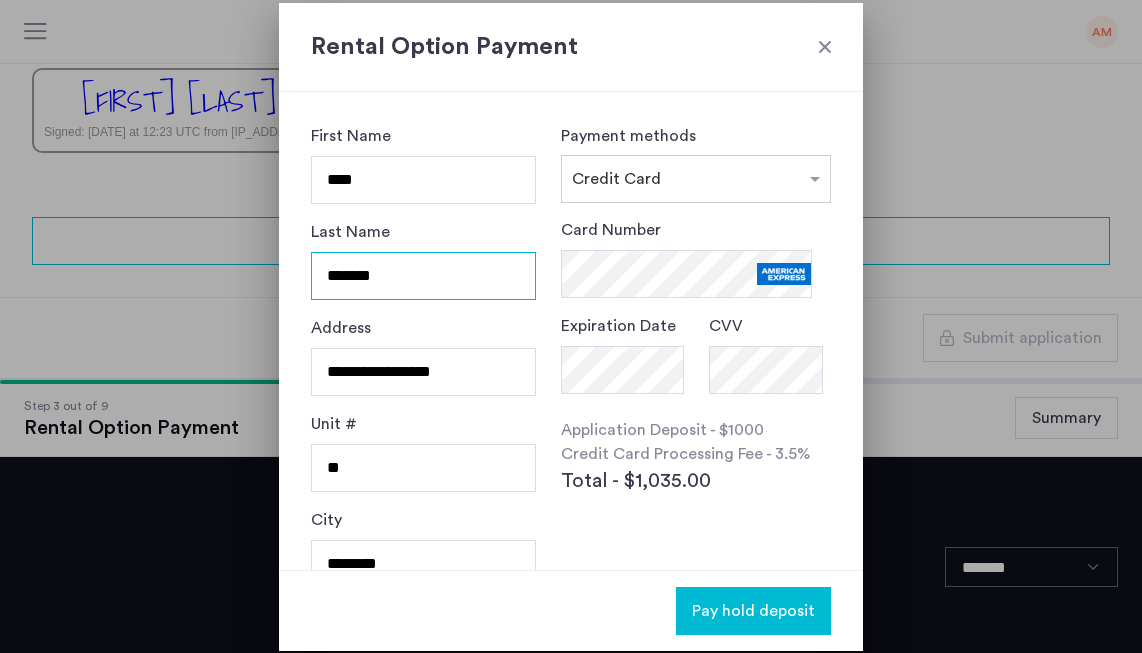 type on "*******" 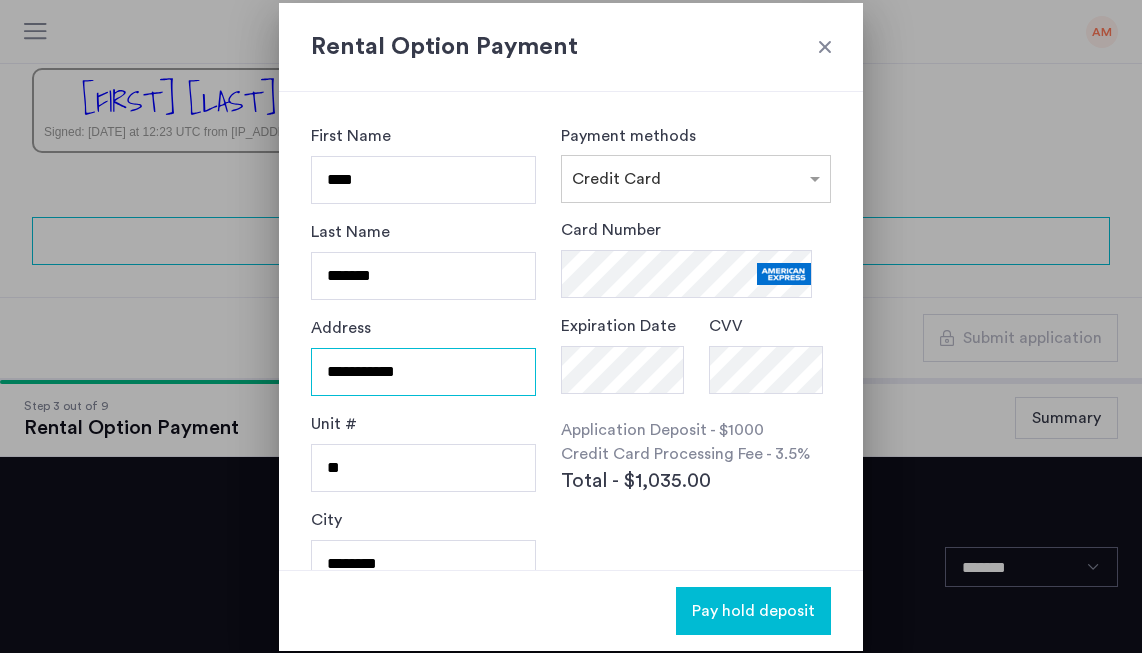 type on "**********" 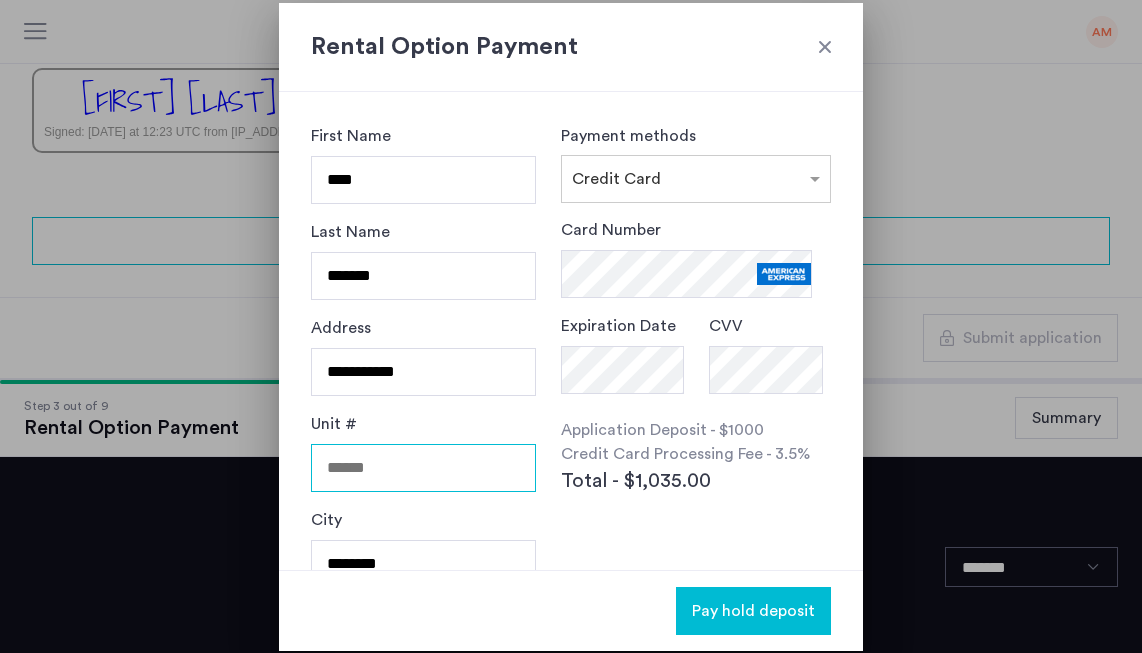 type 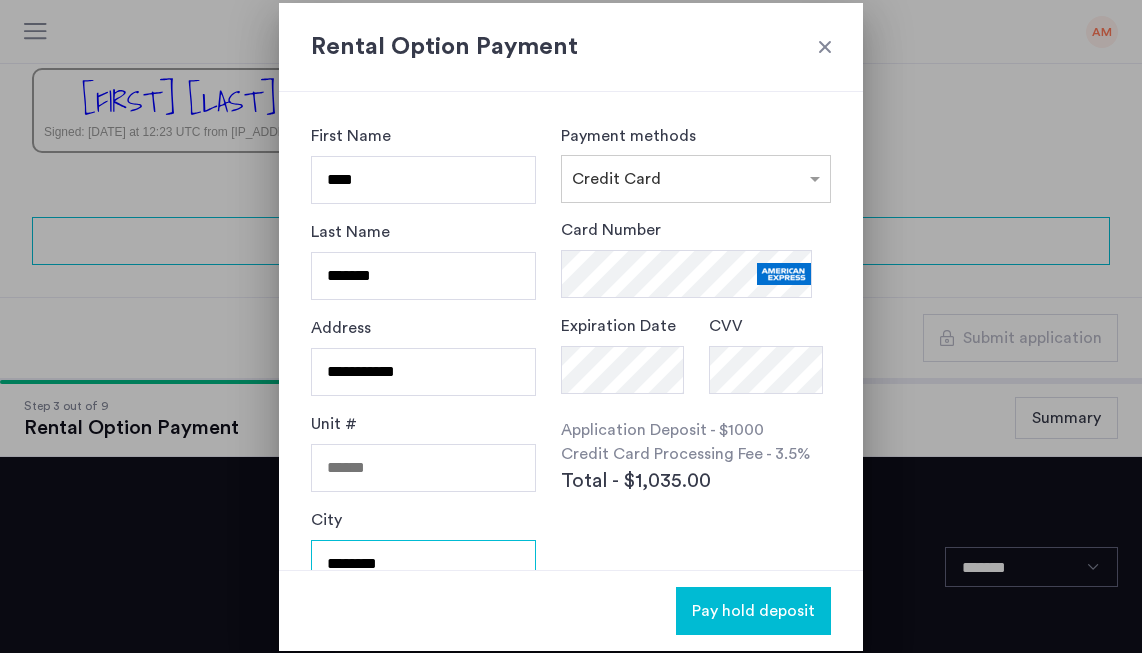 scroll, scrollTop: 5, scrollLeft: 0, axis: vertical 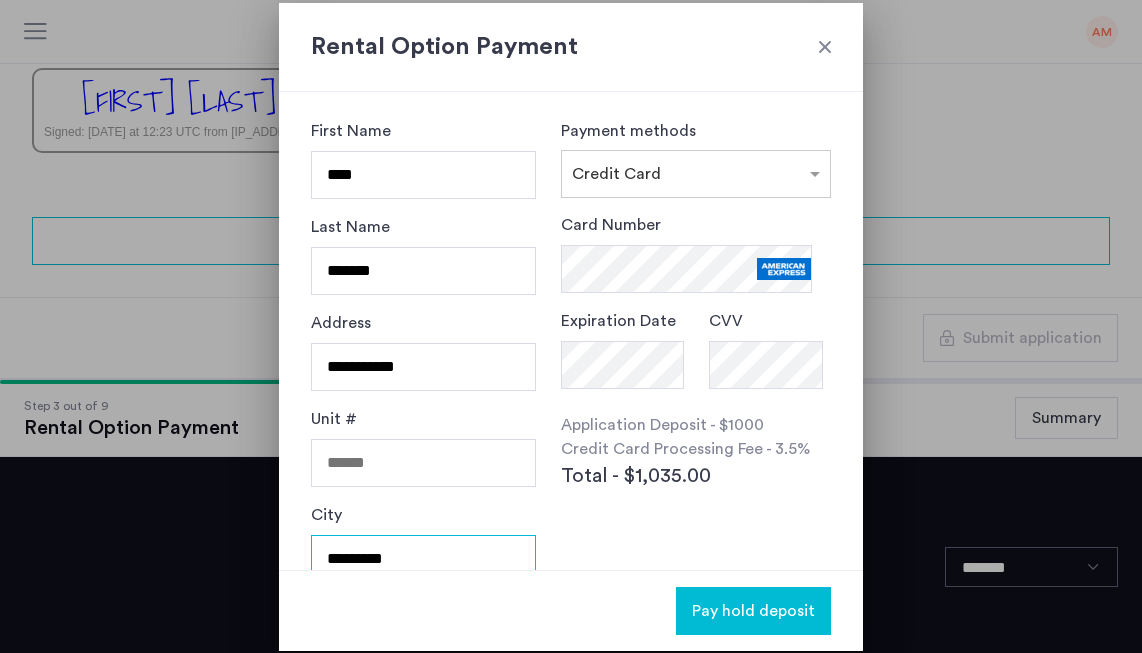 type on "*********" 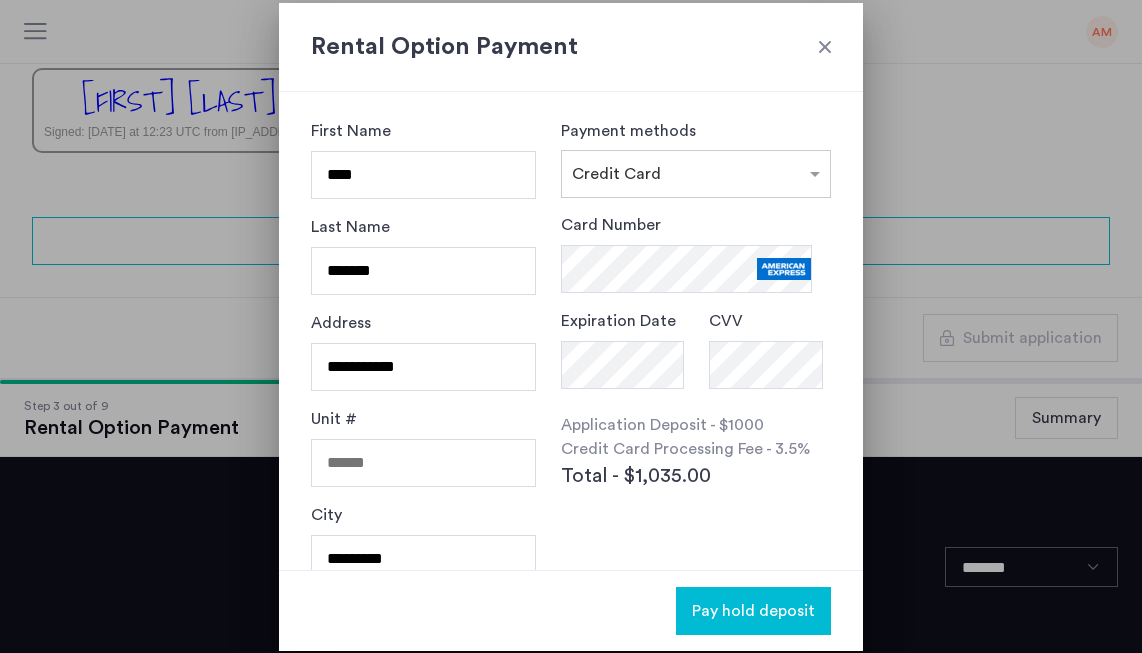 scroll, scrollTop: 226, scrollLeft: 0, axis: vertical 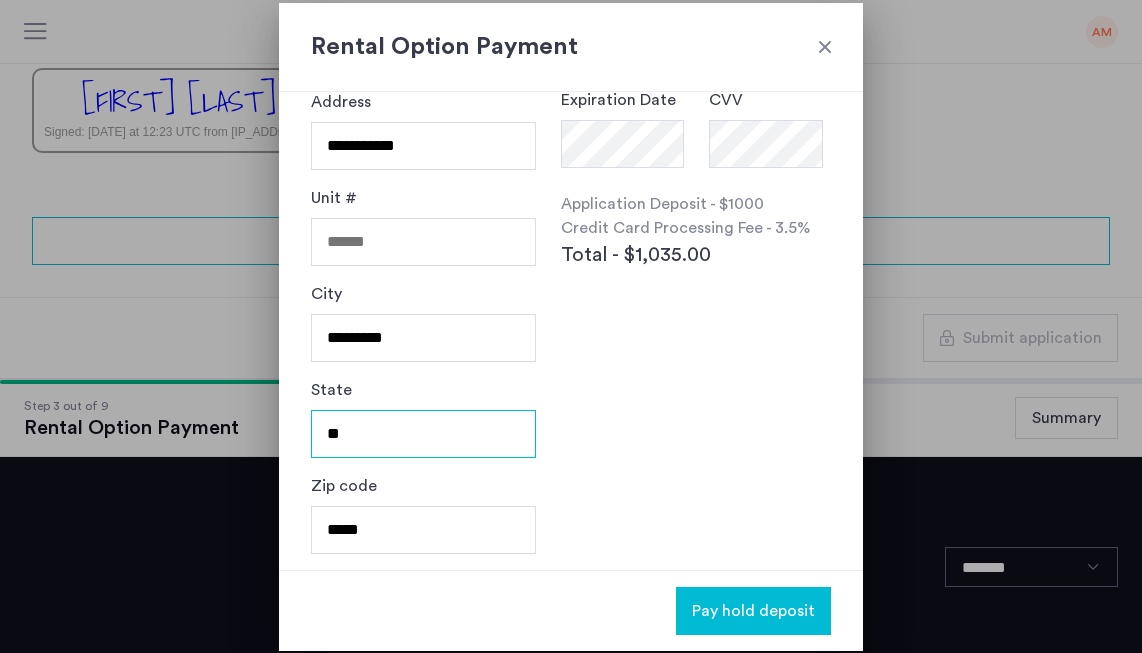 type on "**" 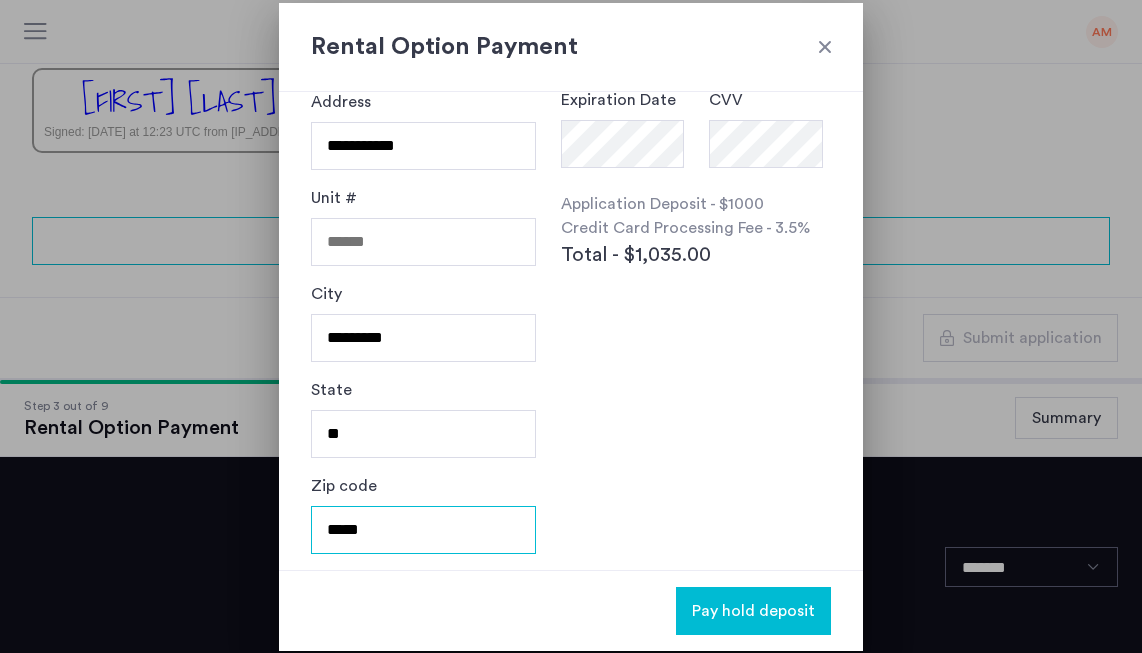type on "*****" 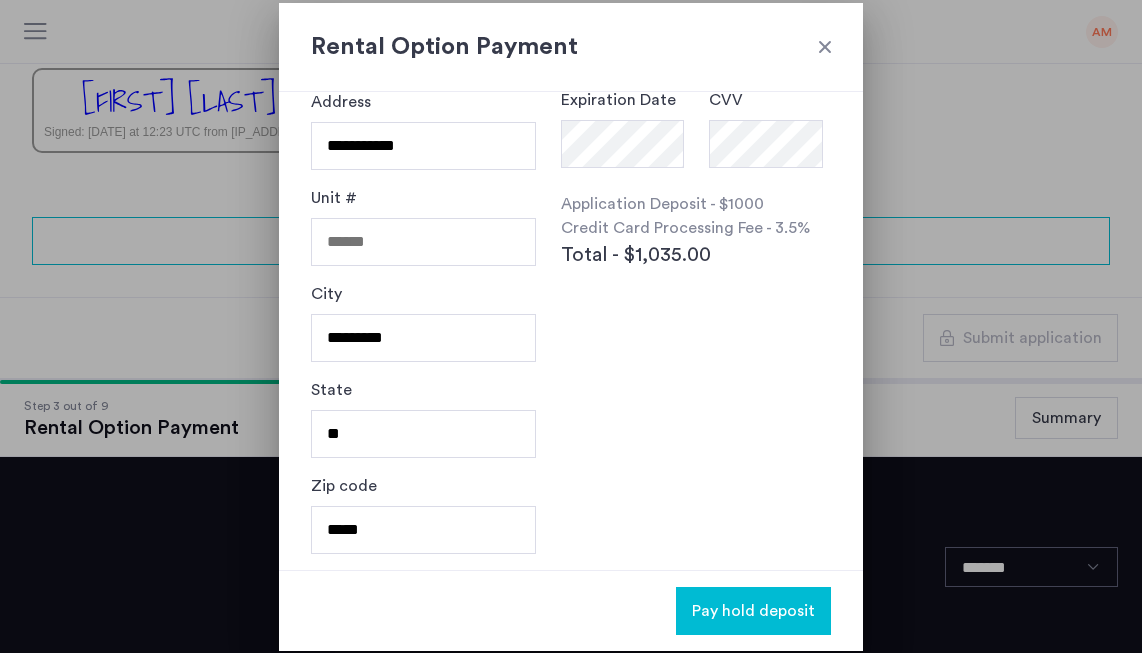 click on "Pay hold deposit" at bounding box center (753, 611) 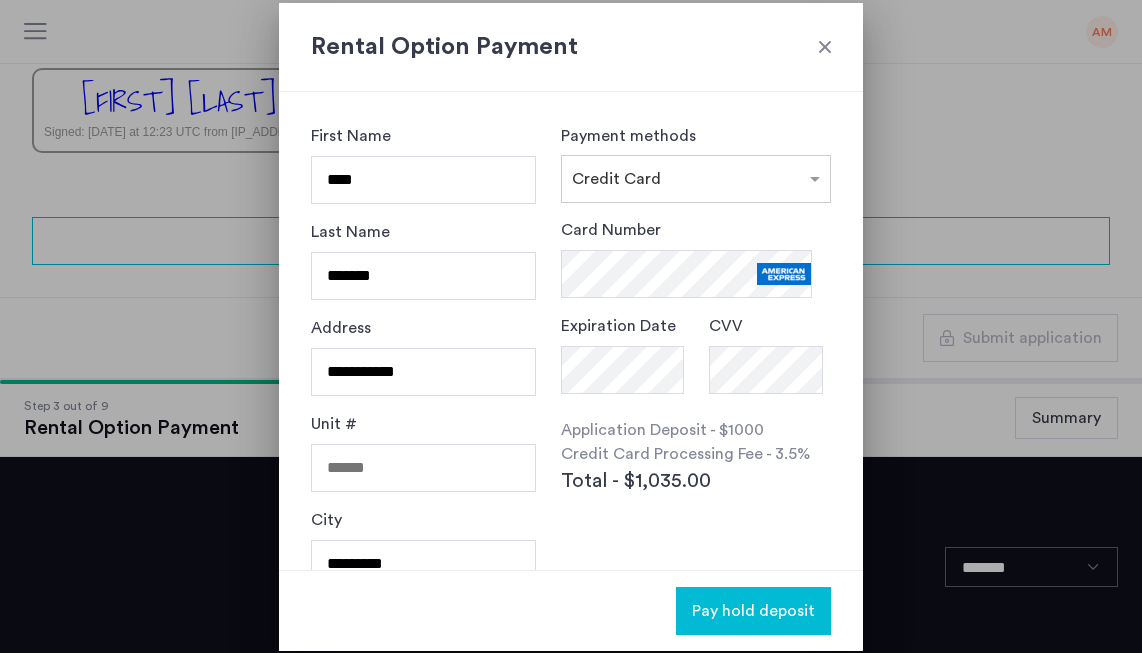 scroll, scrollTop: 0, scrollLeft: 0, axis: both 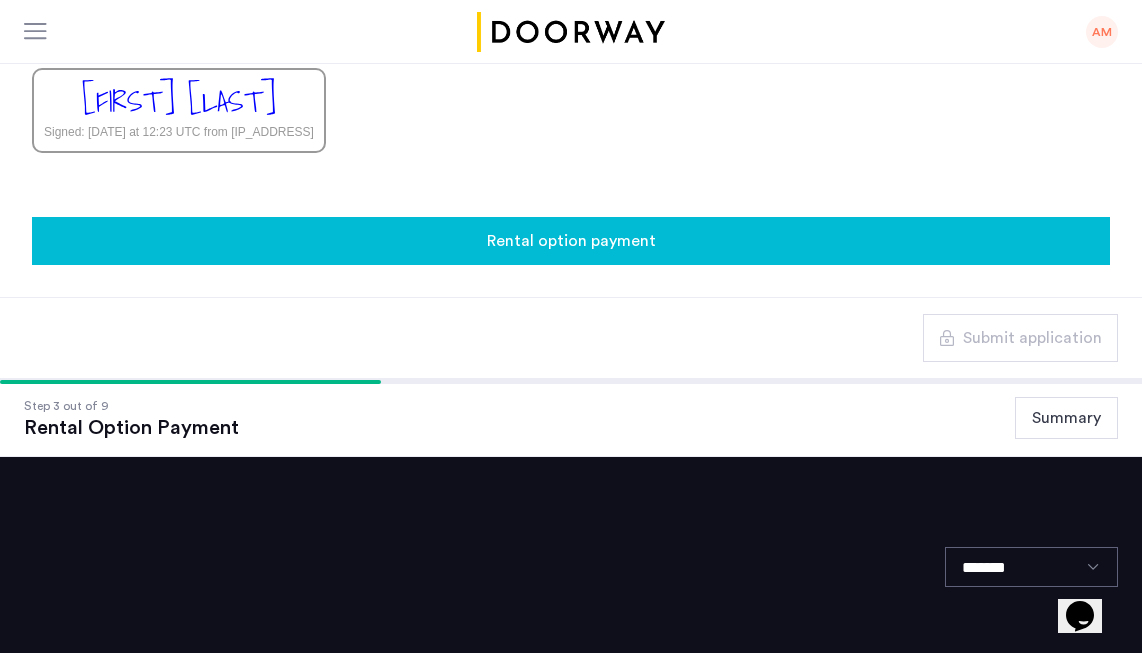 click on "Rental option payment" 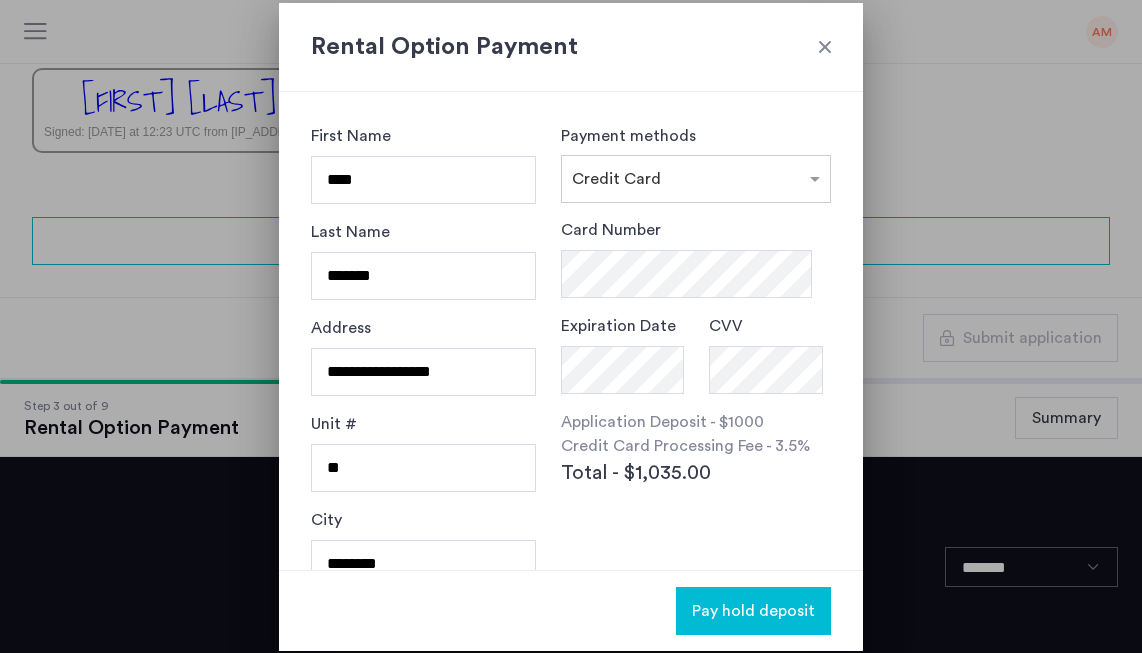 click on "****" at bounding box center [423, 180] 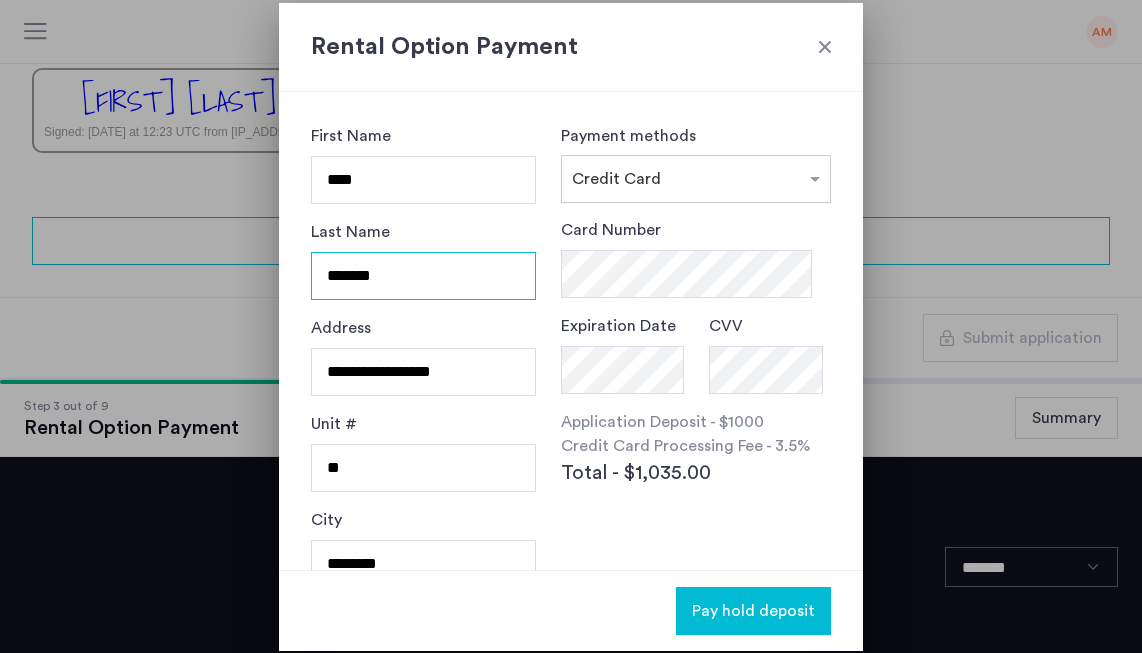 type on "*******" 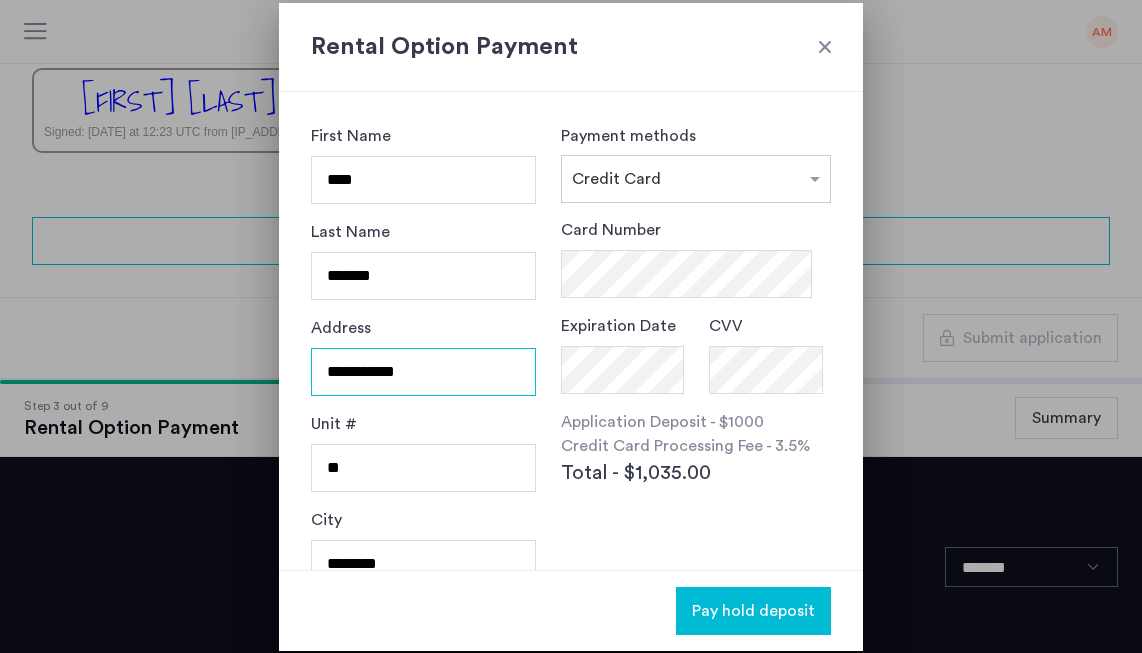 type on "**********" 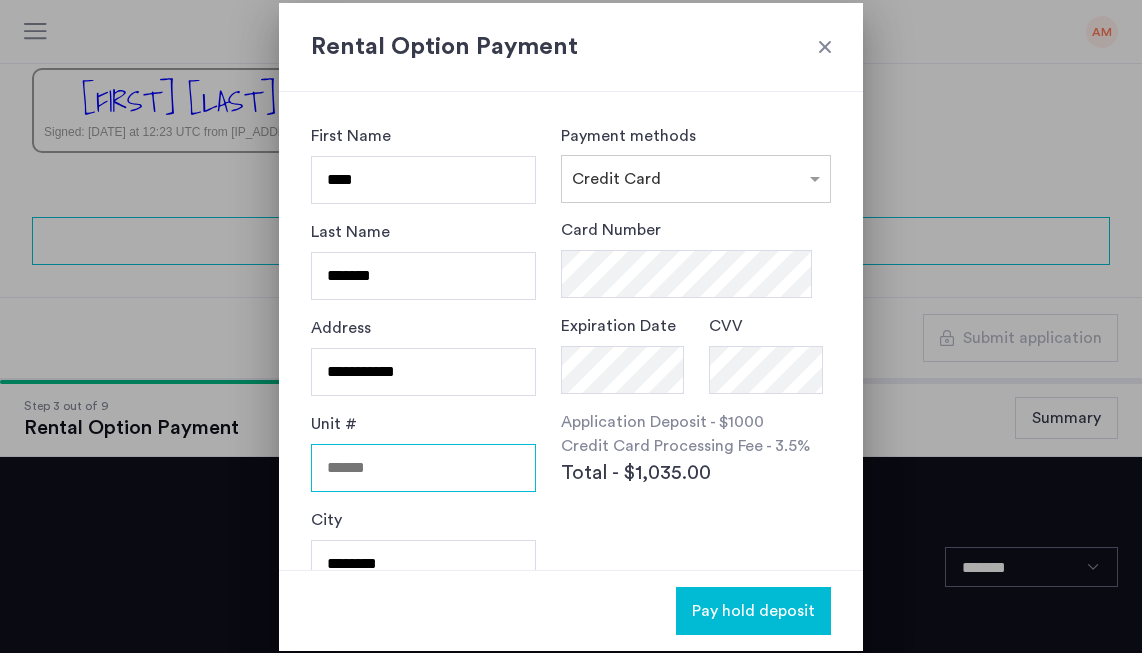 type 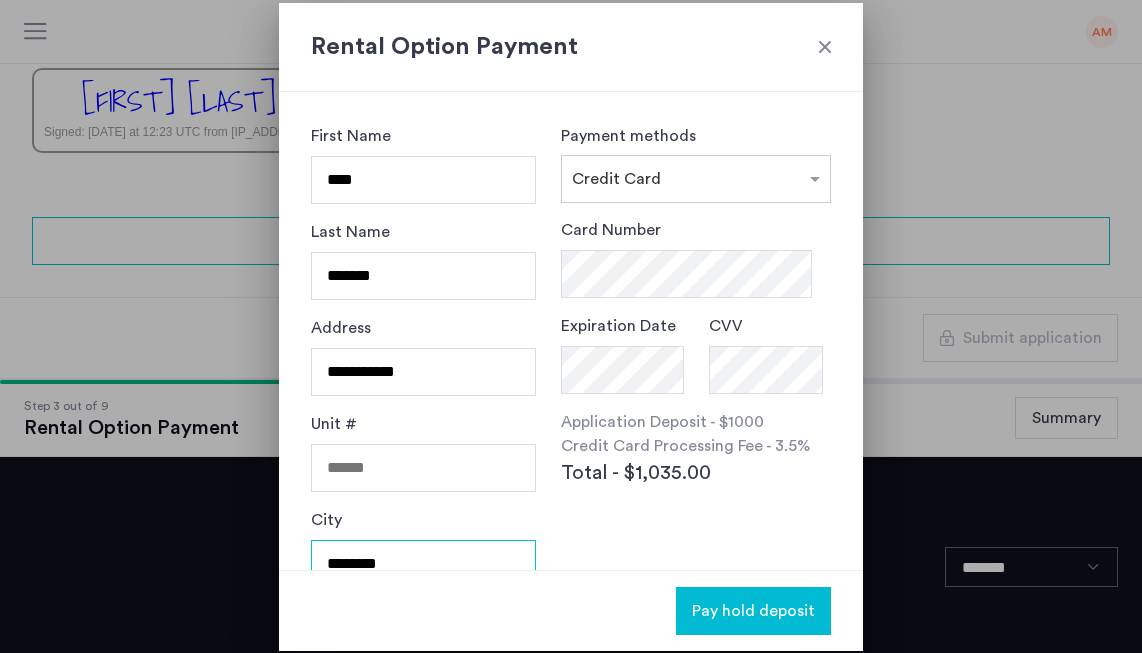 scroll, scrollTop: 5, scrollLeft: 0, axis: vertical 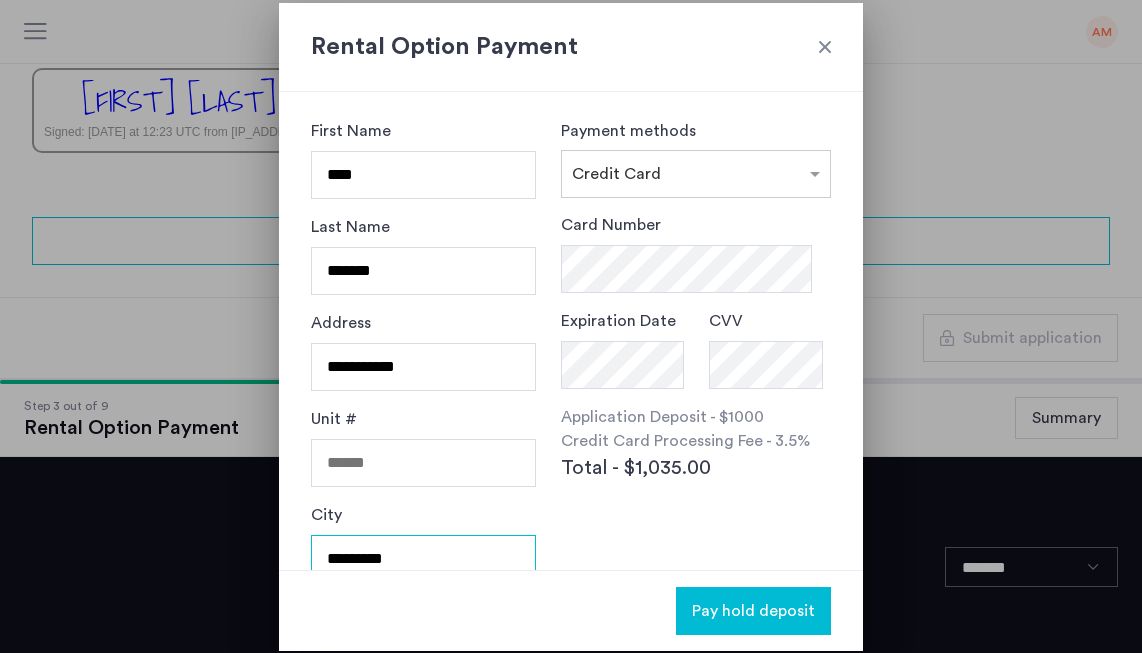type on "*********" 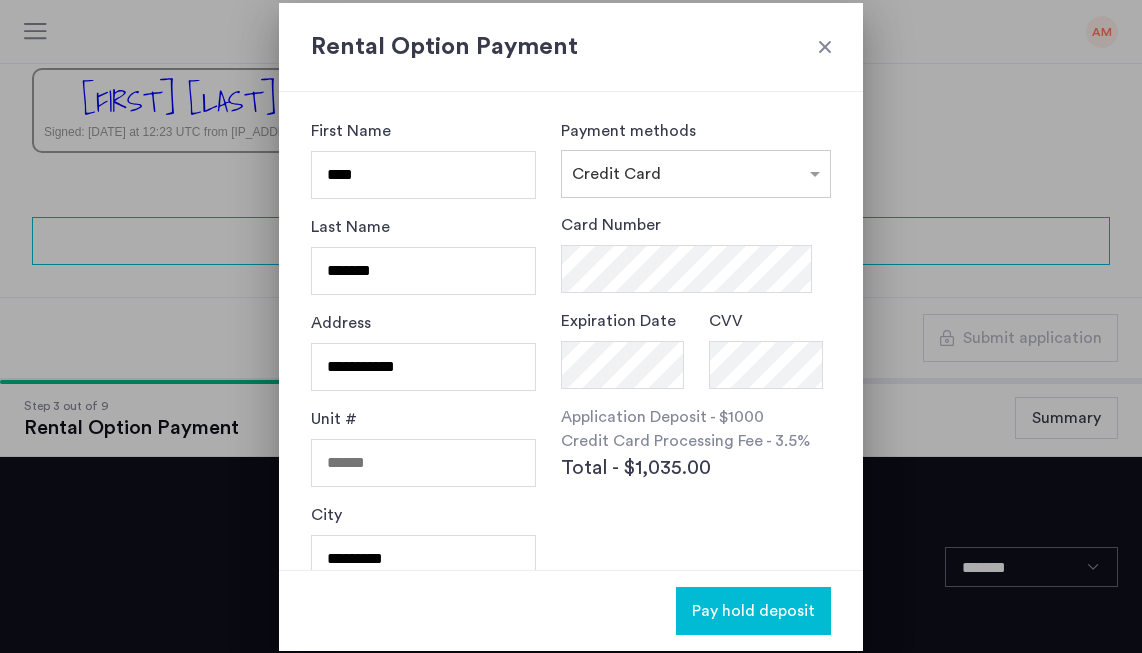 scroll, scrollTop: 226, scrollLeft: 0, axis: vertical 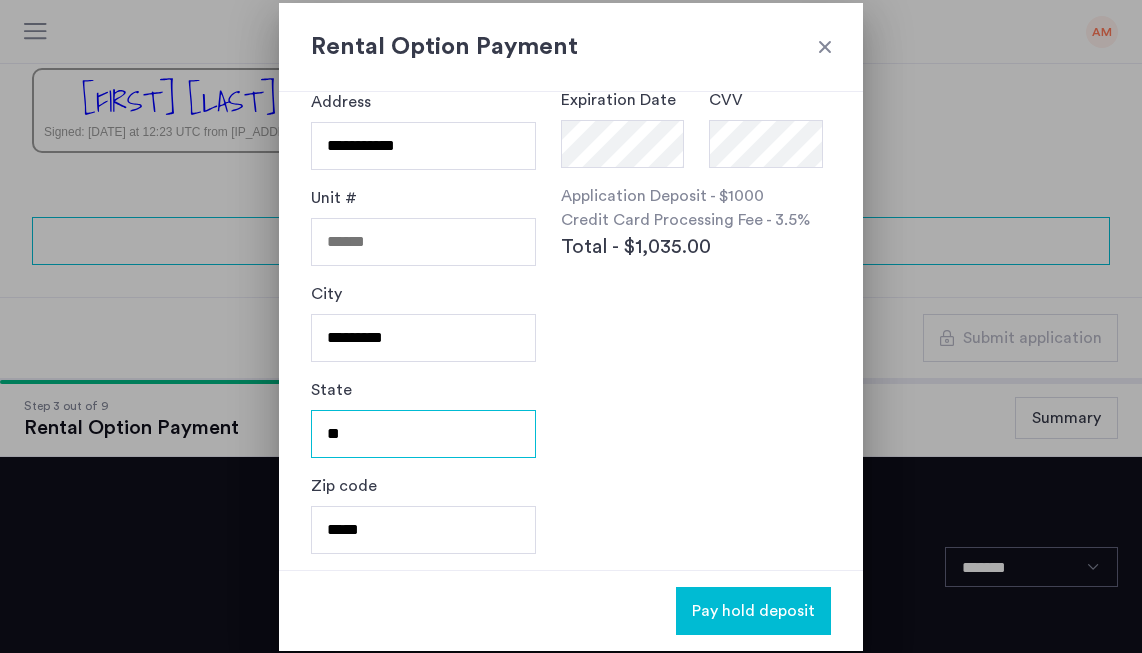 type on "**" 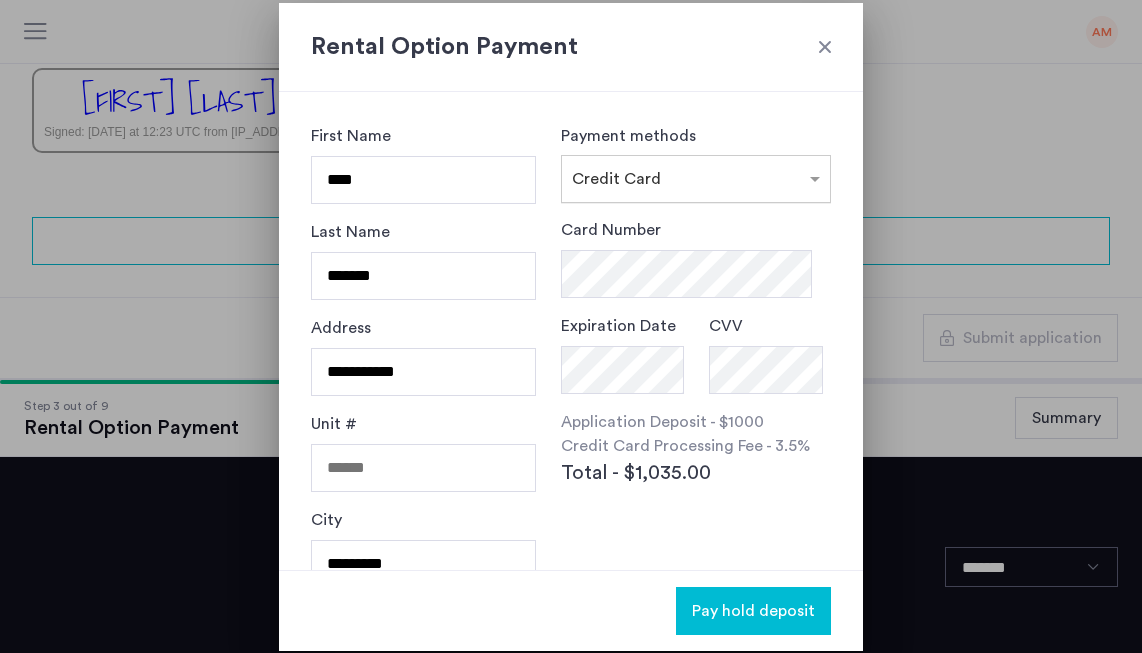 scroll, scrollTop: 0, scrollLeft: 0, axis: both 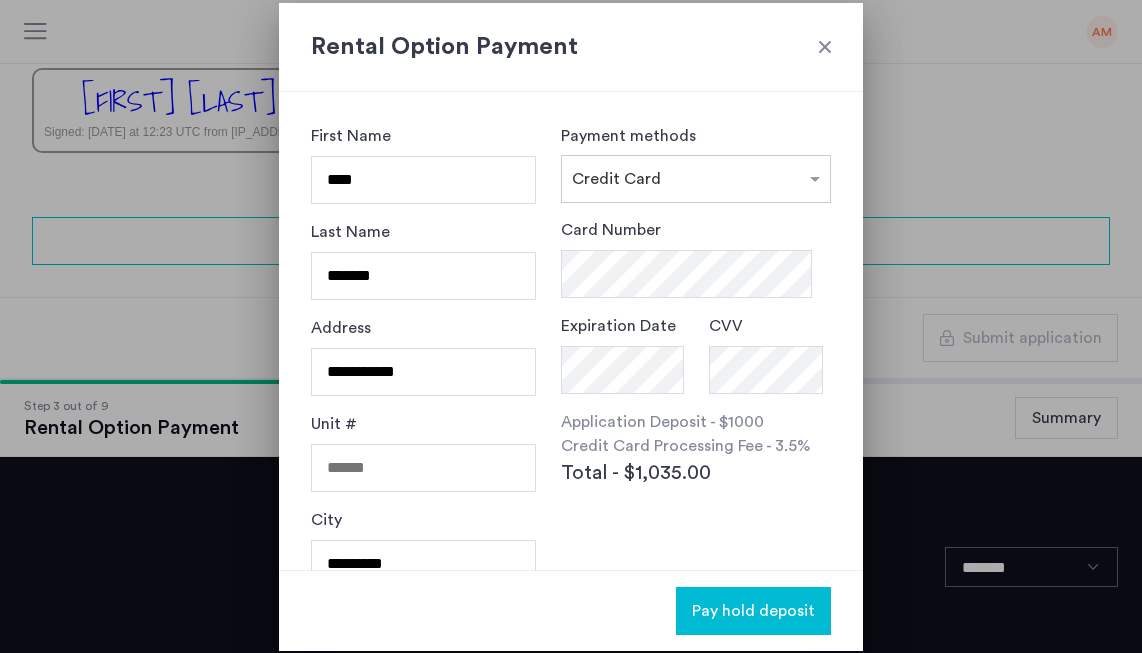 type on "*****" 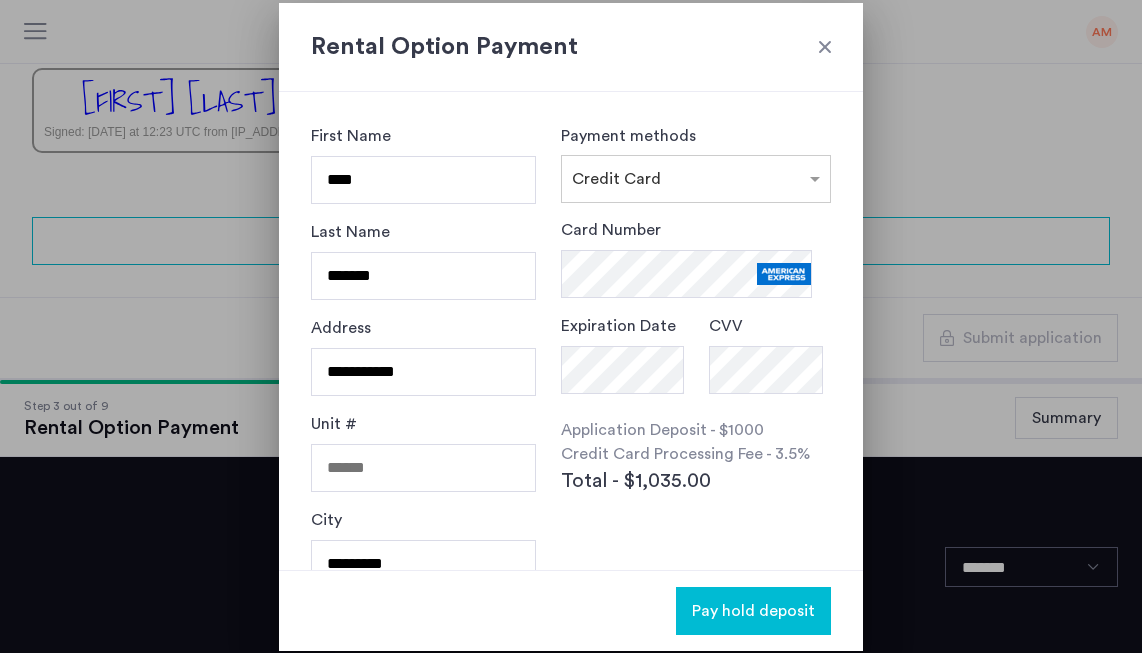 click on "Pay hold deposit" at bounding box center [753, 611] 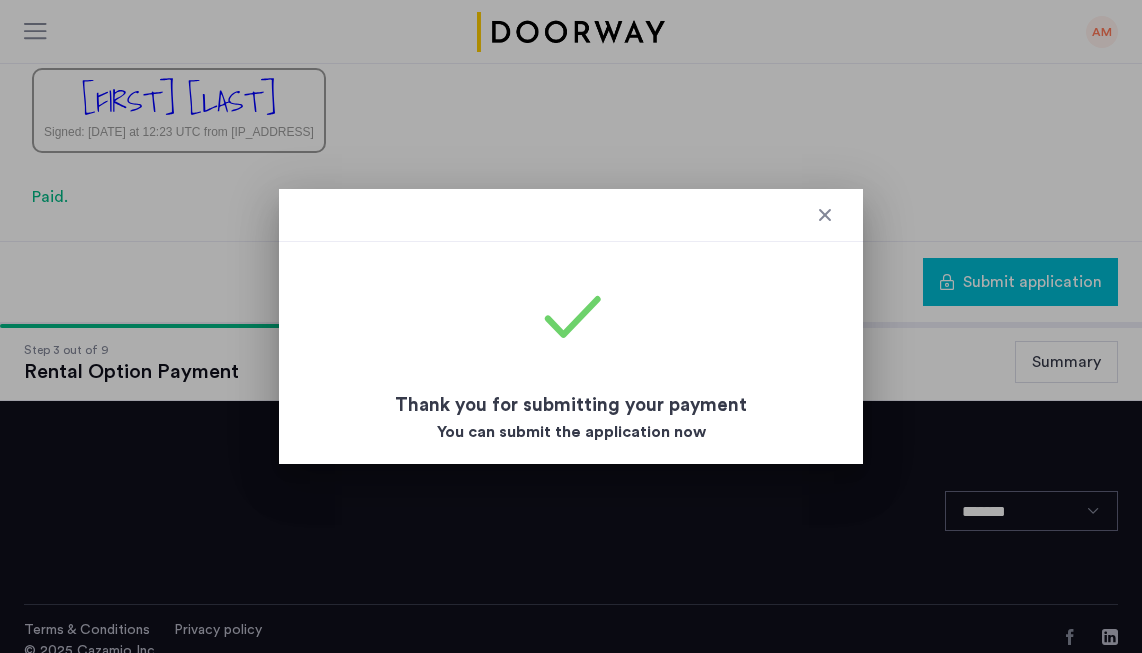 click at bounding box center [825, 215] 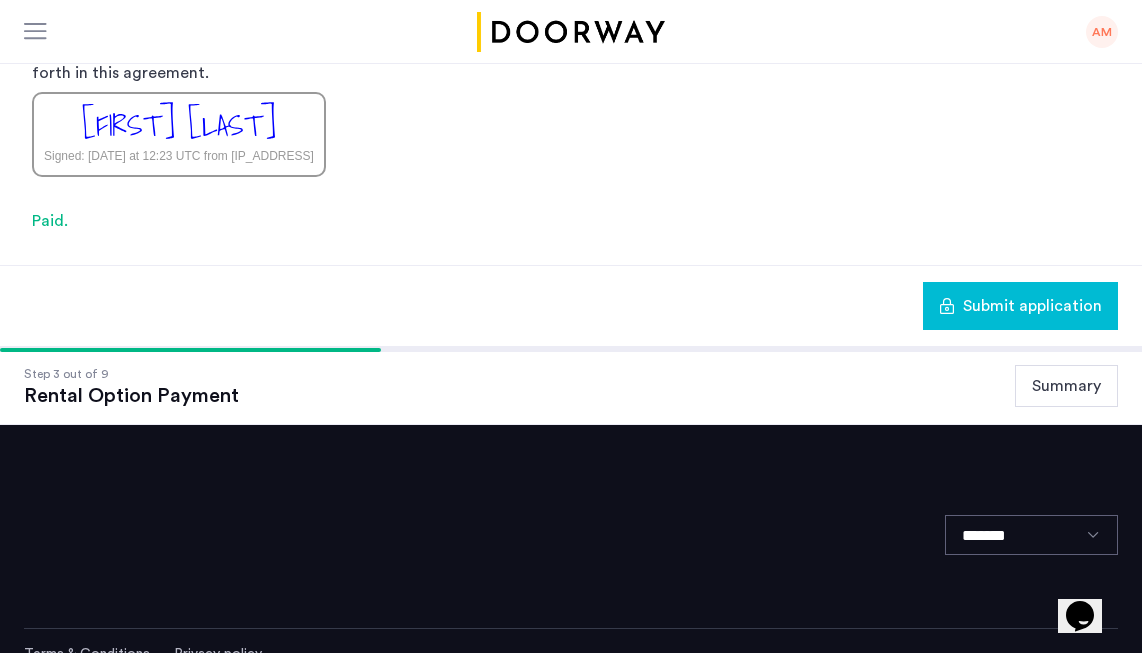click on "Submit application" 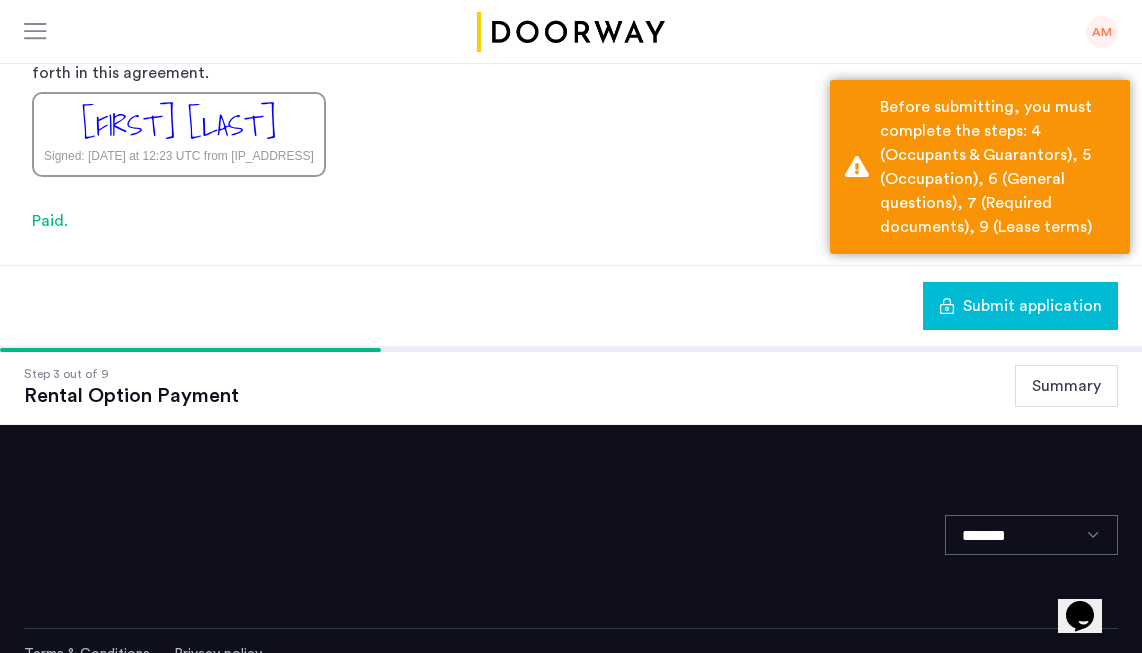 click on "Submit application" 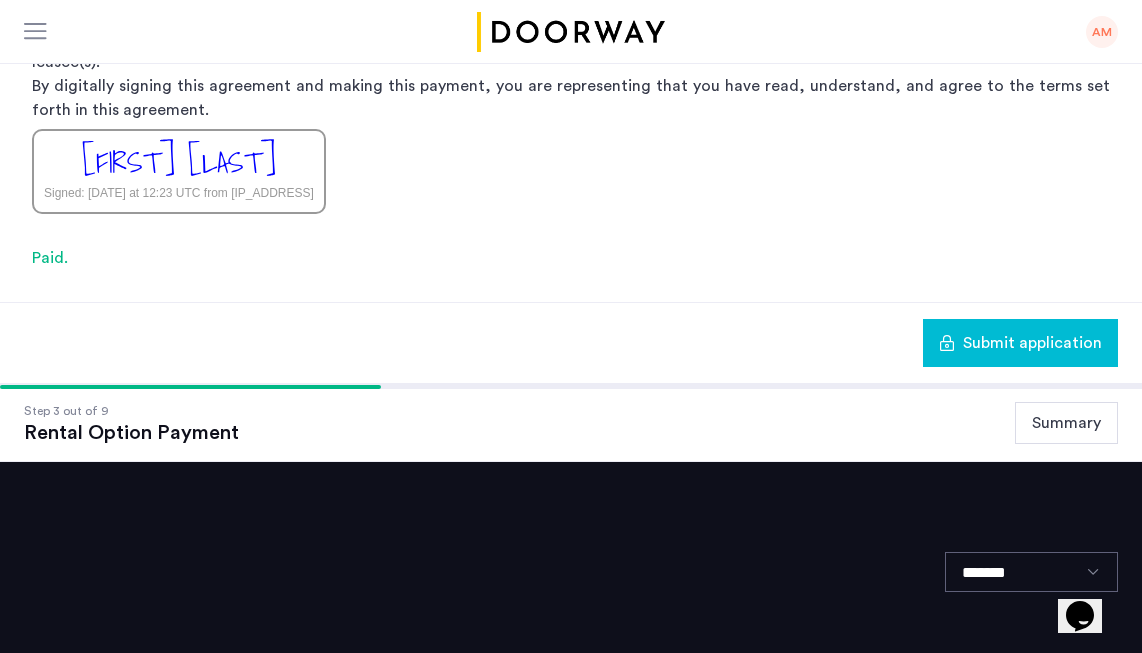scroll, scrollTop: 615, scrollLeft: 0, axis: vertical 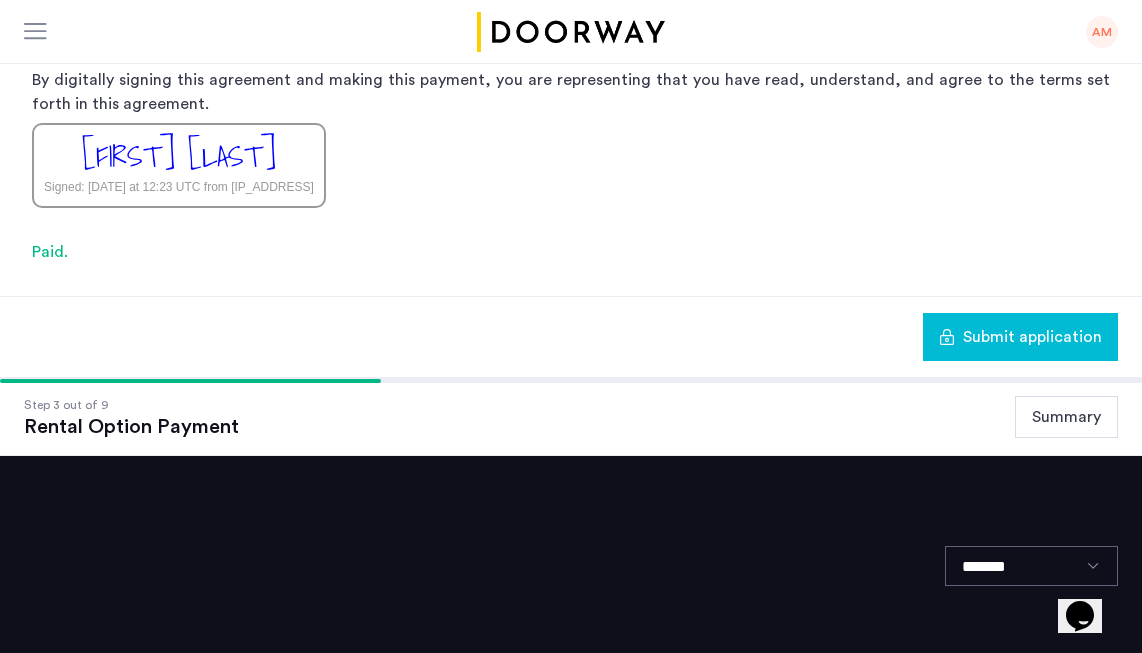 click on "Submit application" 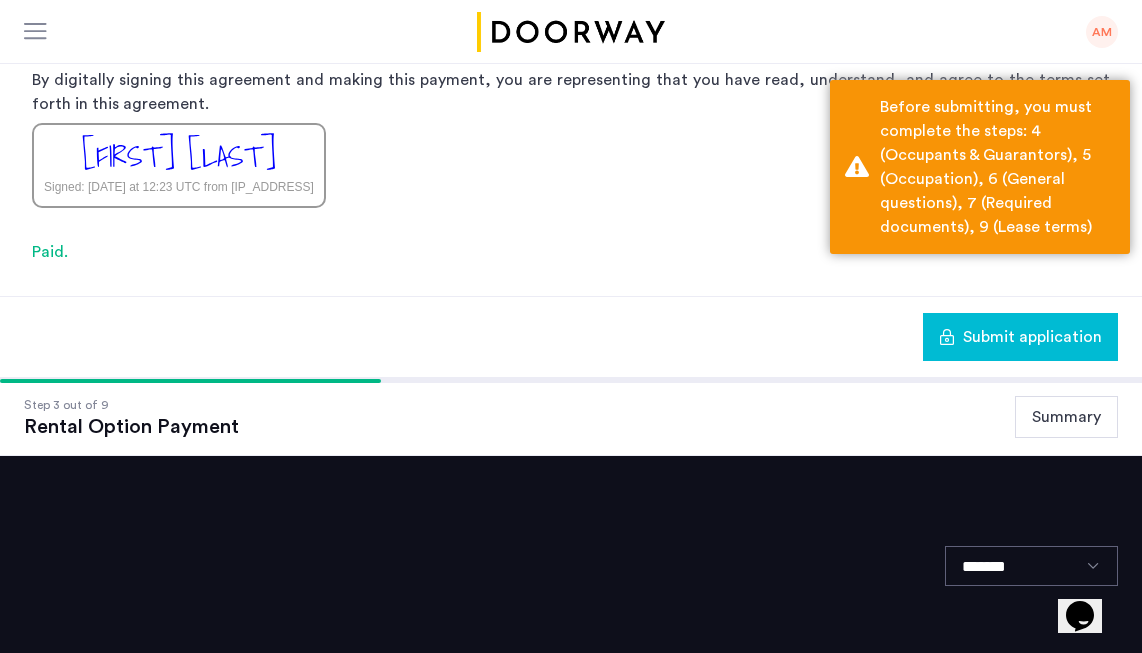 click on "Submit application" 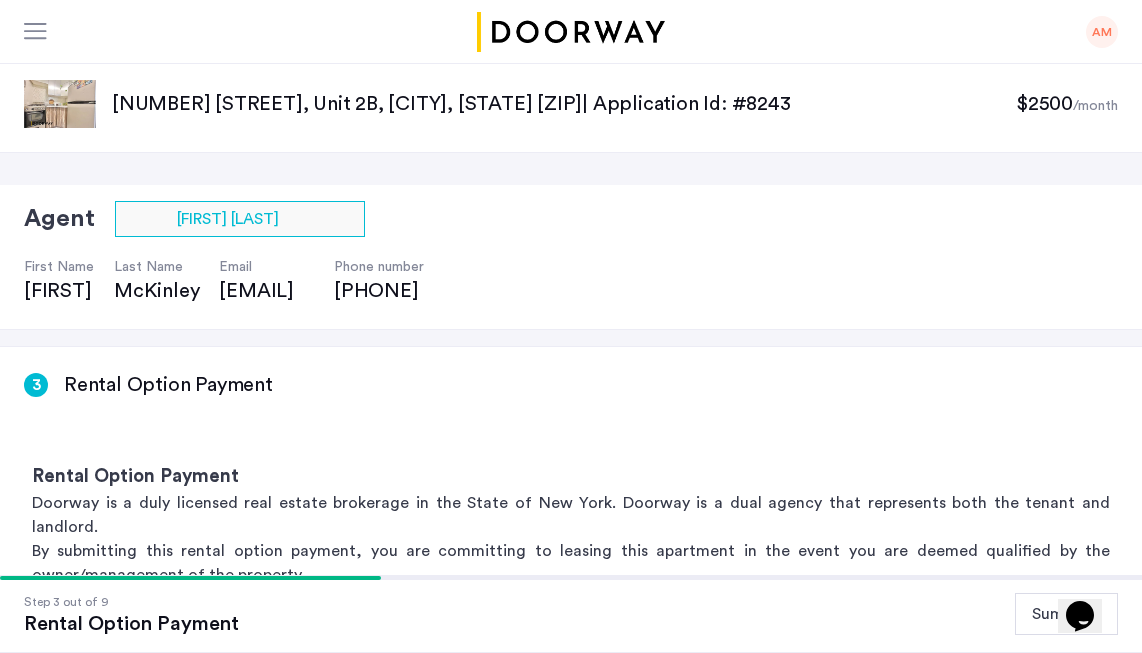 scroll, scrollTop: 0, scrollLeft: 0, axis: both 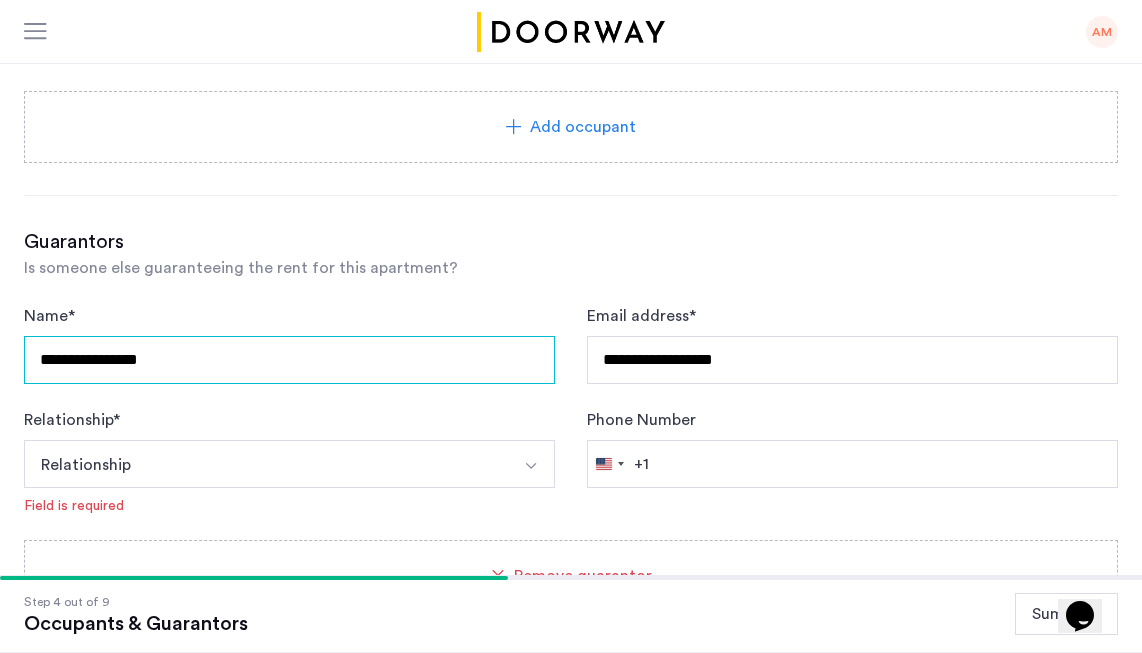 click on "**********" at bounding box center [289, 360] 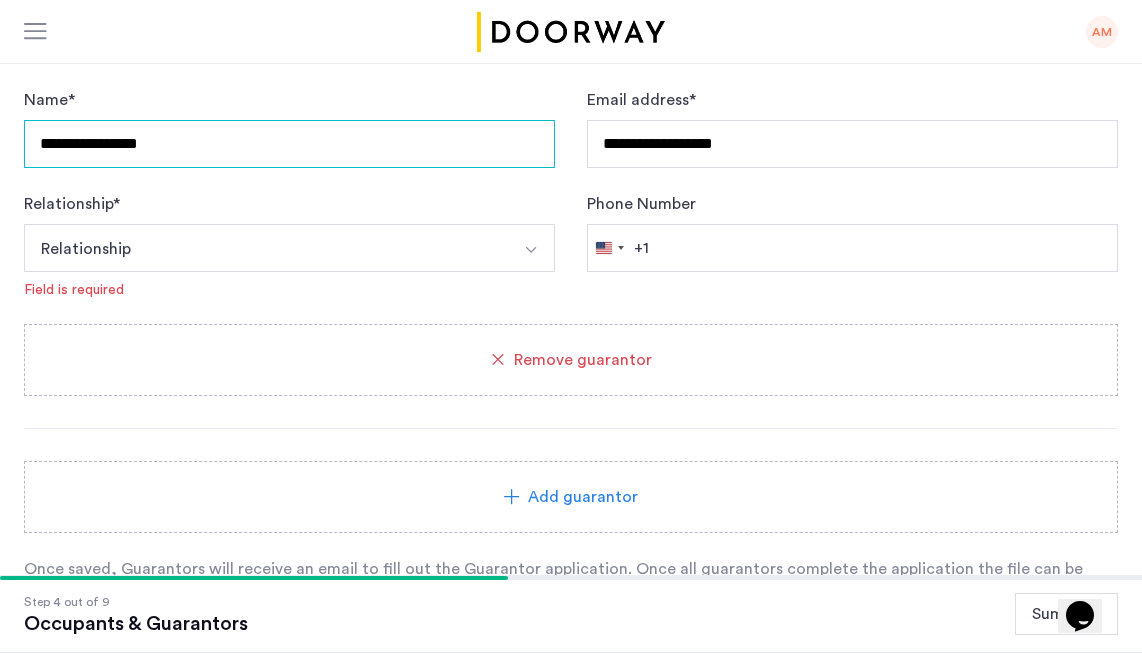 click on "**********" at bounding box center [289, 144] 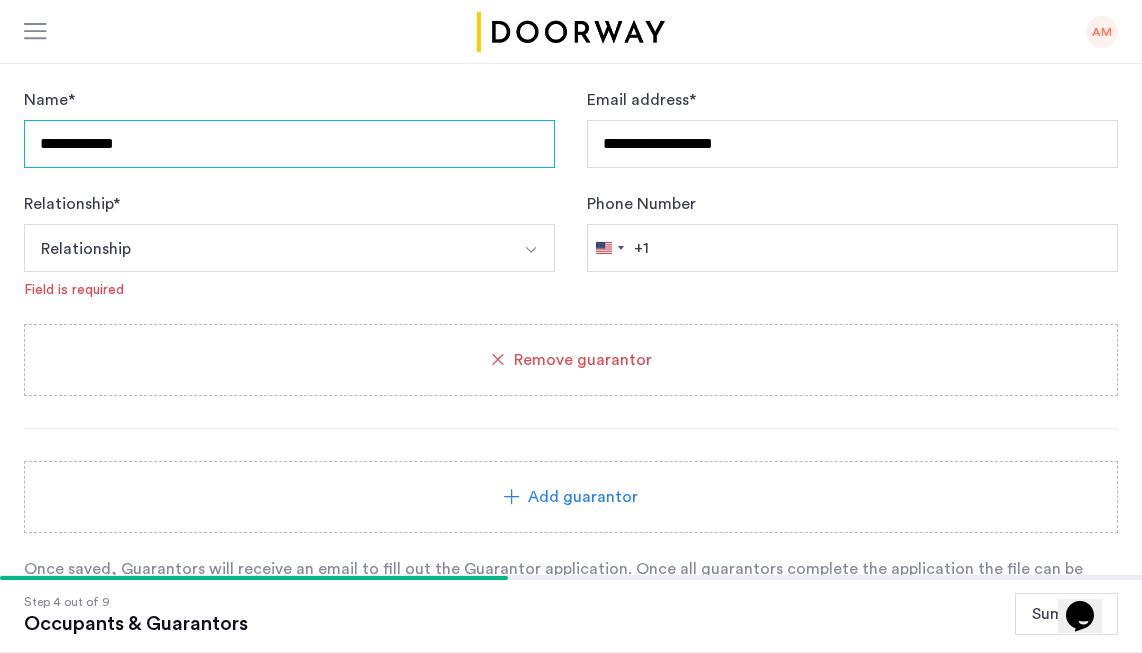 type on "**********" 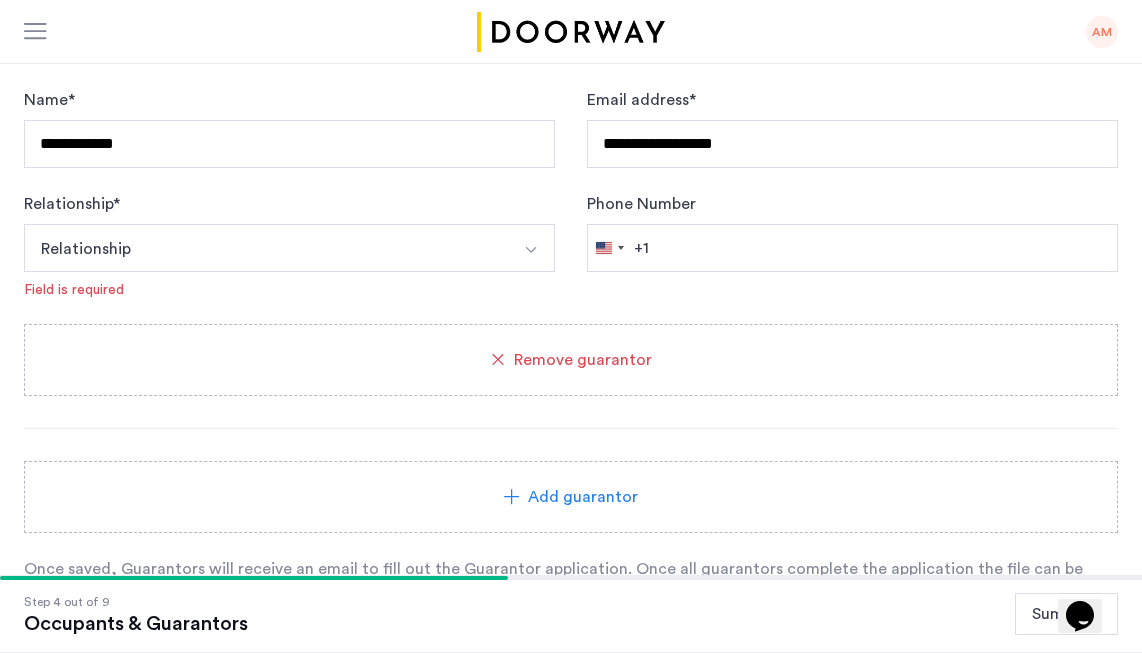 click on "Relationship" at bounding box center [266, 248] 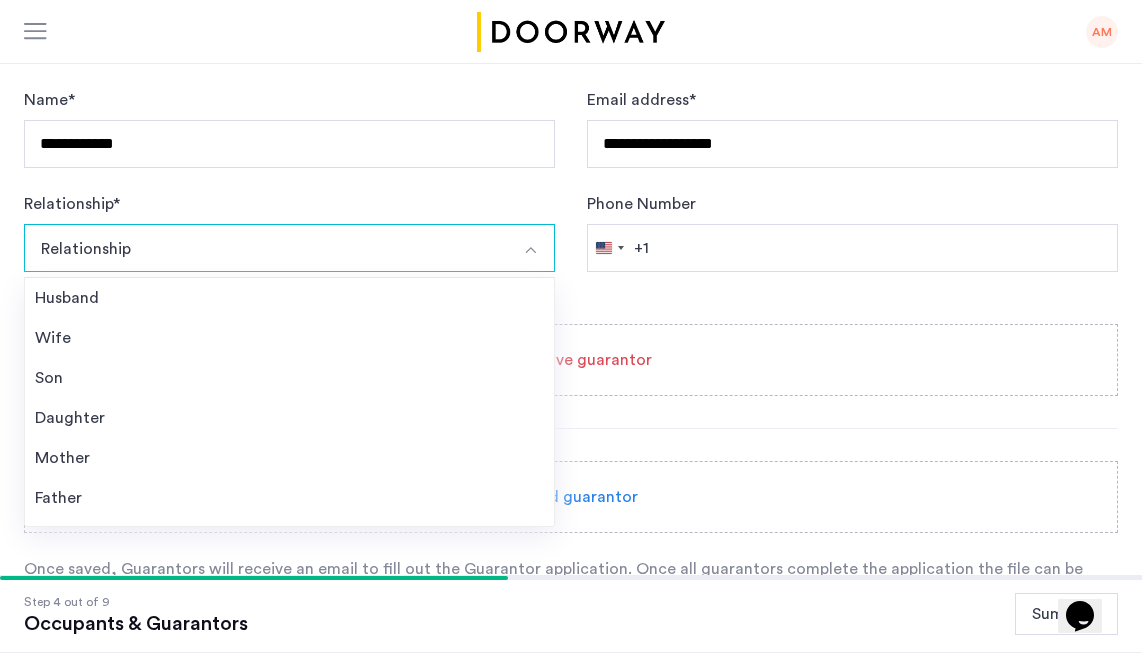 scroll, scrollTop: 736, scrollLeft: 0, axis: vertical 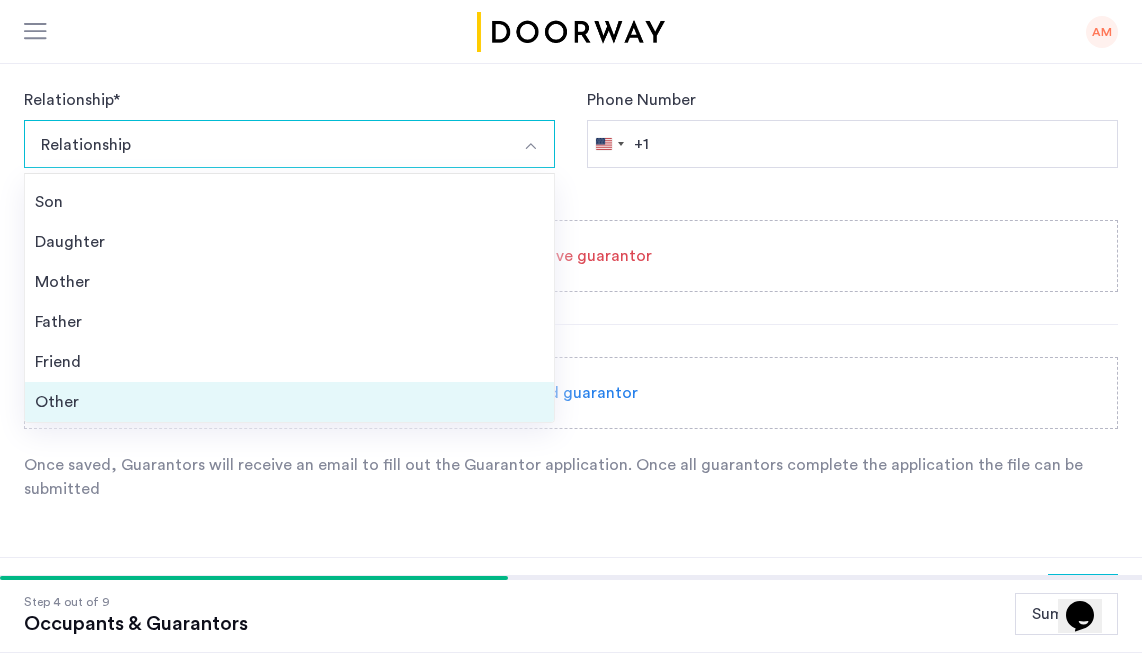 click on "Other" at bounding box center [289, 402] 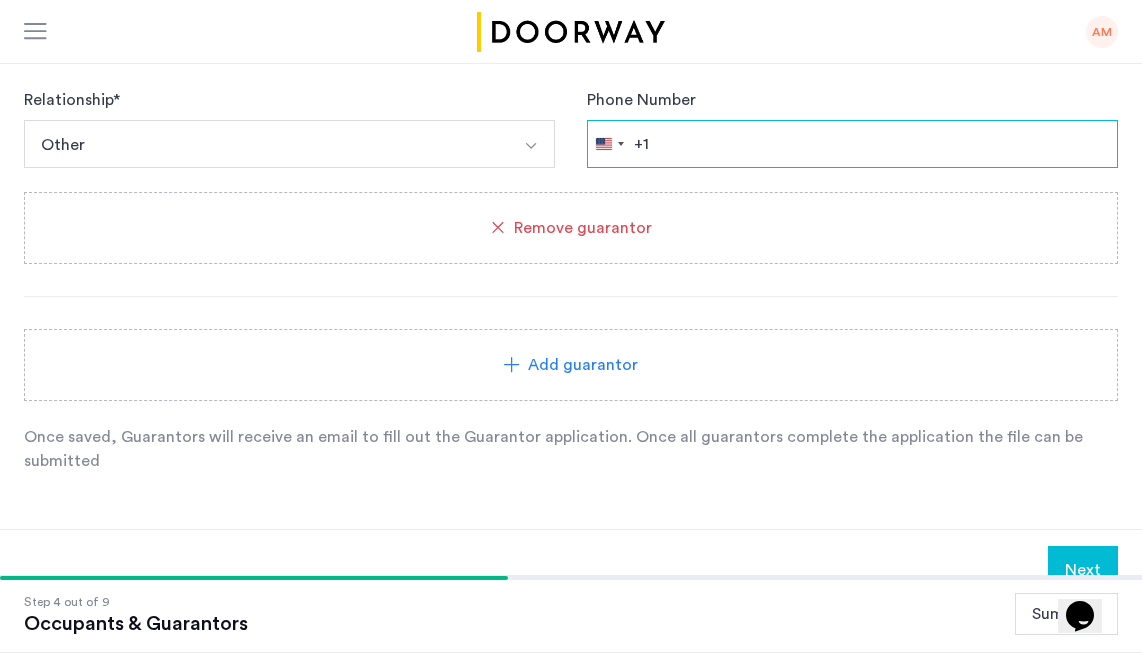 click on "Phone Number" at bounding box center [852, 144] 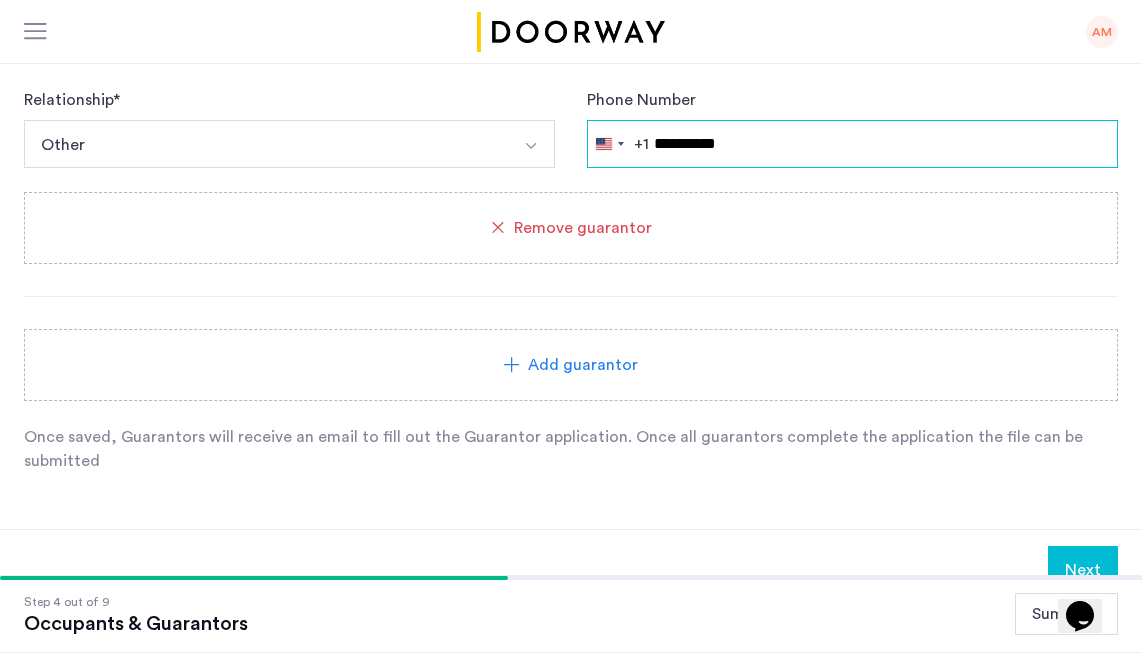 type on "**********" 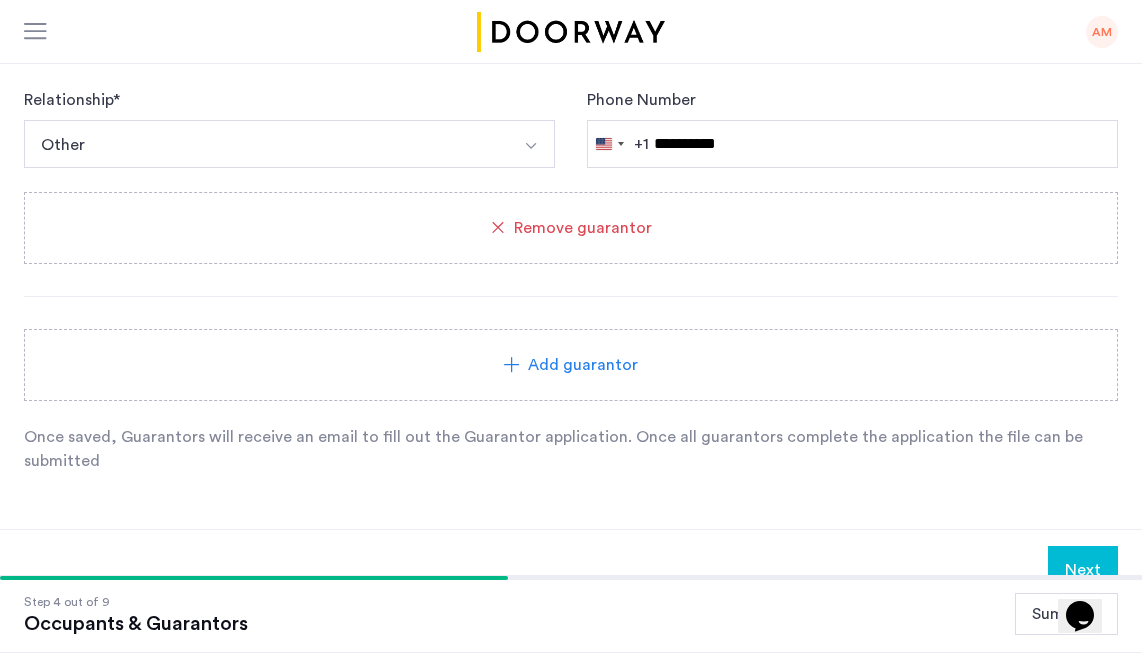 click on "**********" 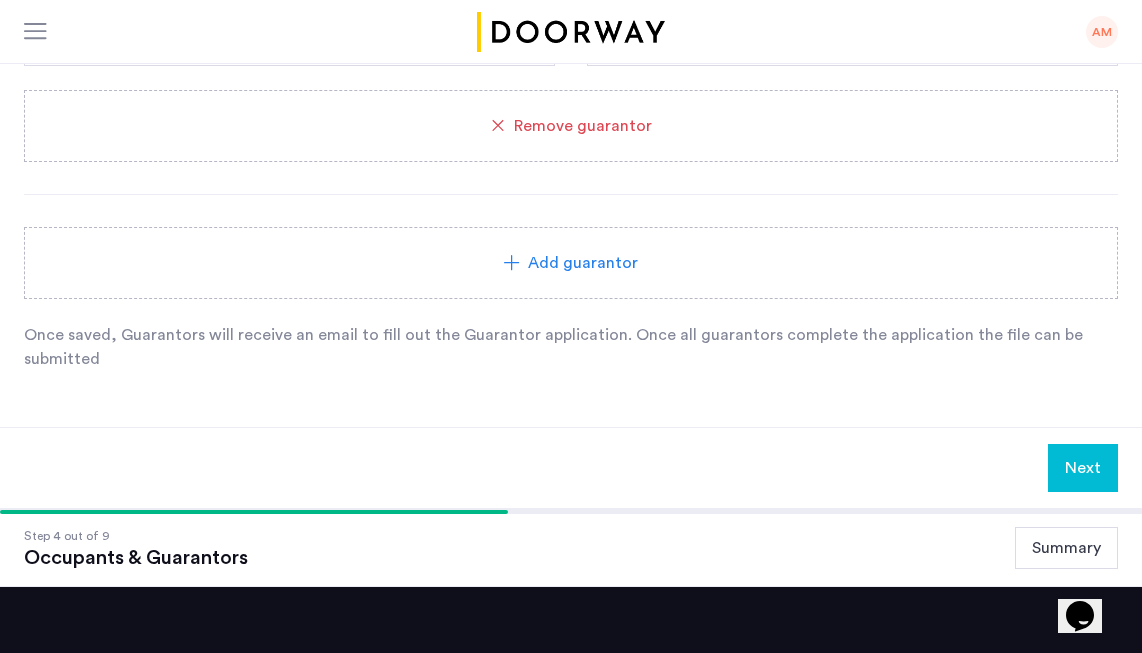 scroll, scrollTop: 839, scrollLeft: 0, axis: vertical 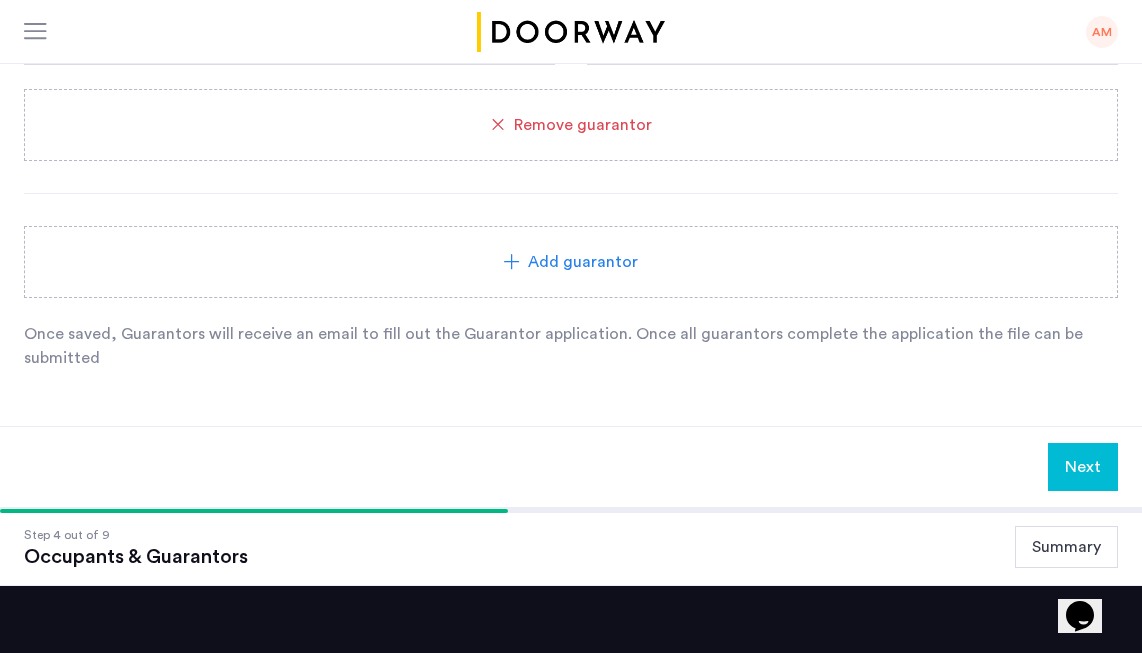 click on "Next" 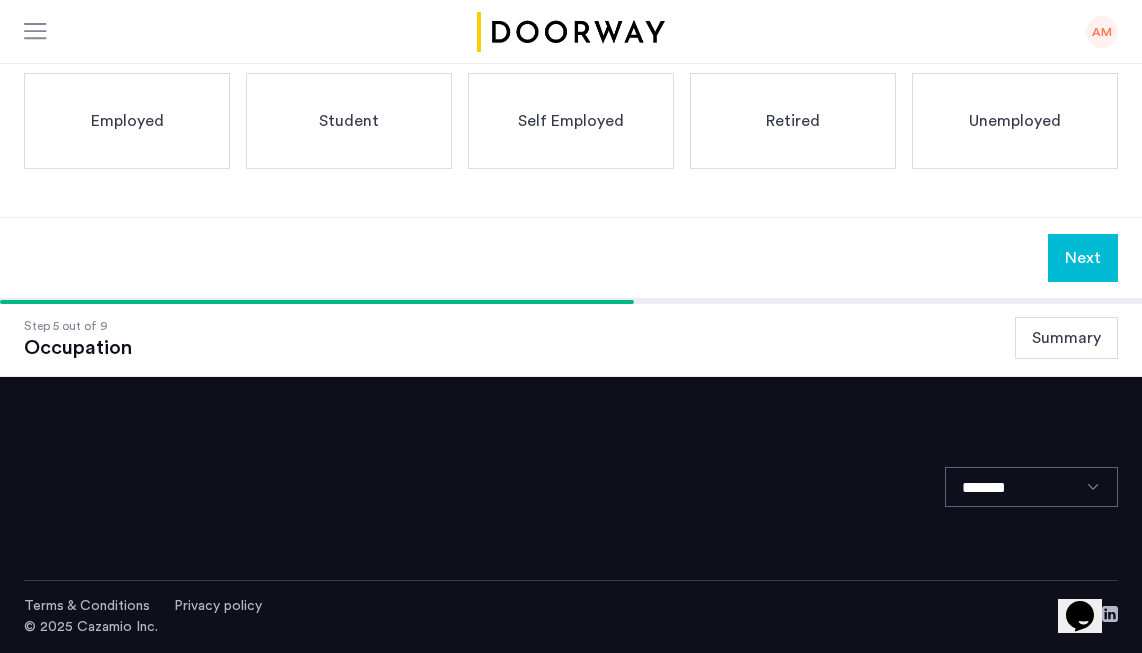 scroll, scrollTop: 0, scrollLeft: 0, axis: both 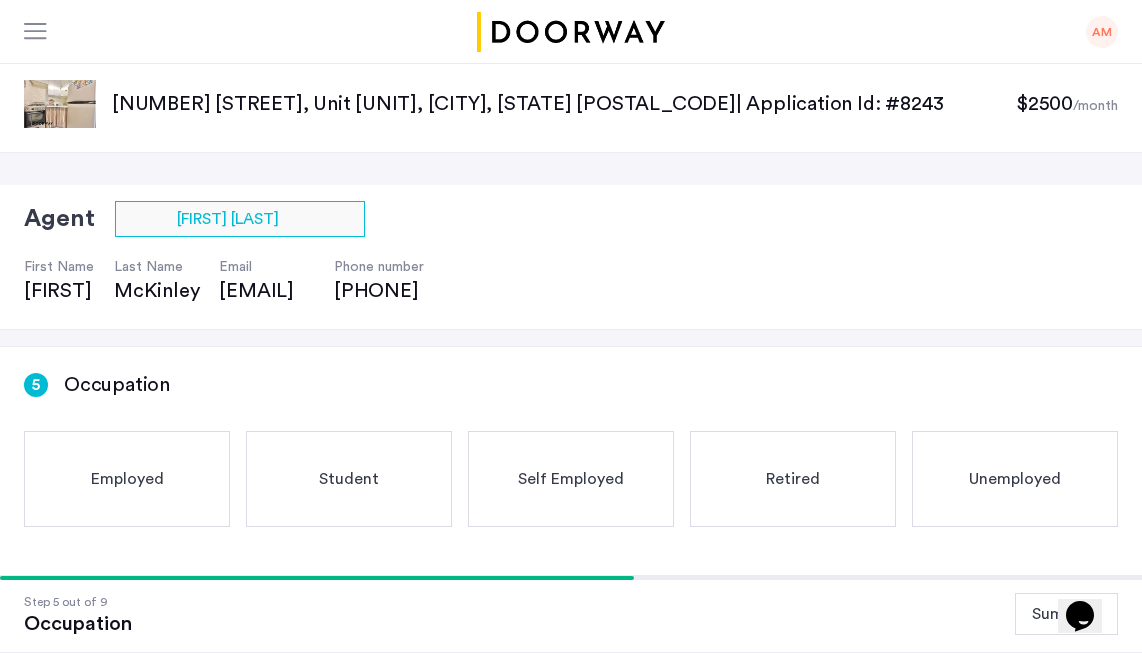 click on "Employed" 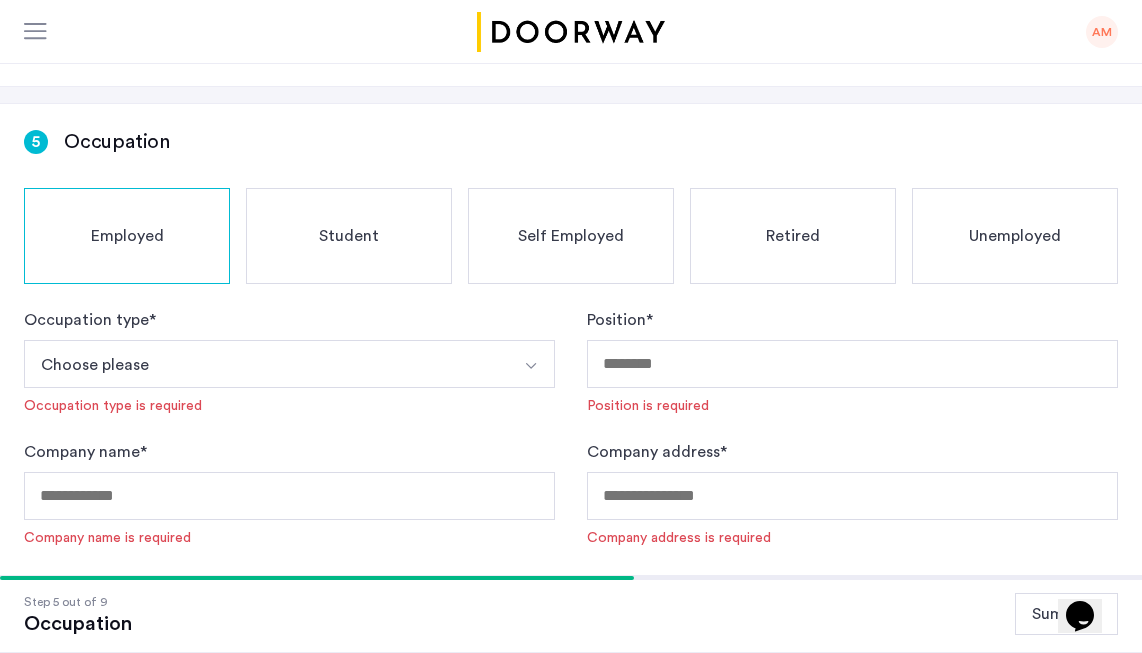 scroll, scrollTop: 253, scrollLeft: 0, axis: vertical 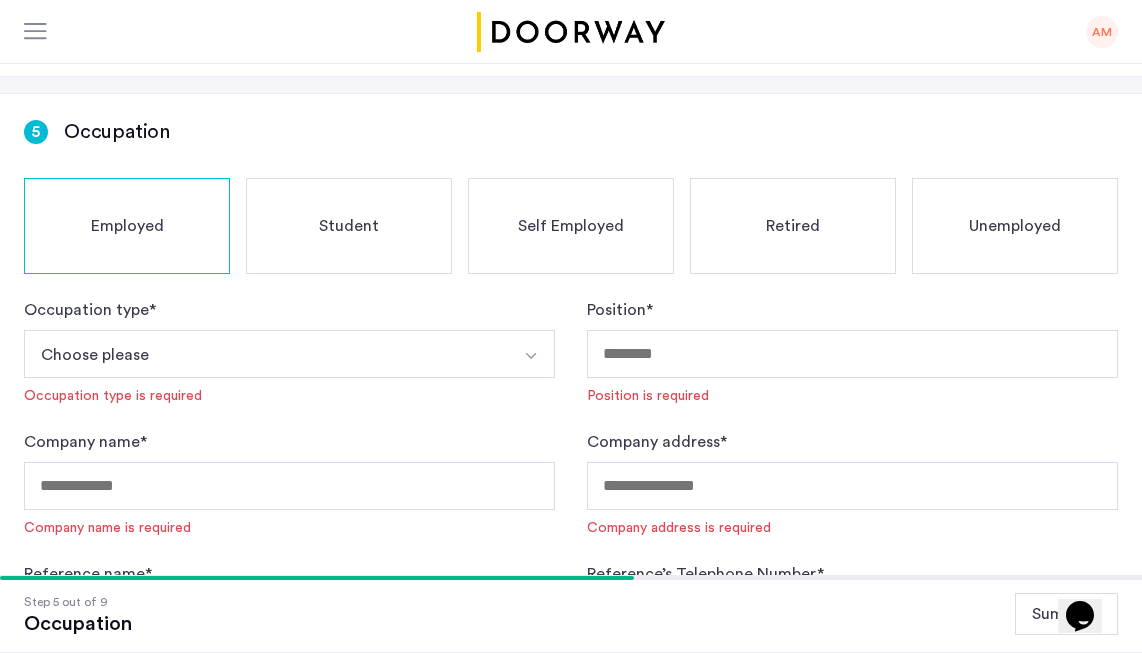 click on "Choose please" at bounding box center [266, 354] 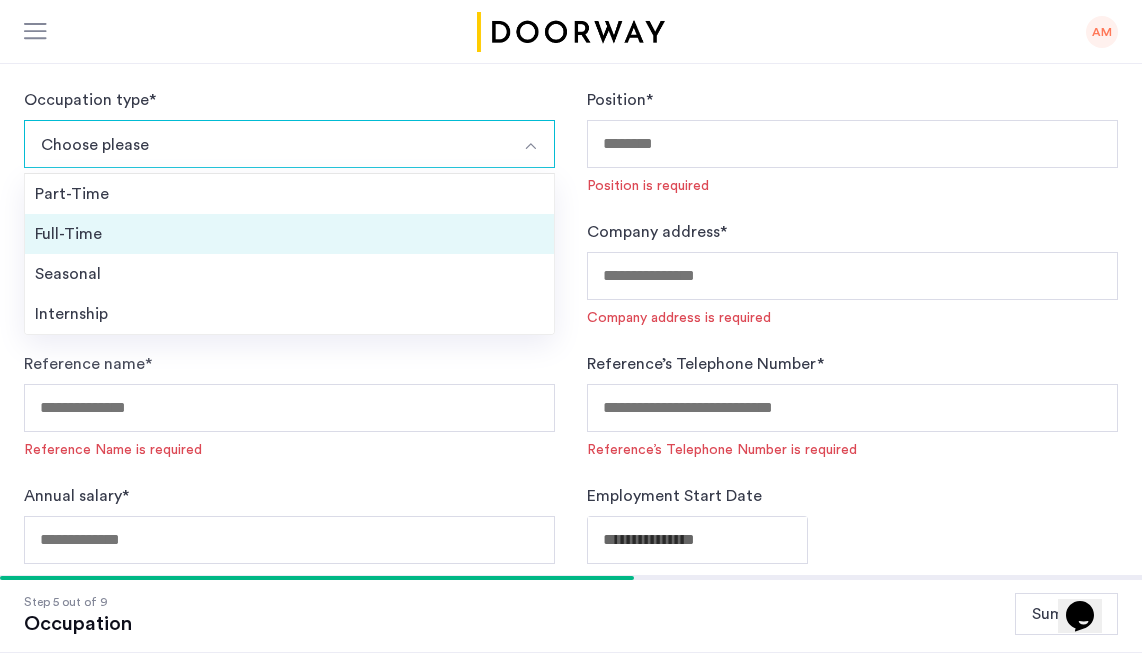click on "Full-Time" at bounding box center (289, 234) 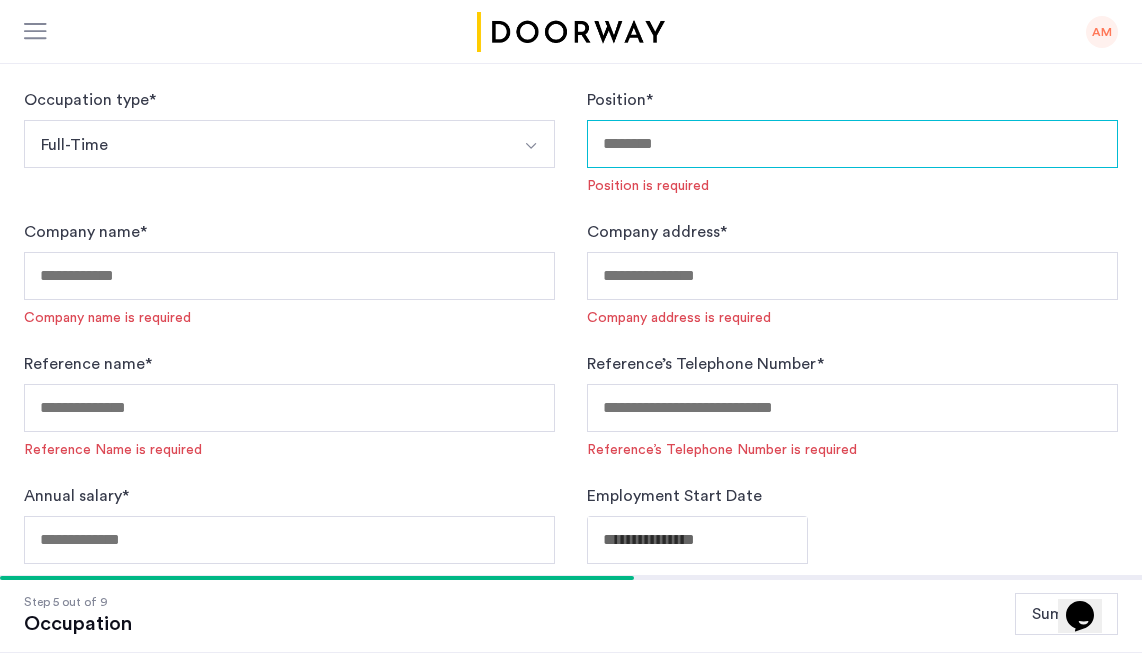 click on "Position  *" at bounding box center (852, 144) 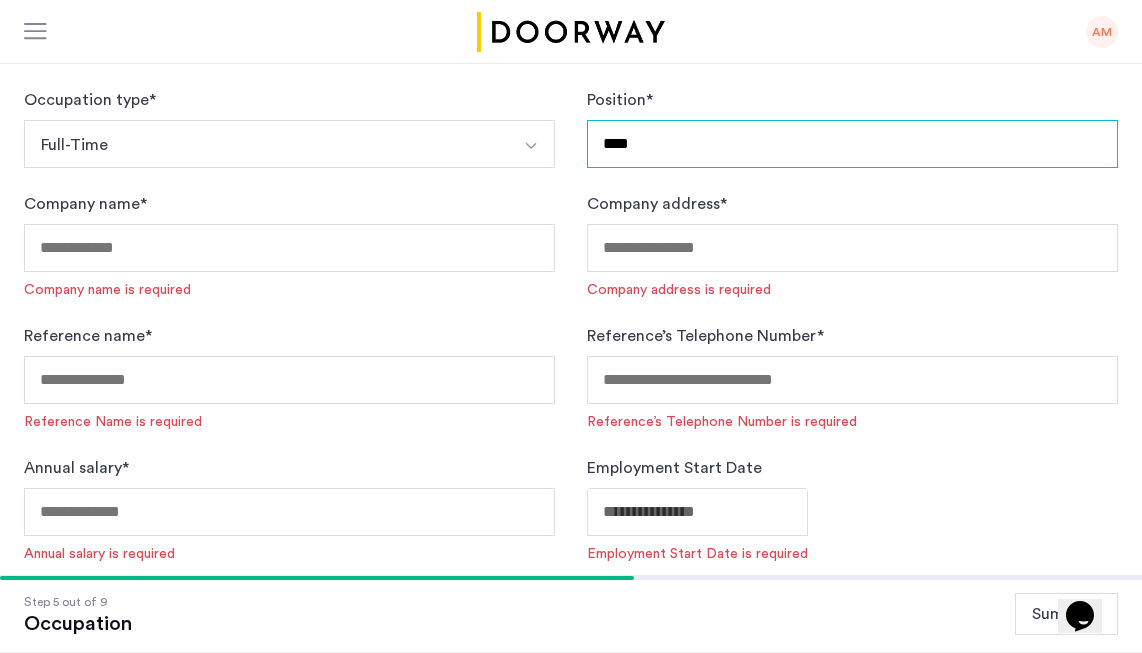 type on "****" 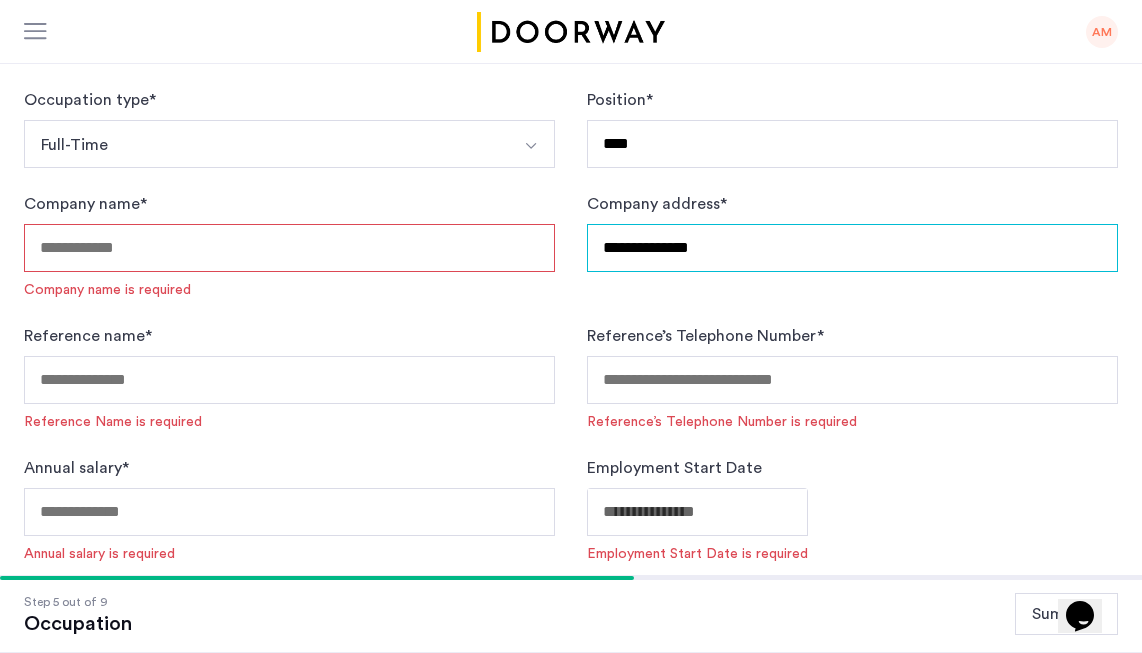 type on "**********" 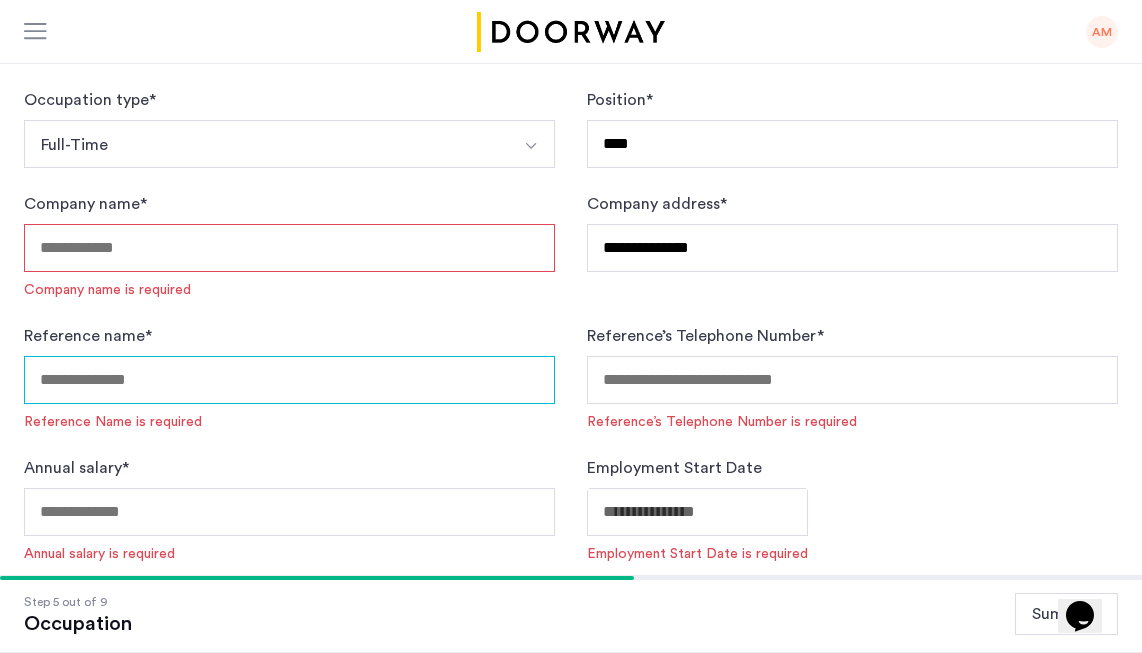 click on "Reference name  *" at bounding box center (289, 380) 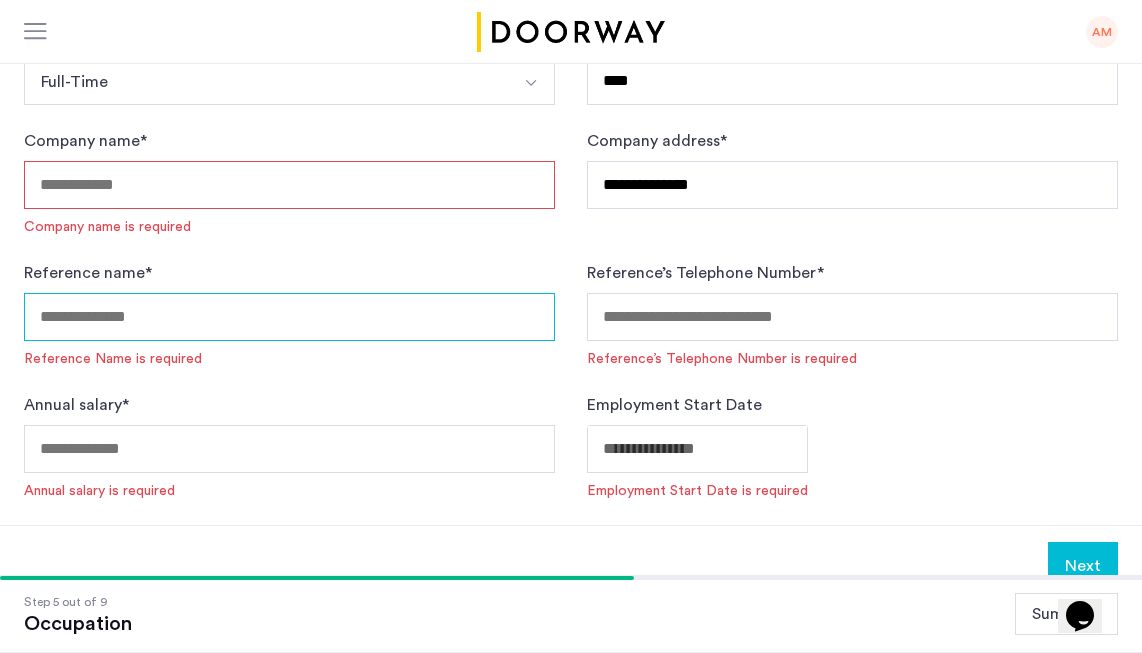 scroll, scrollTop: 526, scrollLeft: 1, axis: both 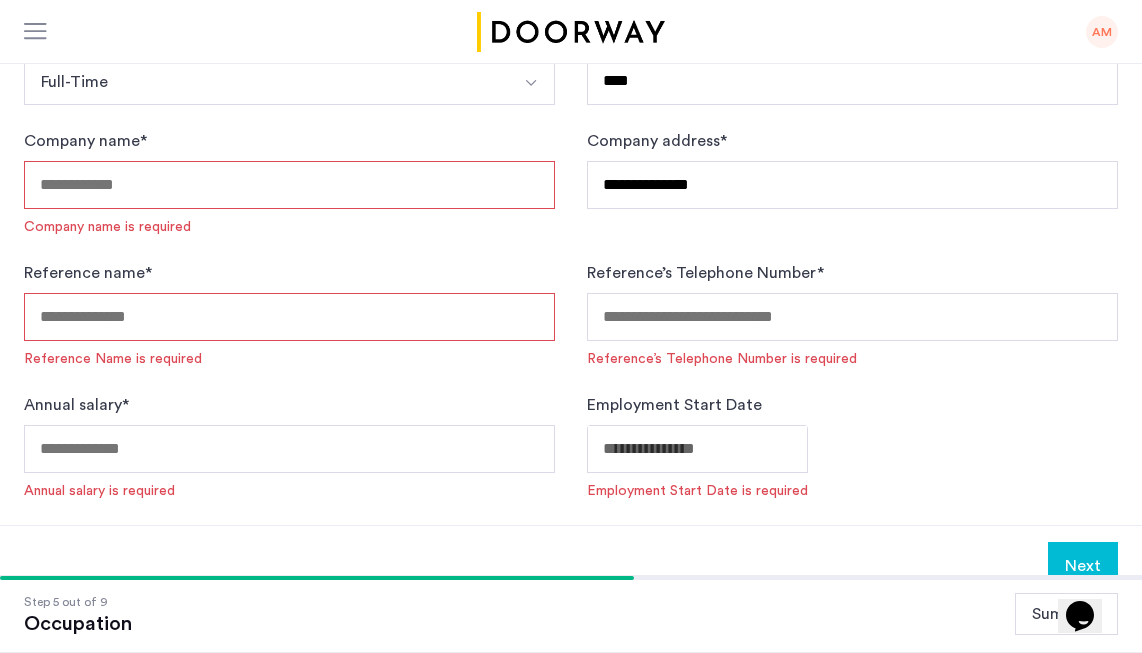 click on "Company name  *" at bounding box center [289, 185] 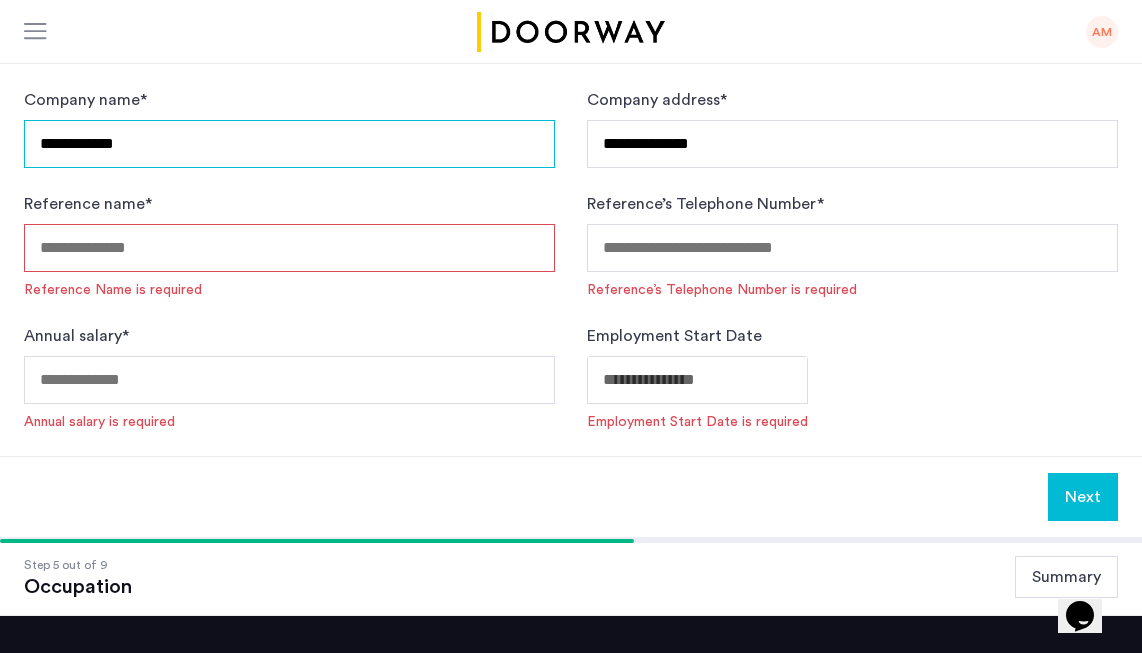 type on "**********" 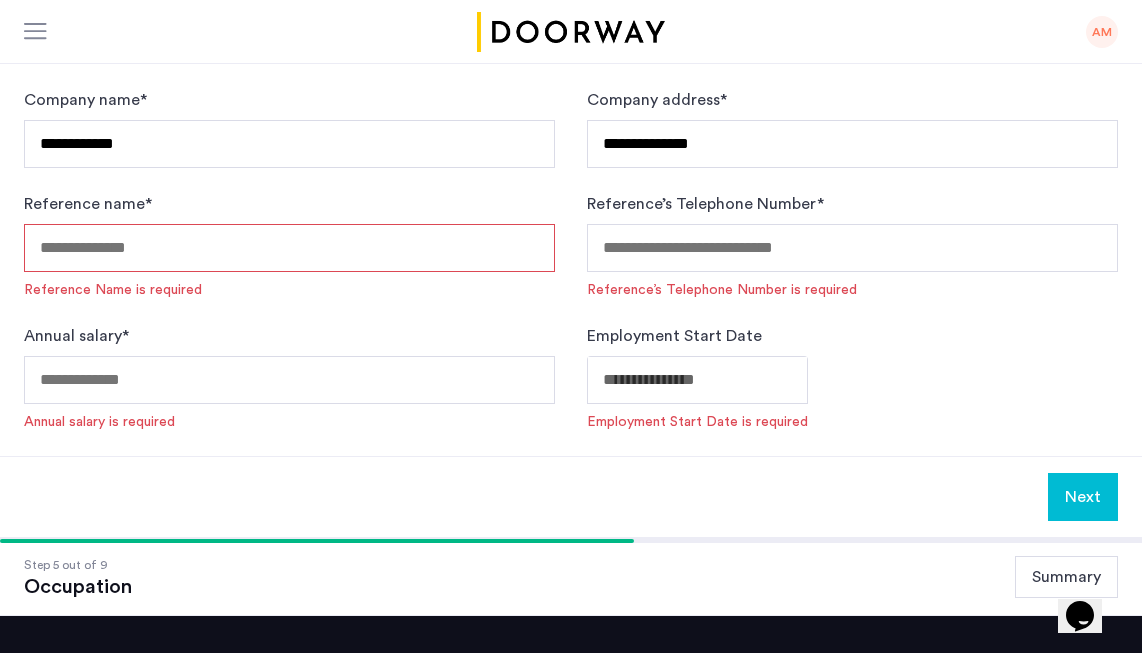 click on "Reference name  *" at bounding box center [289, 248] 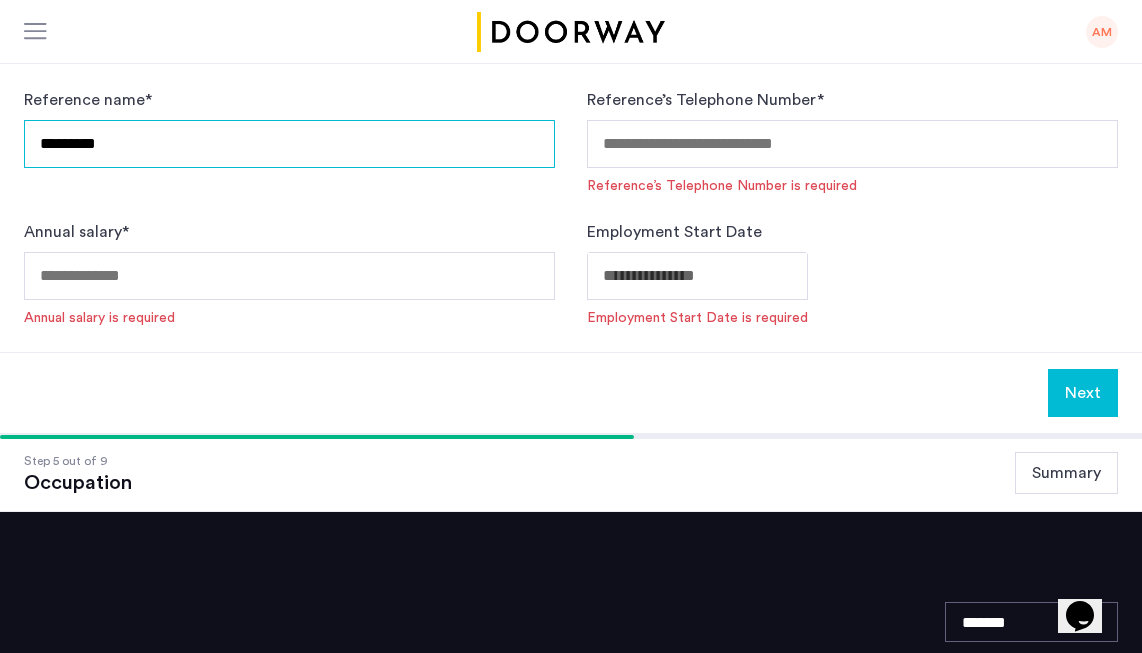 type on "*********" 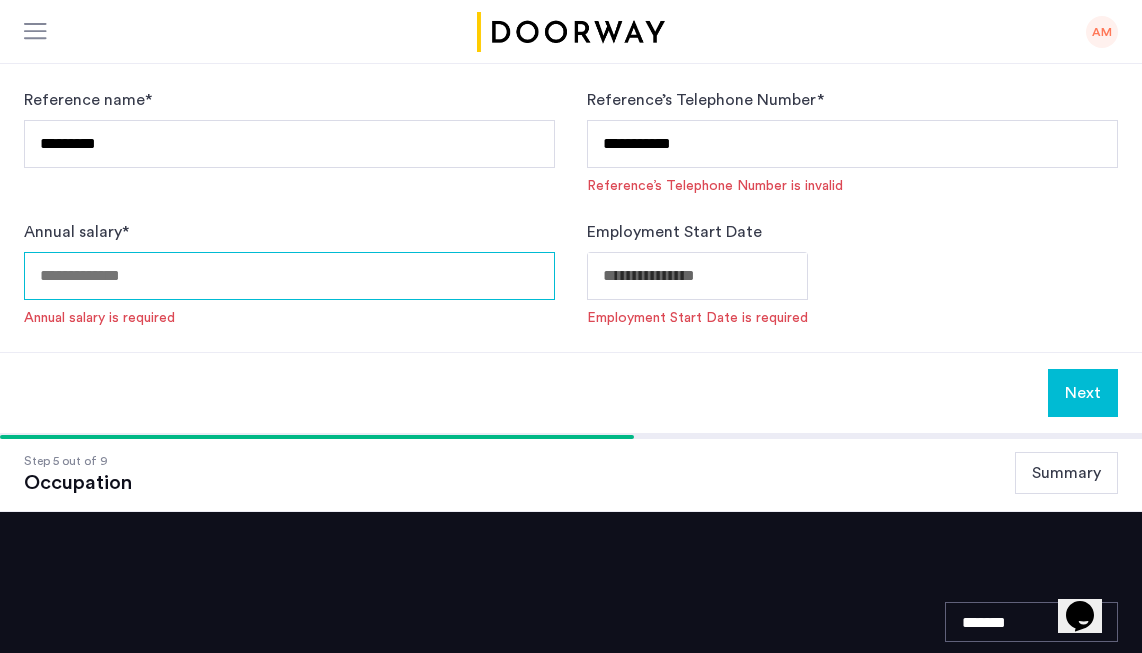 click on "Annual salary  *" at bounding box center (289, 276) 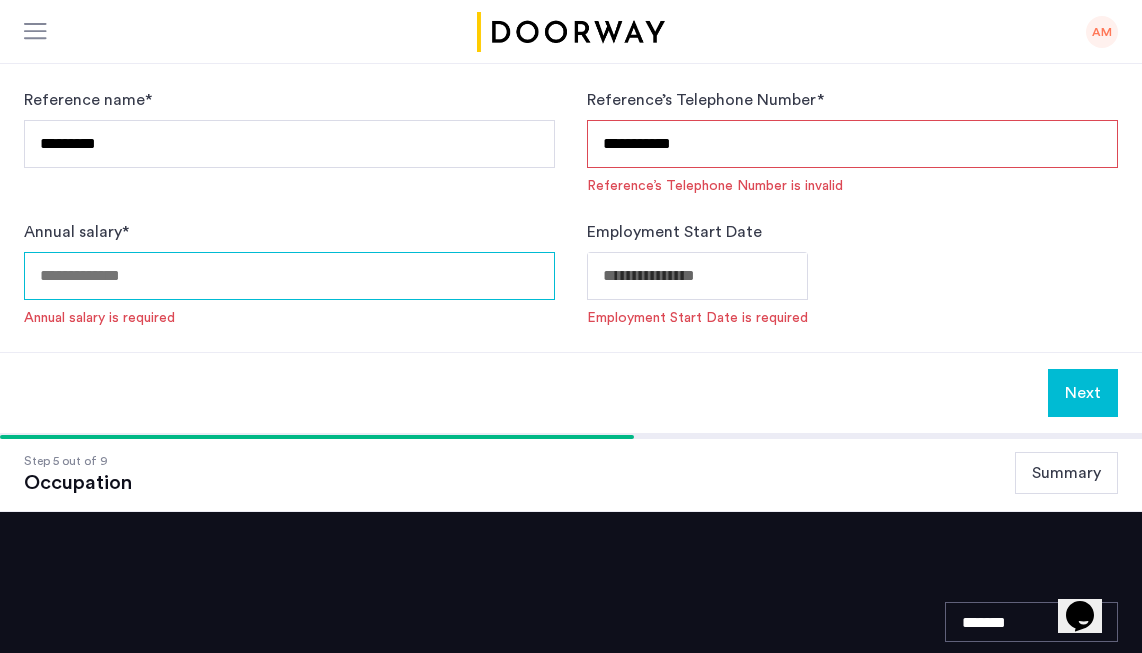 scroll, scrollTop: 686, scrollLeft: 0, axis: vertical 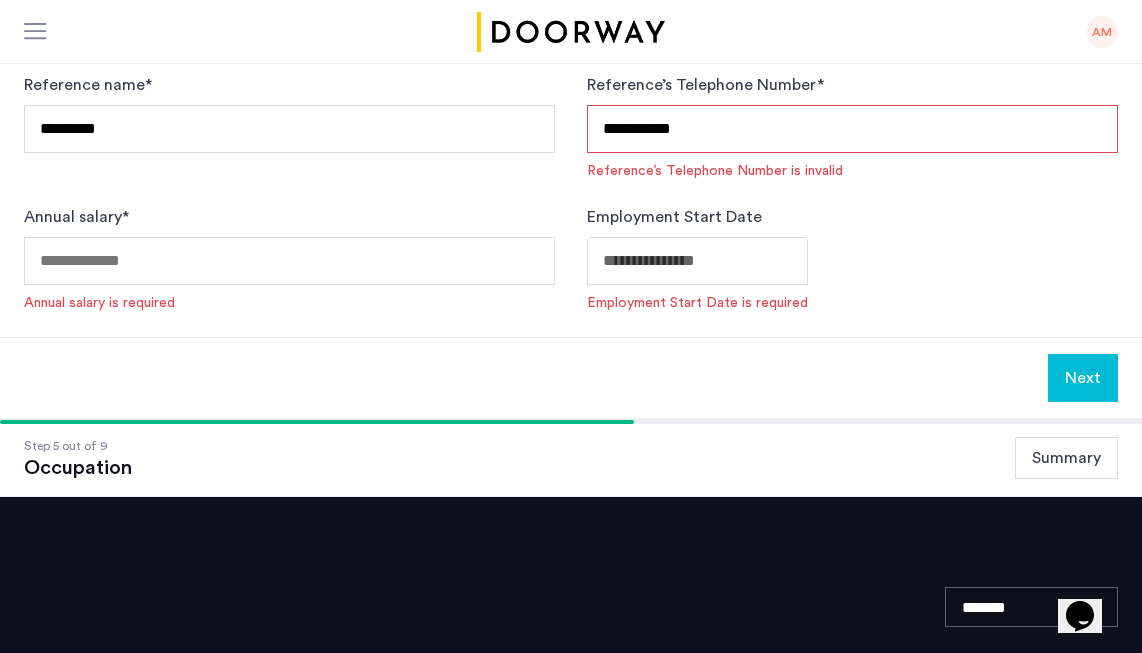 click on "**********" at bounding box center (852, 129) 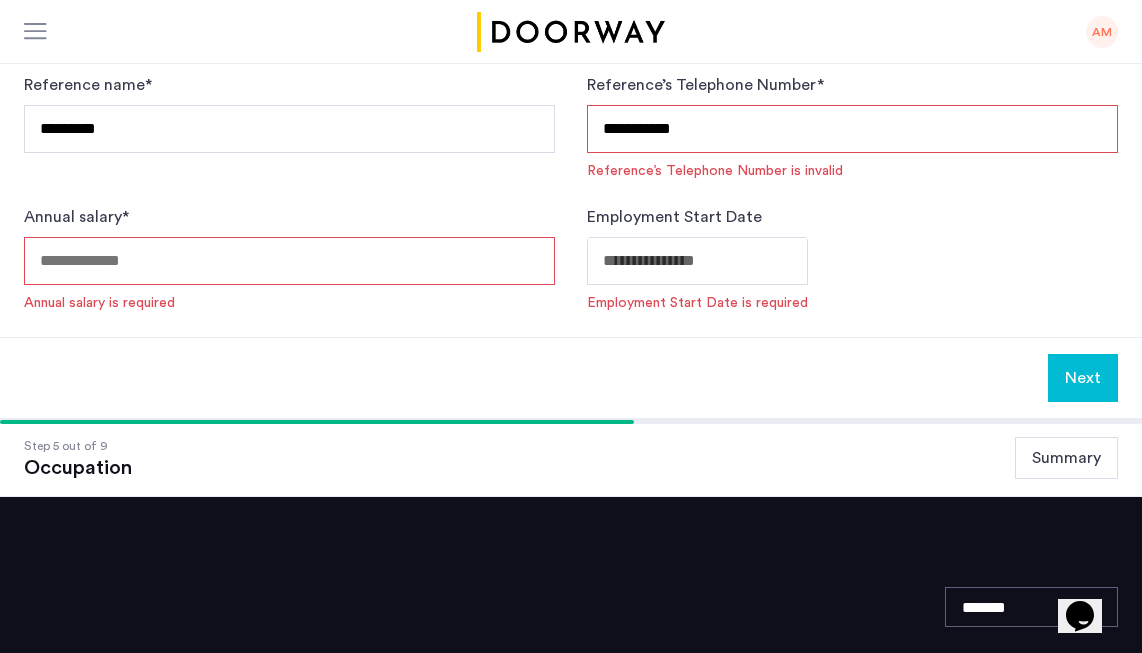 scroll, scrollTop: 671, scrollLeft: 0, axis: vertical 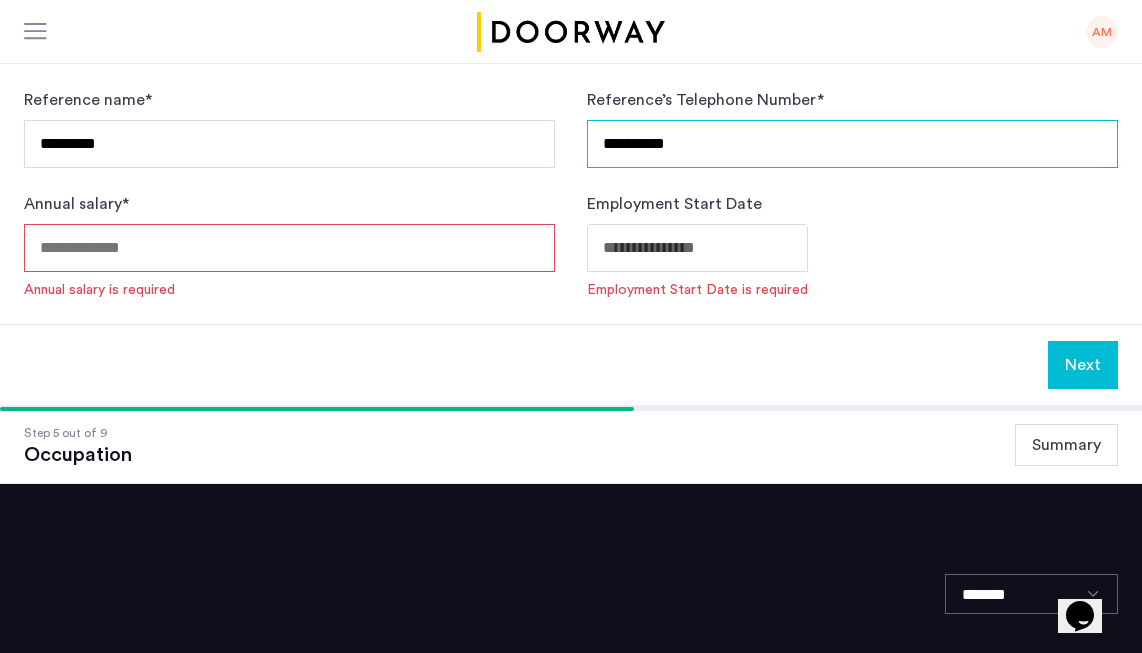 type on "**********" 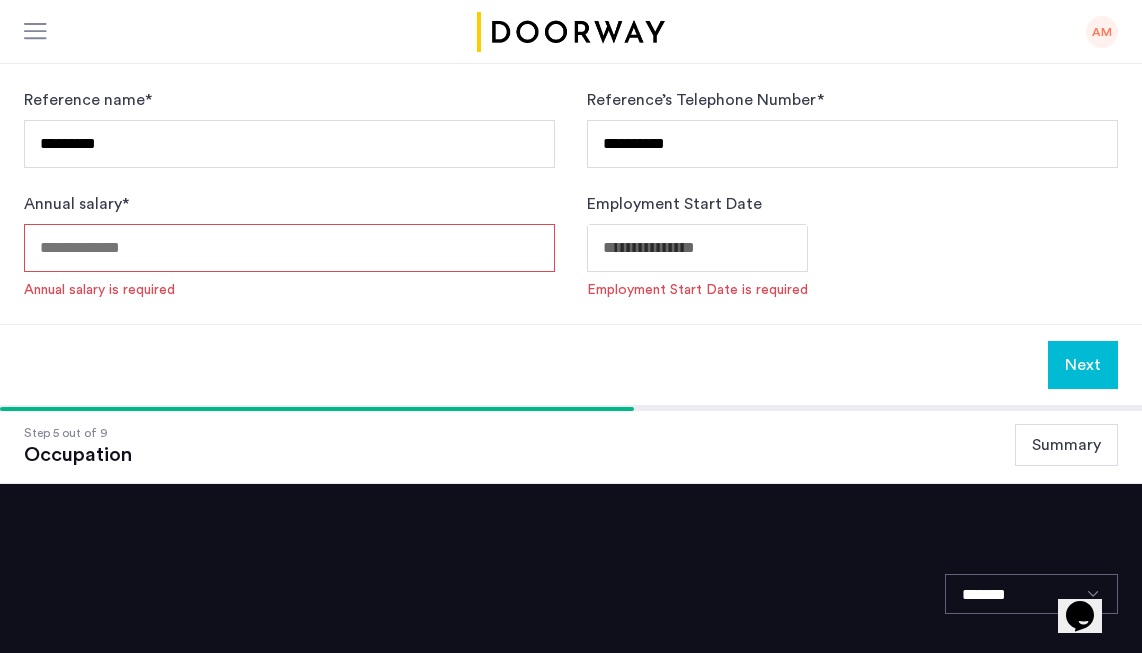 click on "Annual salary  *" at bounding box center [289, 248] 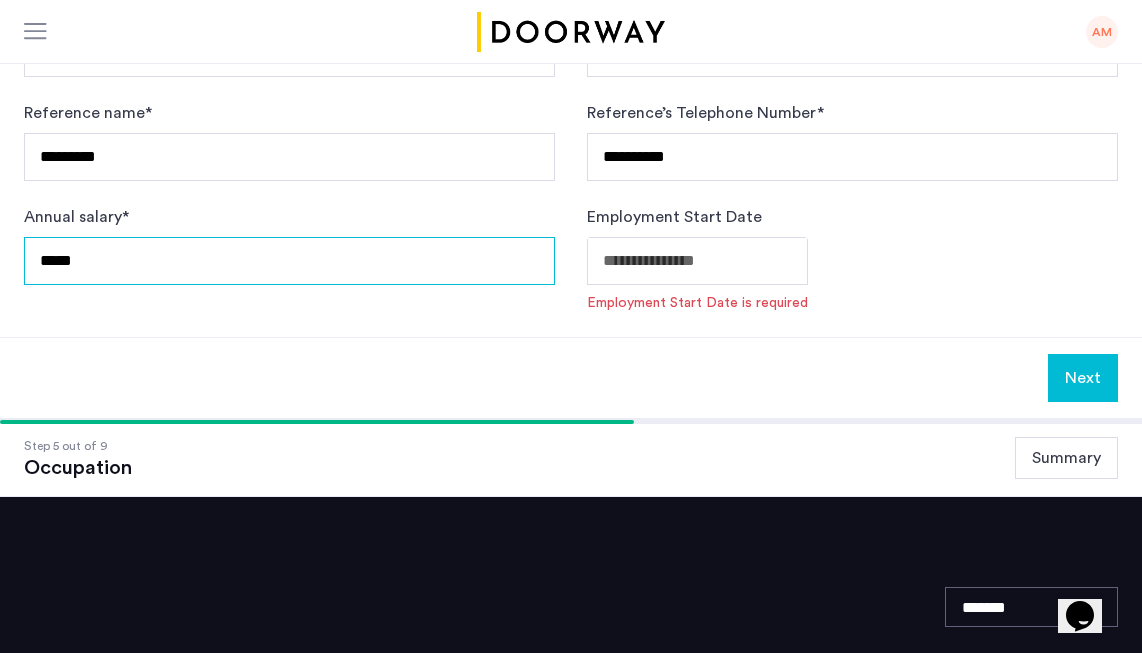 type on "*****" 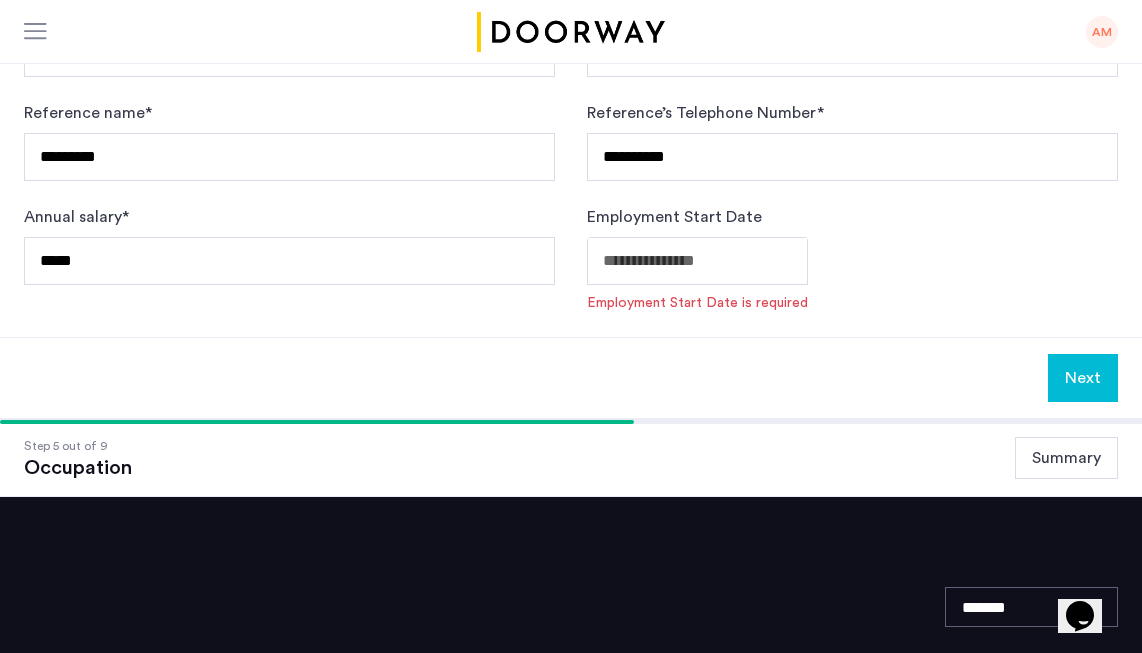 click on "**********" at bounding box center (571, -332) 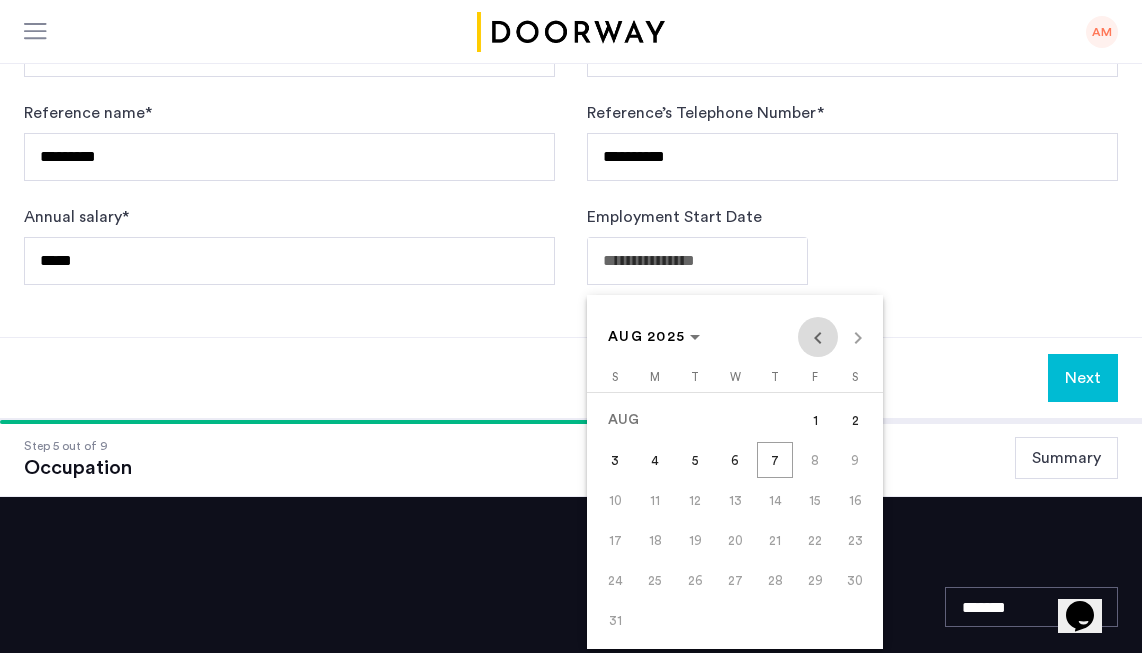 click at bounding box center (818, 337) 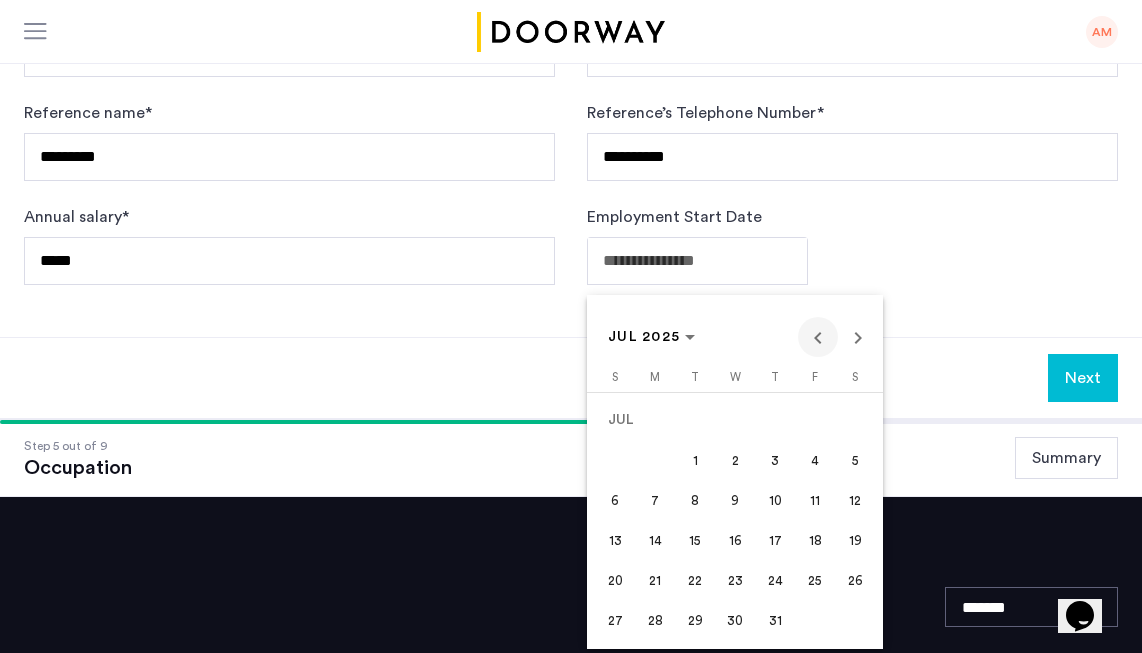 click at bounding box center (818, 337) 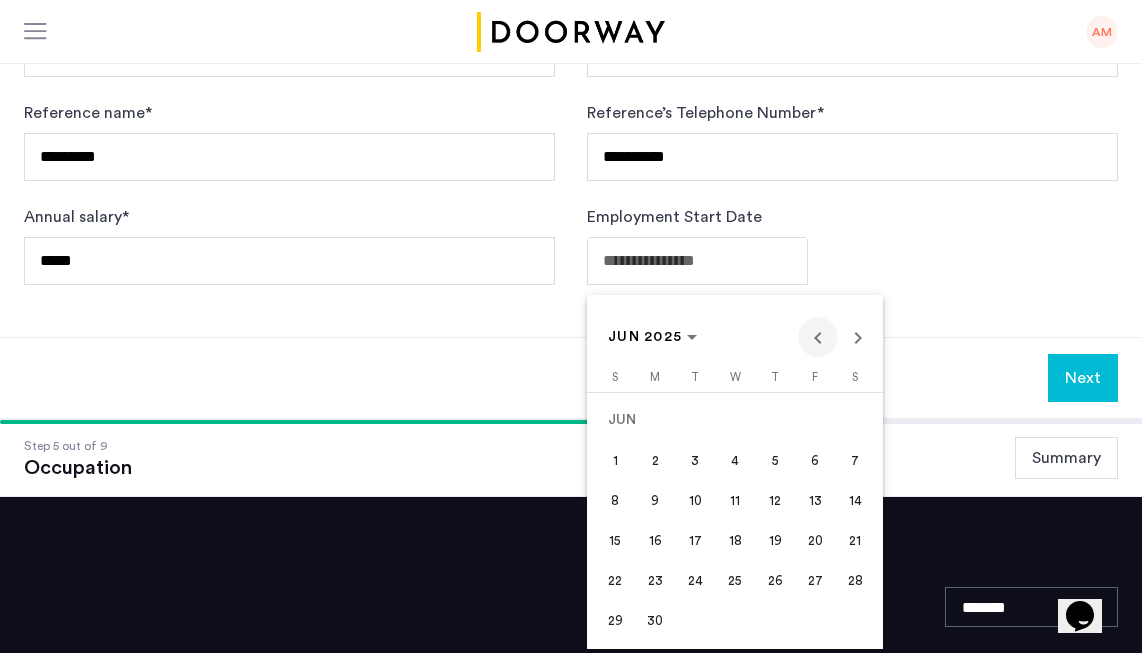 click at bounding box center (818, 337) 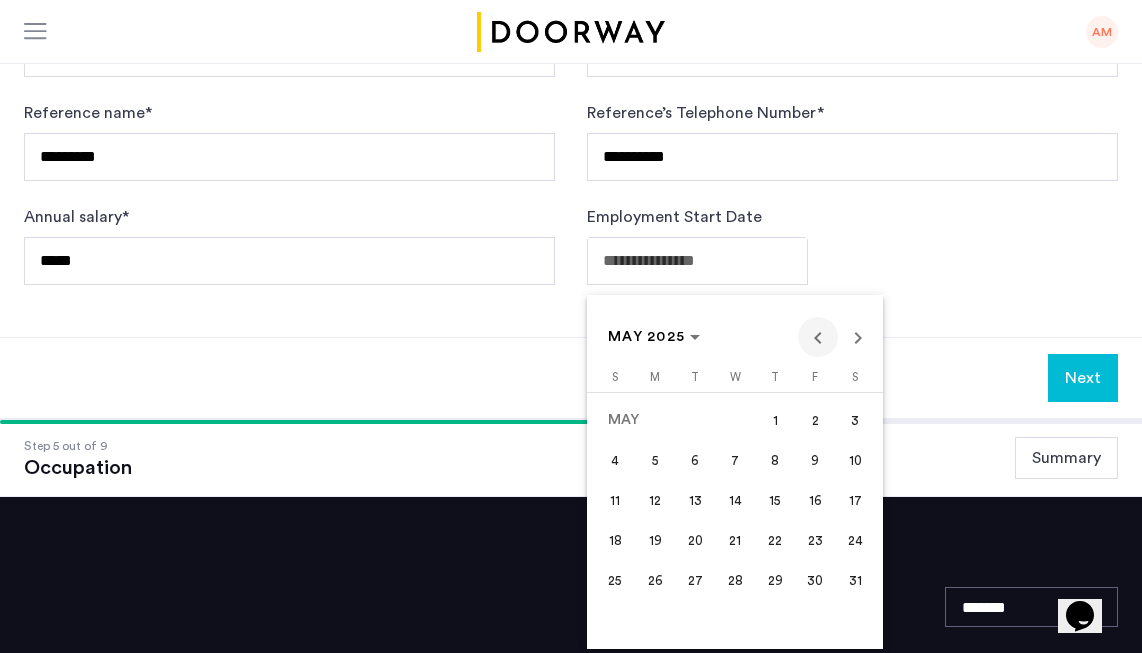 click at bounding box center (818, 337) 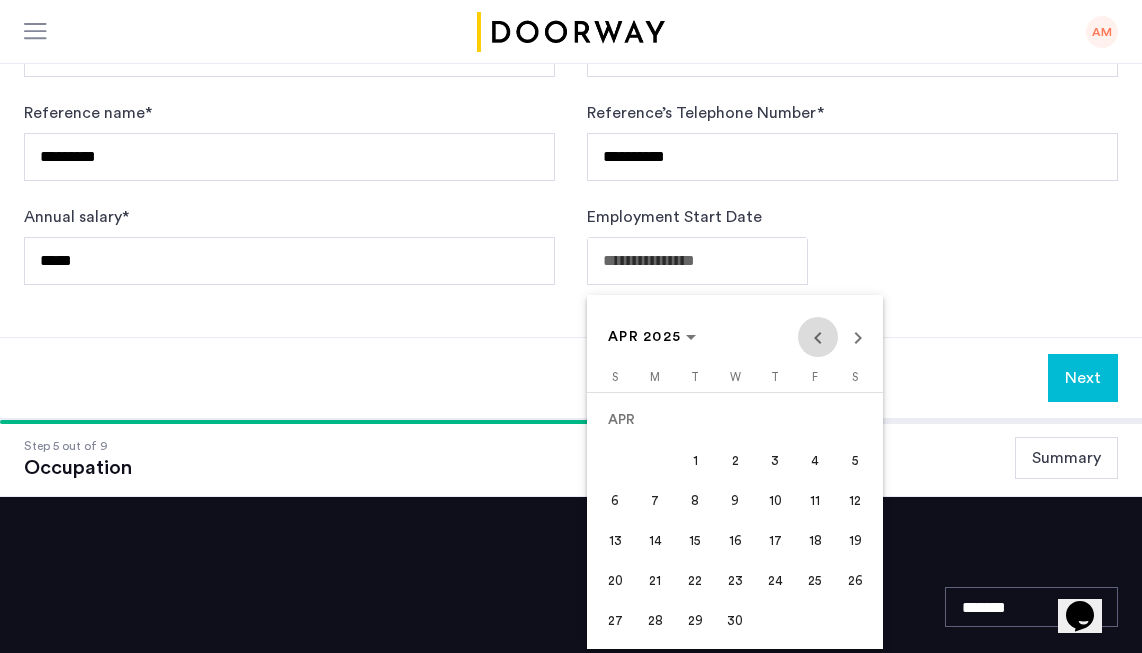 click at bounding box center (818, 337) 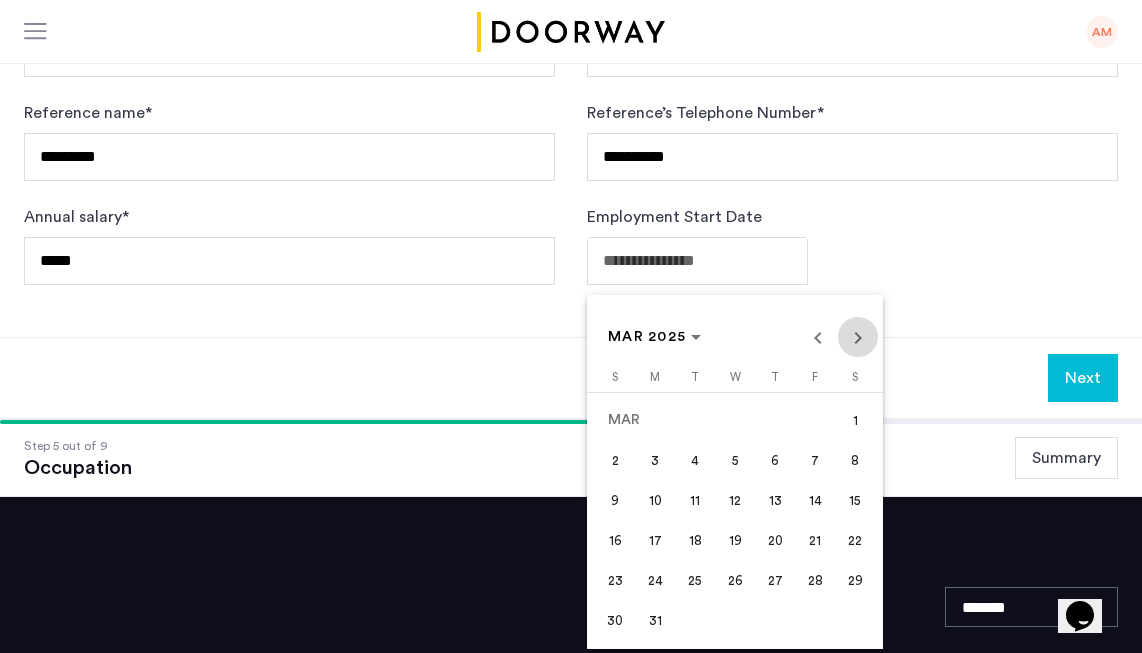 click at bounding box center [858, 337] 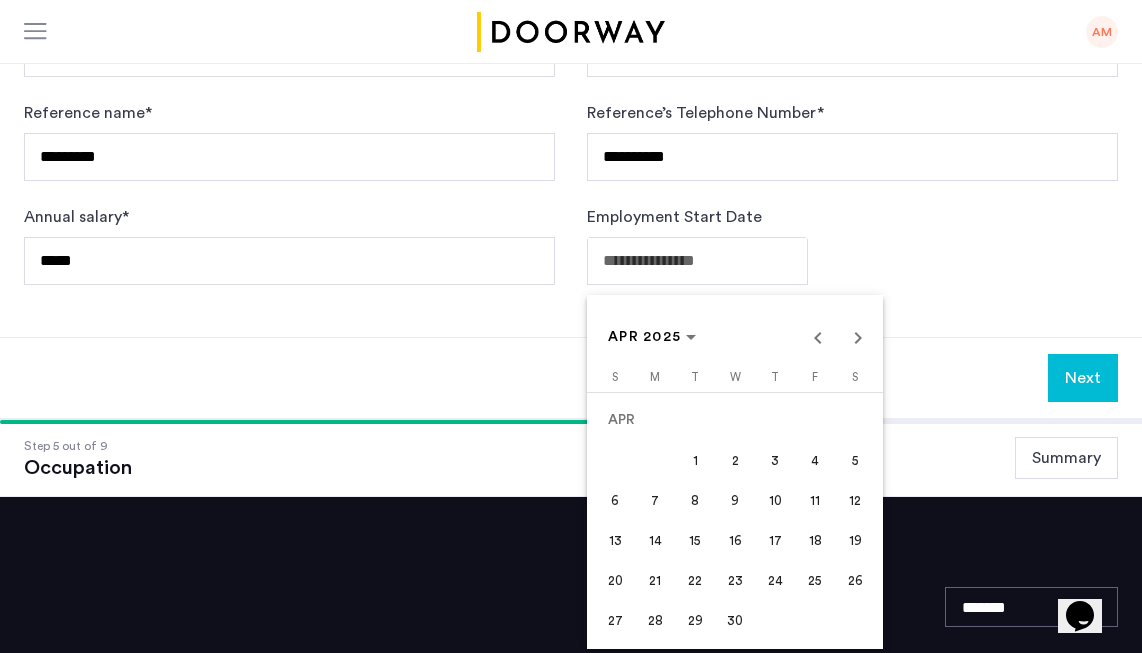 click on "1" at bounding box center (695, 460) 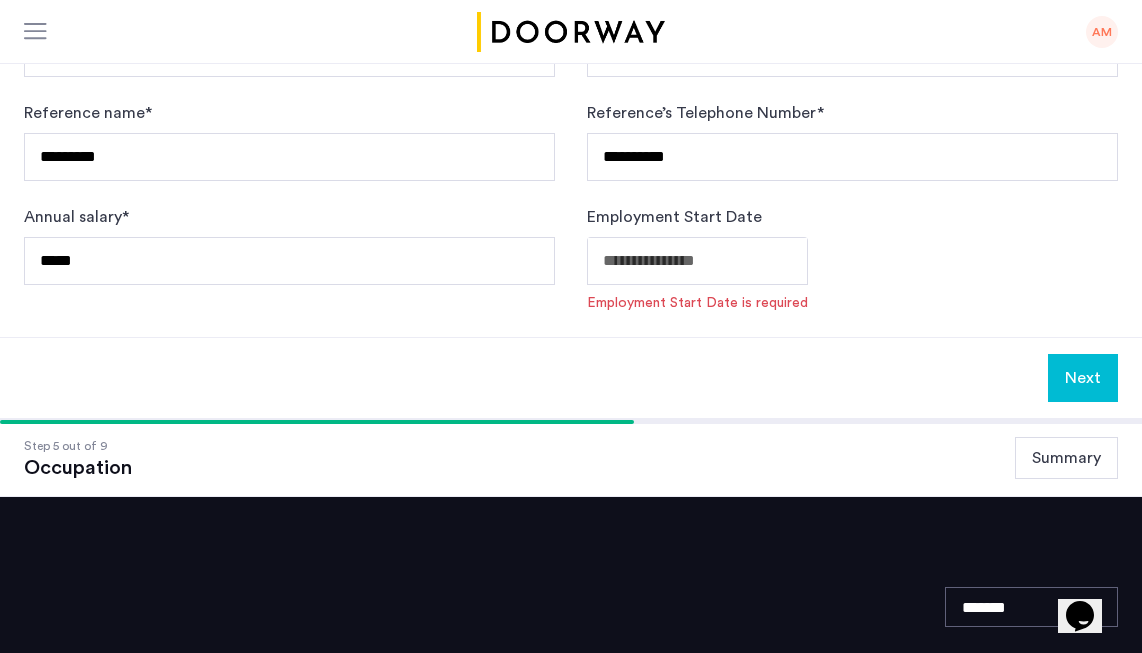 type on "**********" 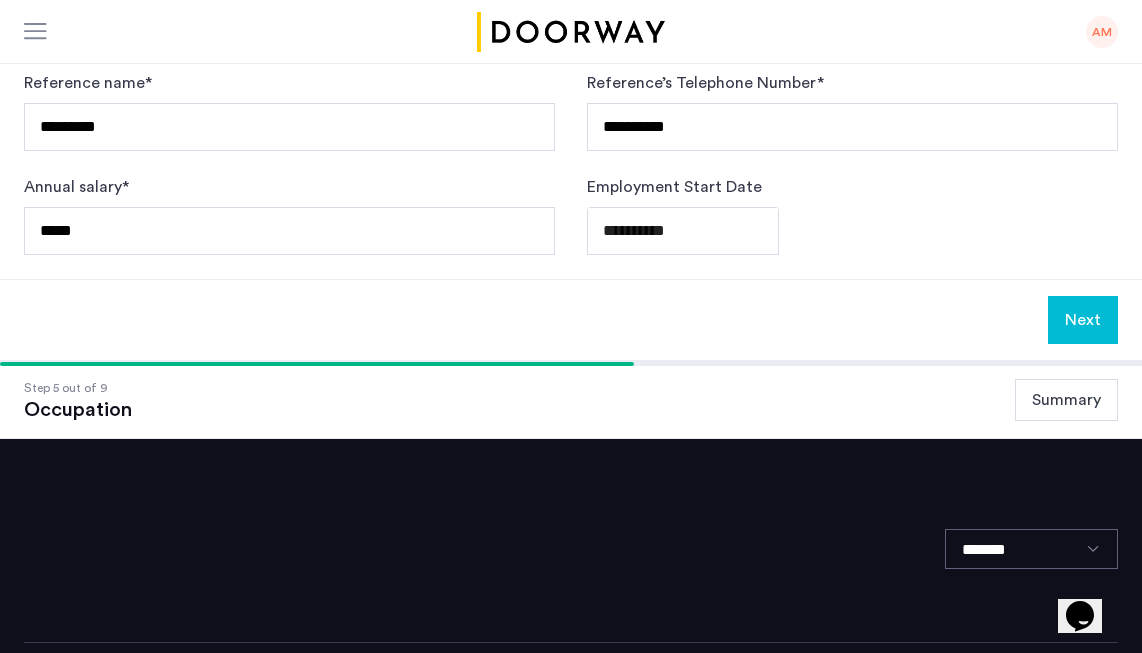 scroll, scrollTop: 691, scrollLeft: 0, axis: vertical 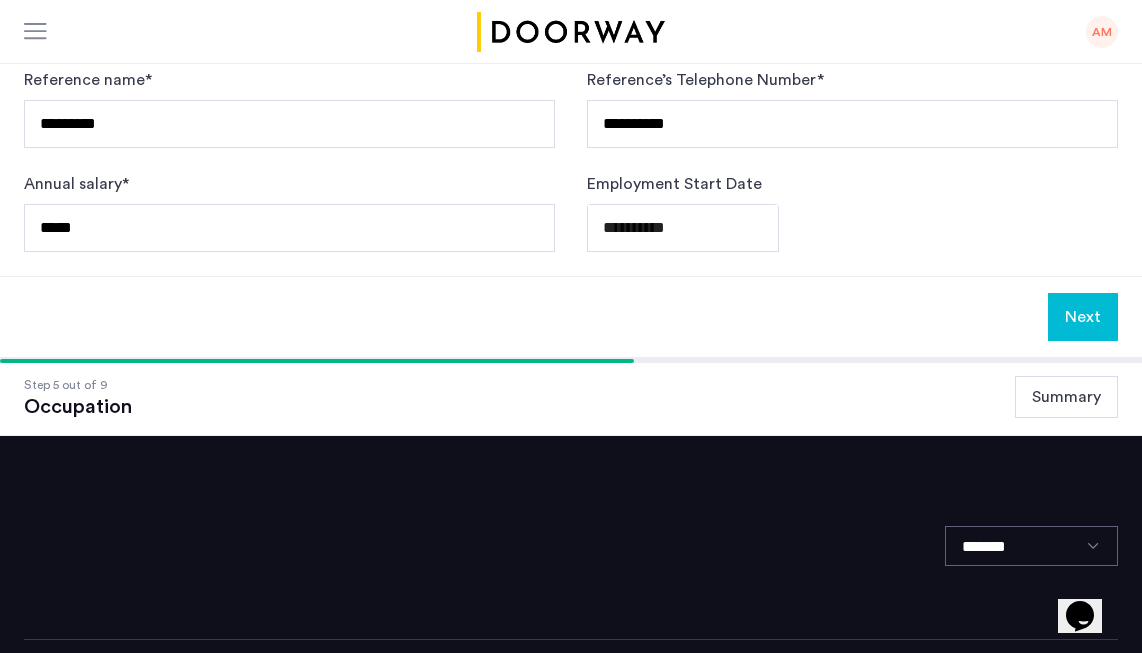 click on "Next" 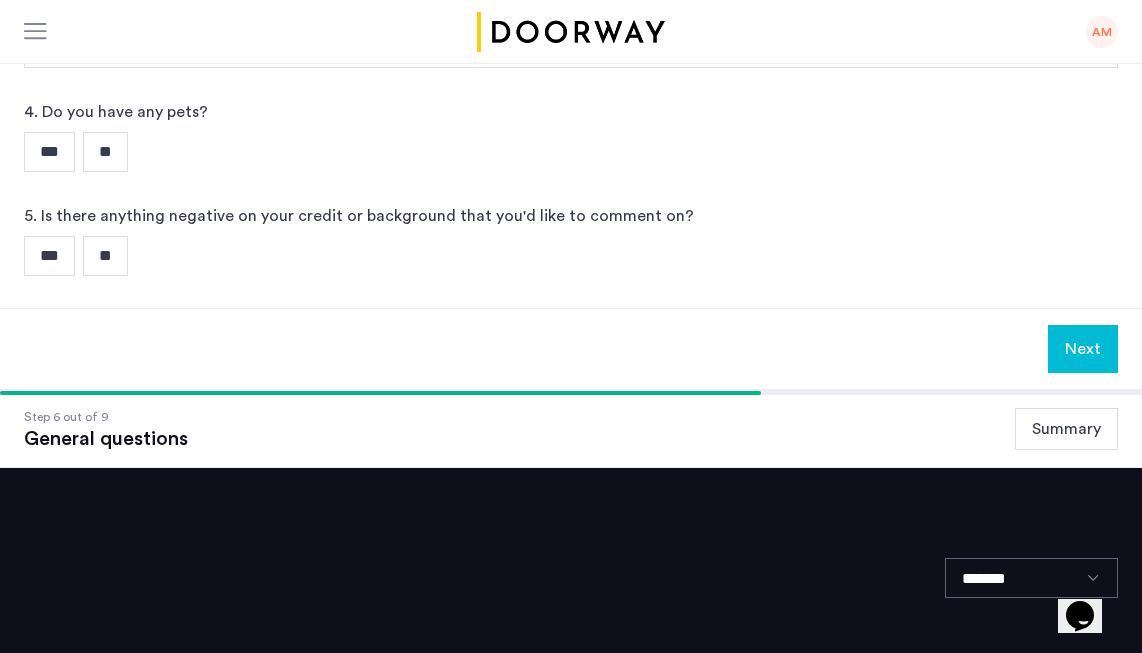 scroll, scrollTop: 0, scrollLeft: 0, axis: both 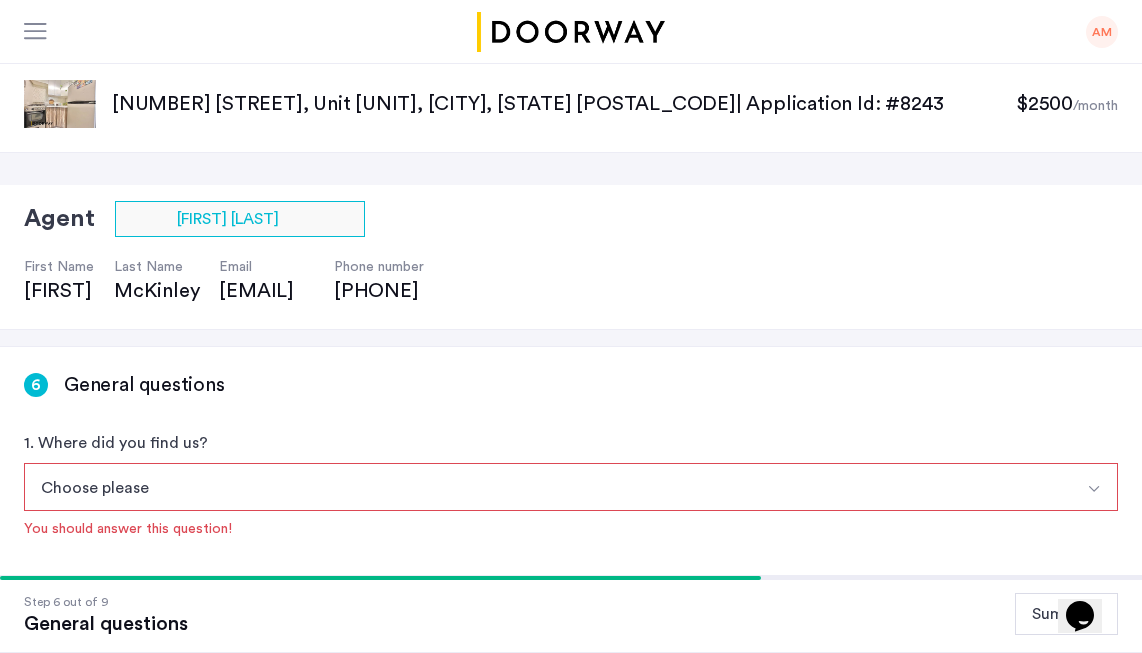 click on "Choose please" at bounding box center (547, 487) 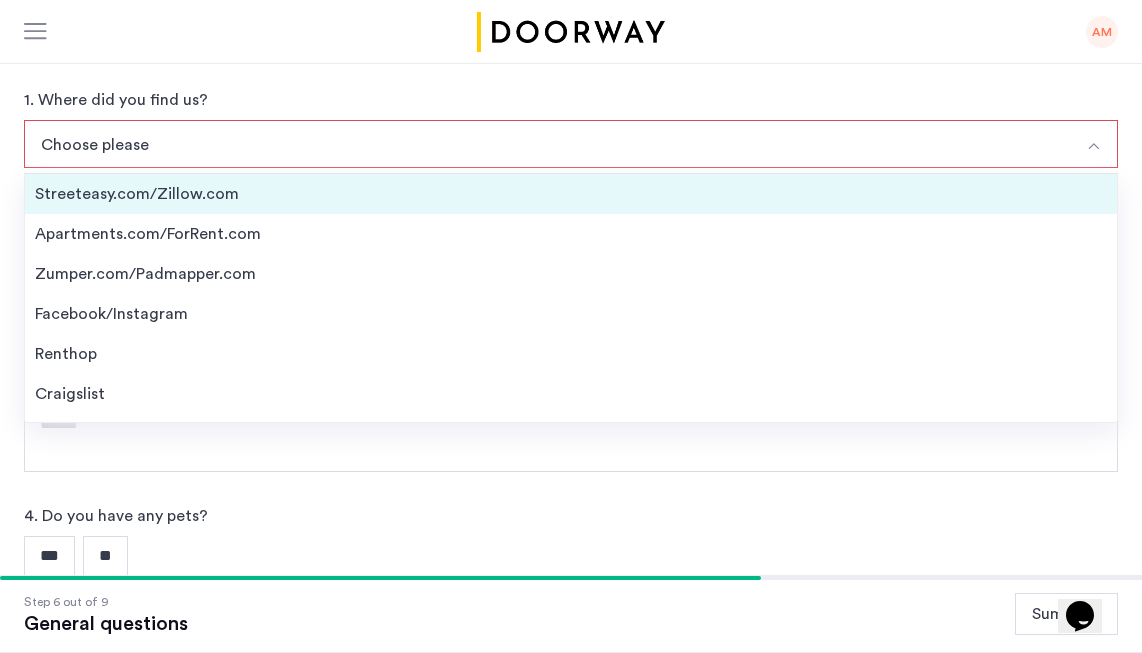 click on "Streeteasy.com/Zillow.com" at bounding box center (571, 194) 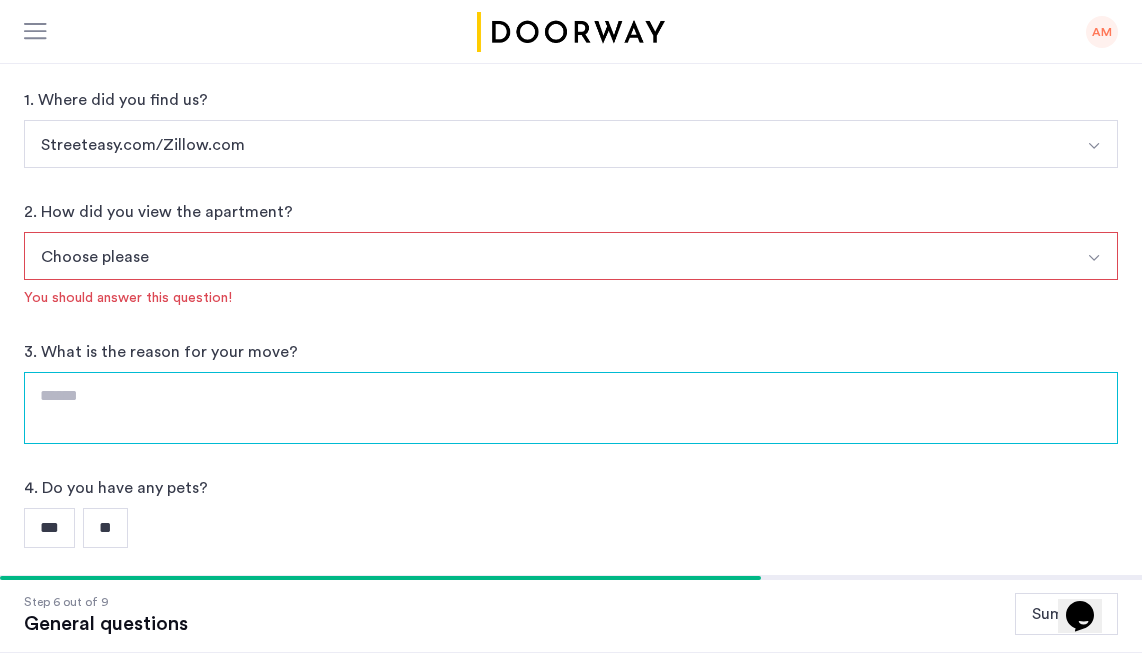click 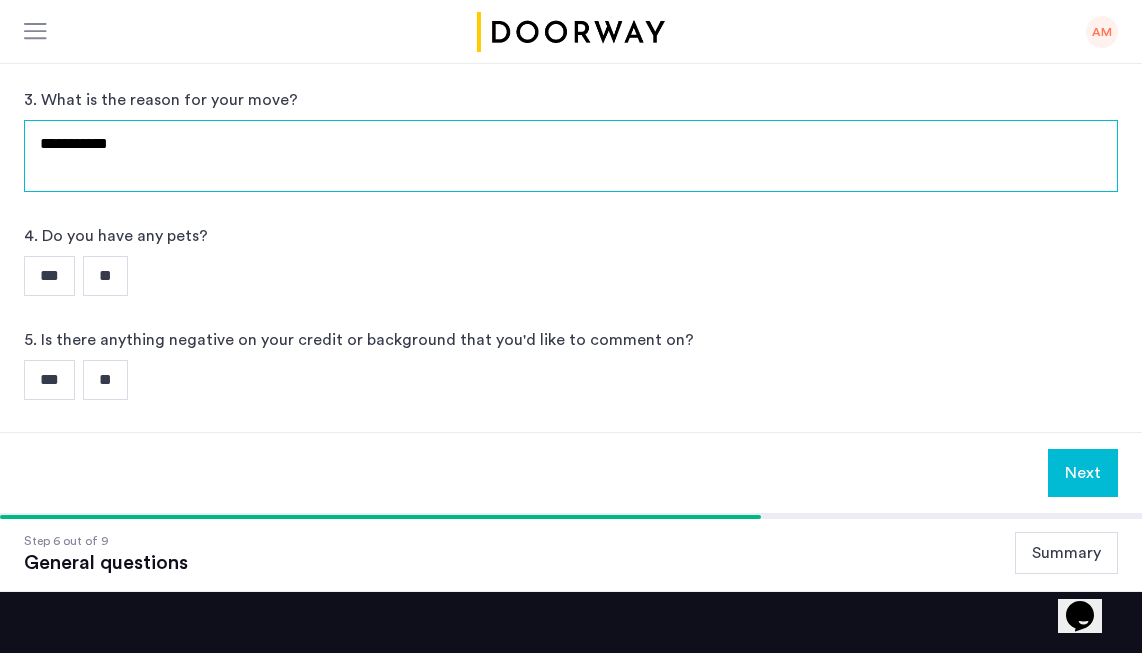 type on "**********" 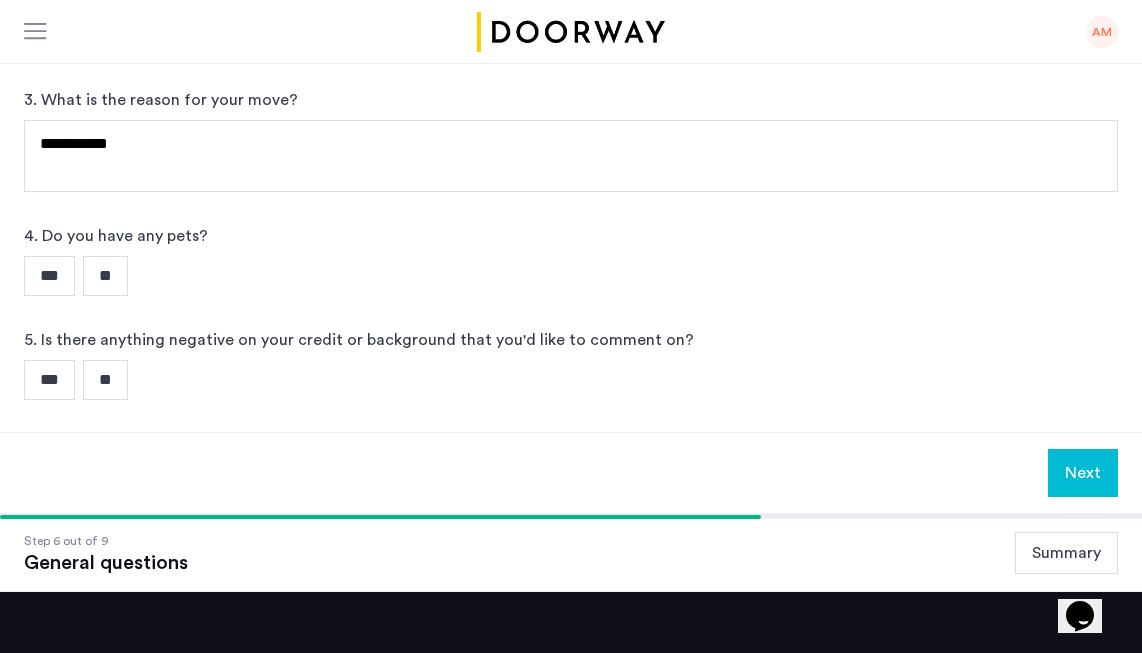 click on "***" at bounding box center (49, 276) 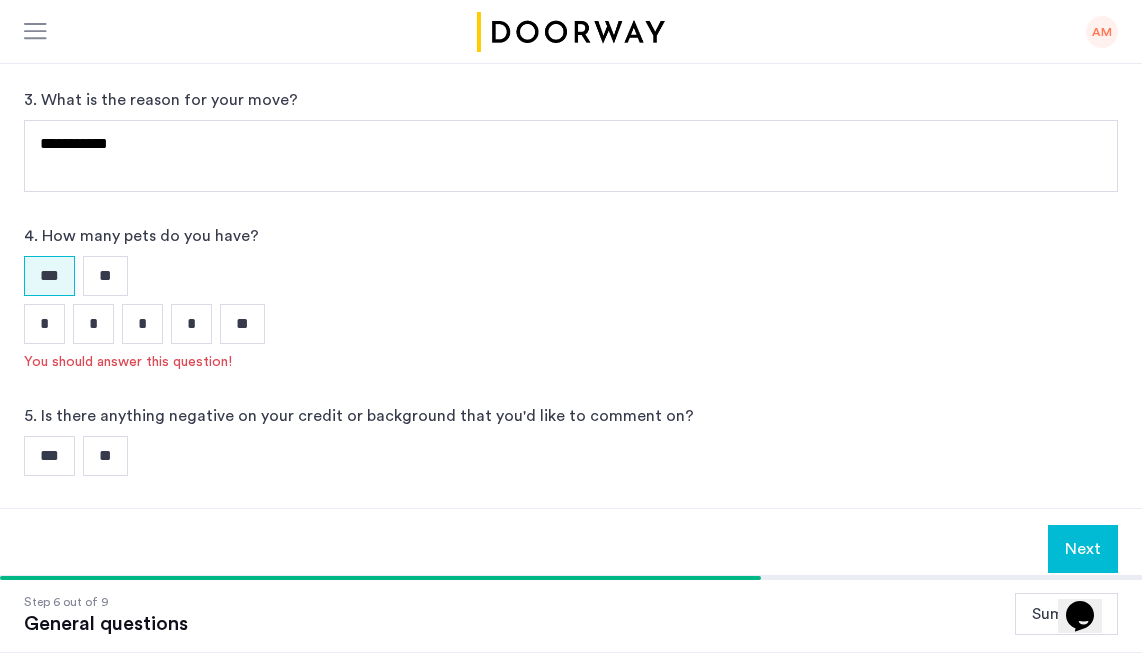 click on "*" at bounding box center [44, 324] 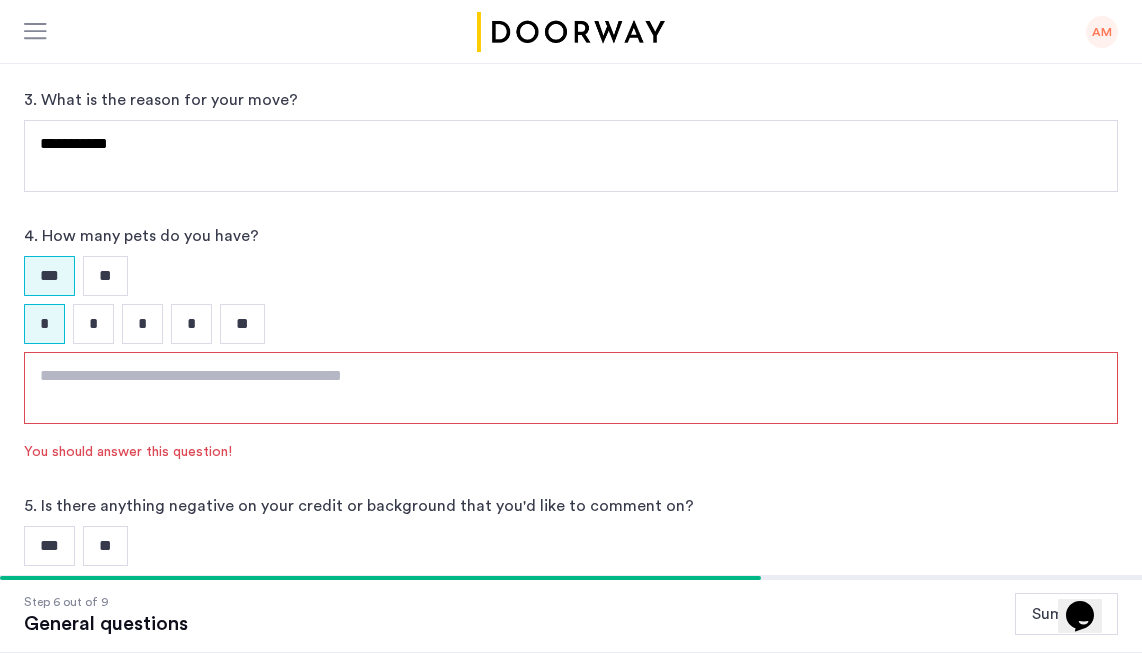 click 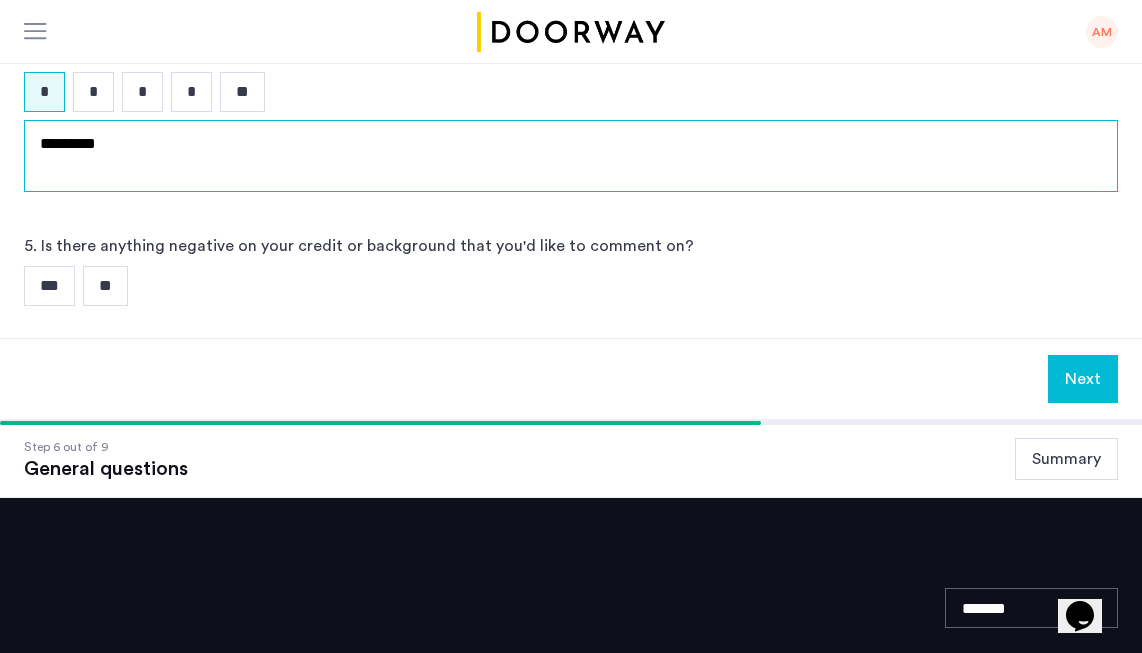 type on "*********" 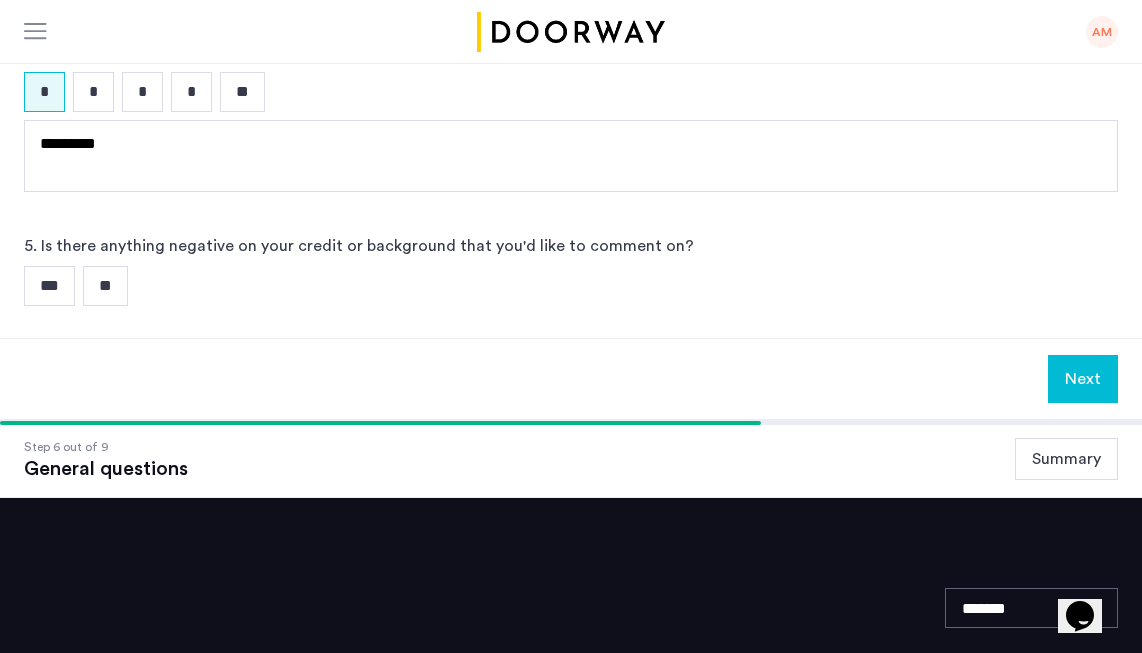 click on "**" at bounding box center [105, 286] 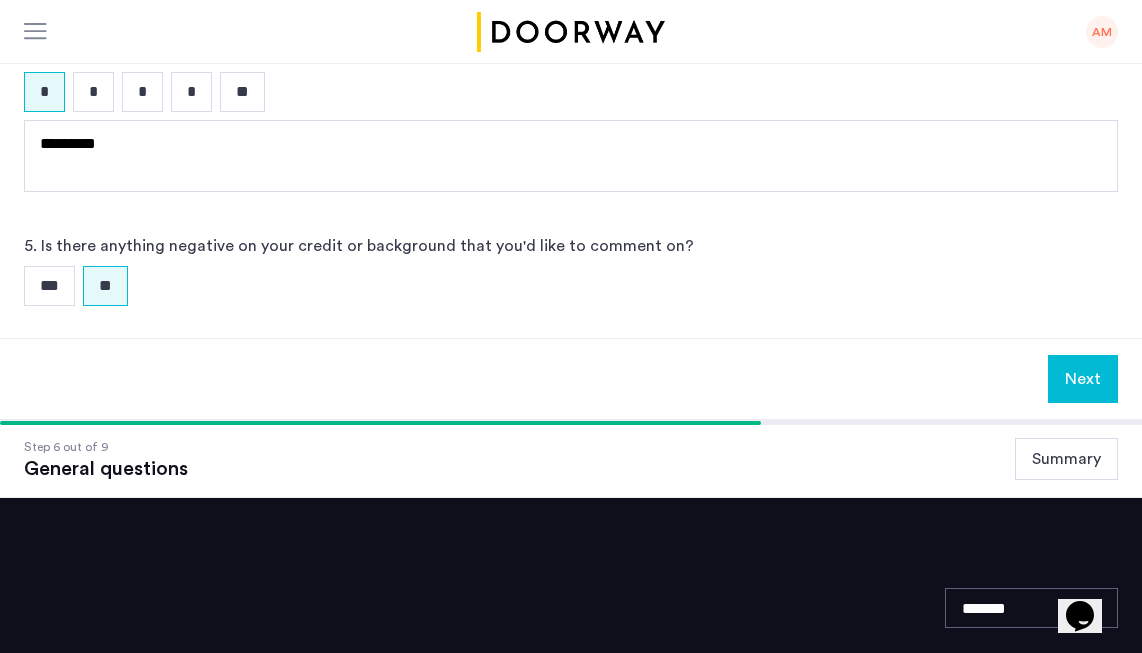 click on "Next" at bounding box center [1083, 379] 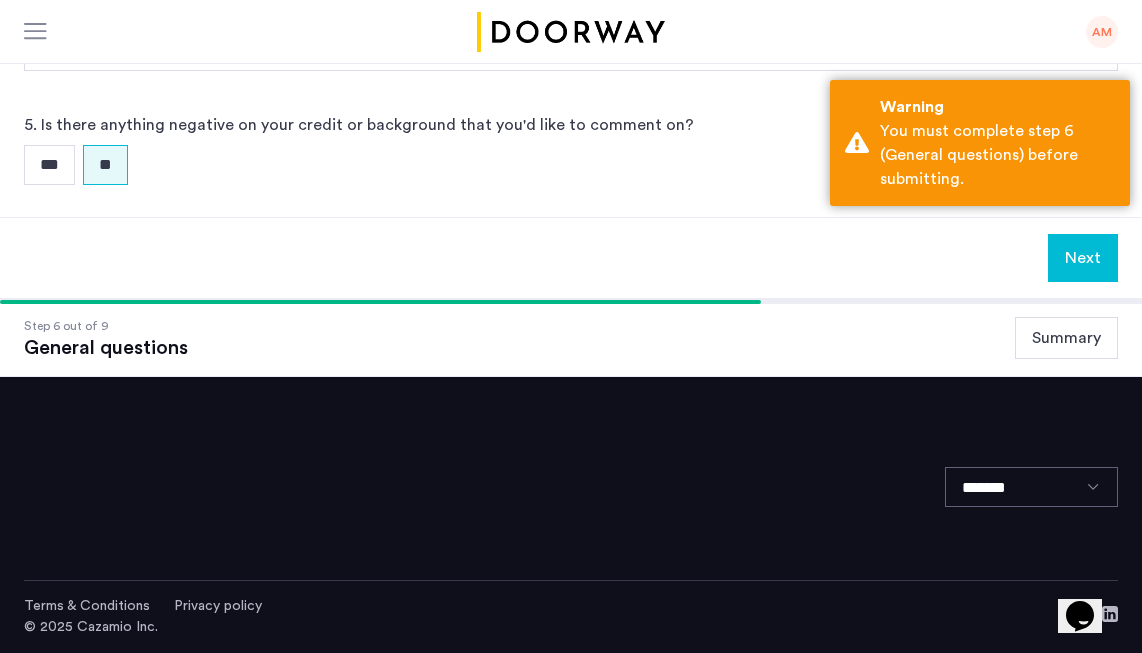 scroll, scrollTop: 948, scrollLeft: 0, axis: vertical 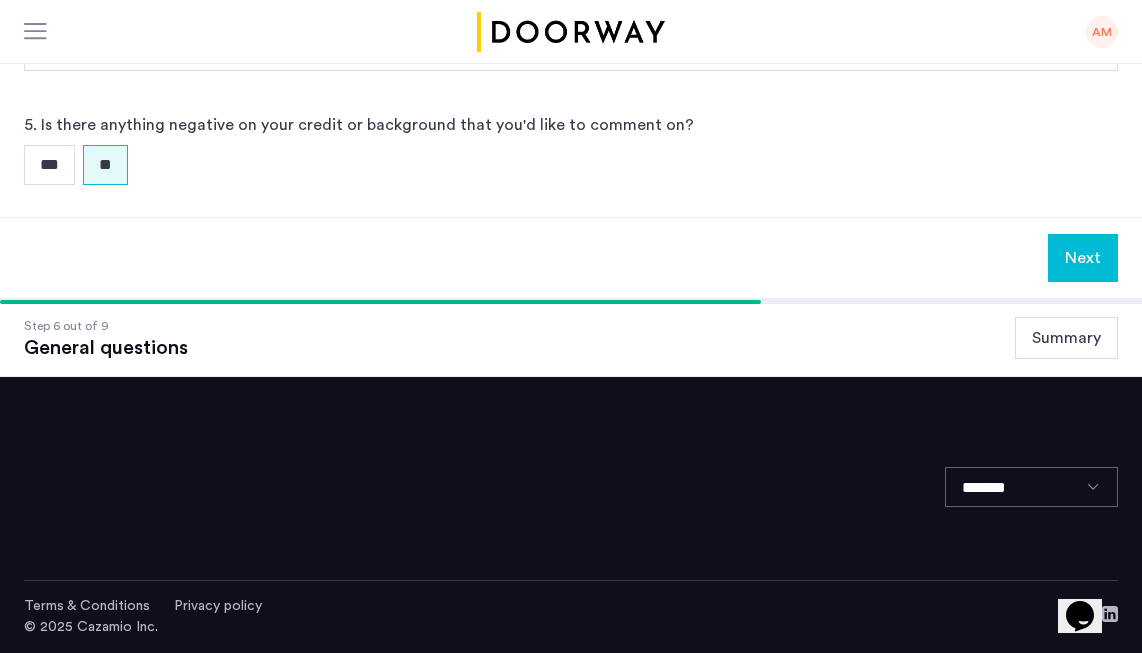click on "**********" 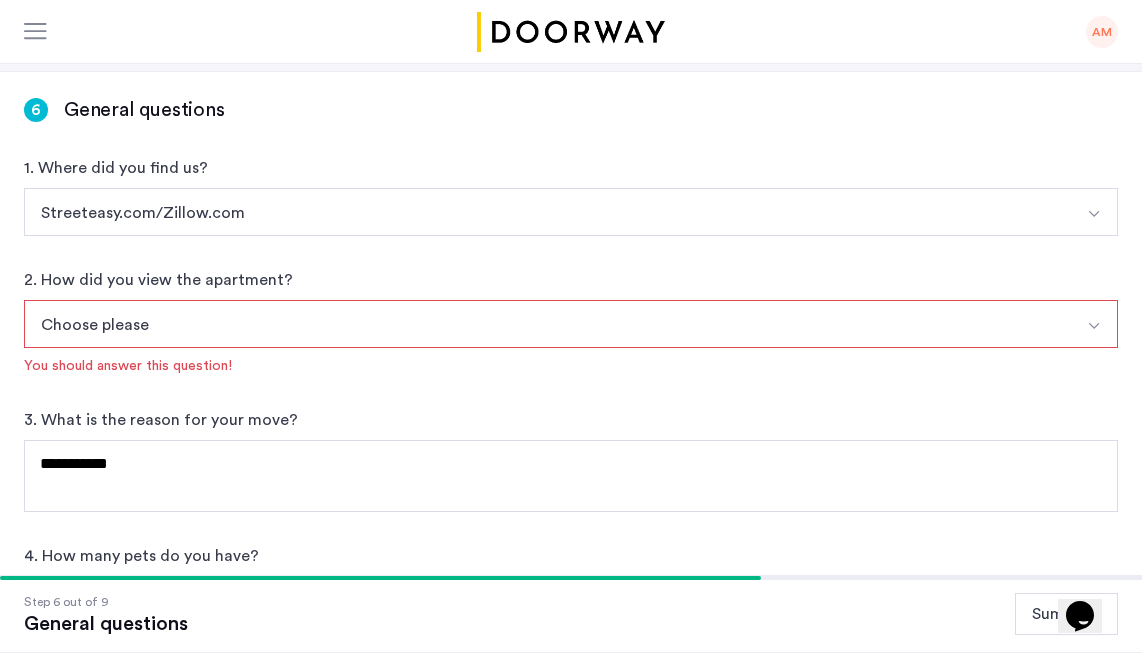 scroll, scrollTop: 271, scrollLeft: 0, axis: vertical 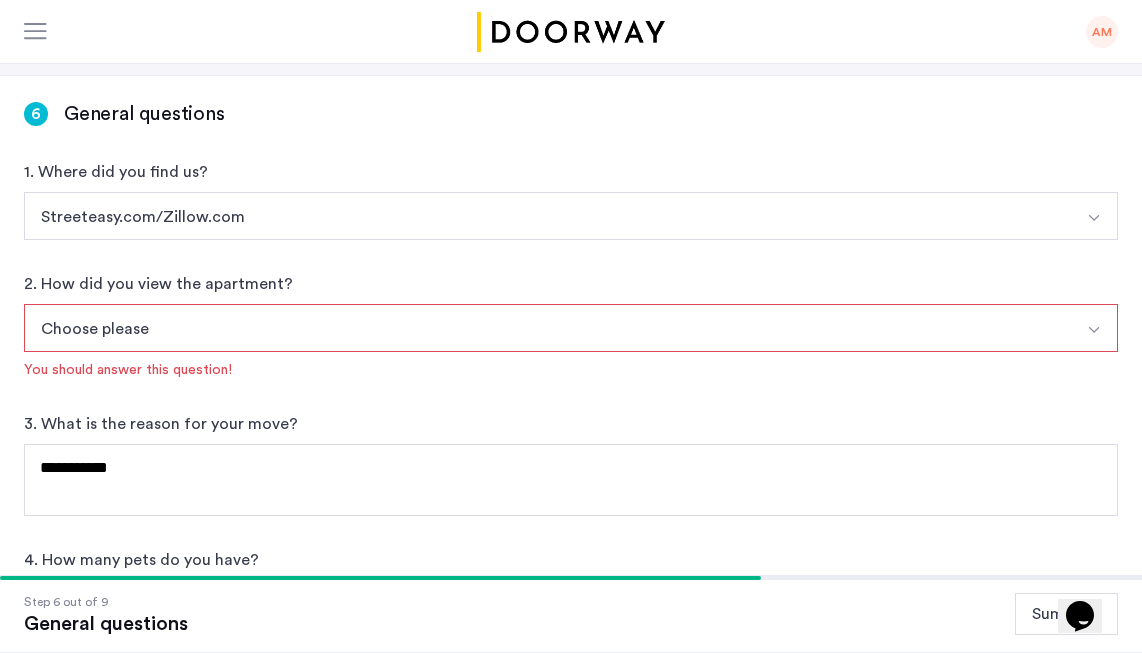 click on "Choose please" at bounding box center [547, 328] 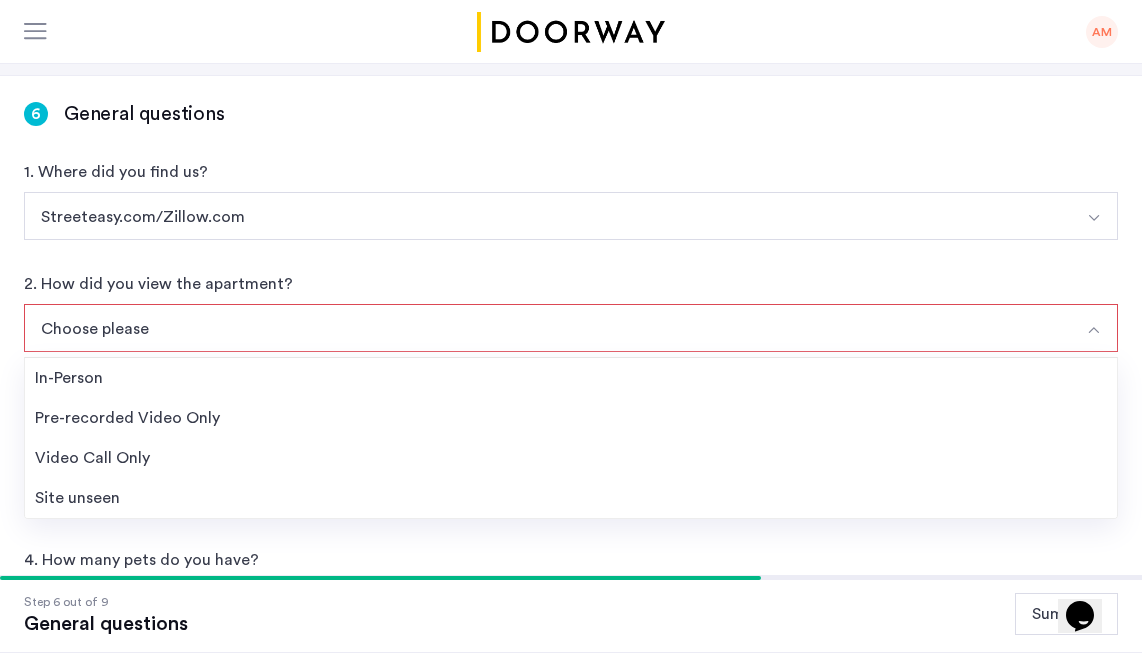 scroll, scrollTop: 455, scrollLeft: 0, axis: vertical 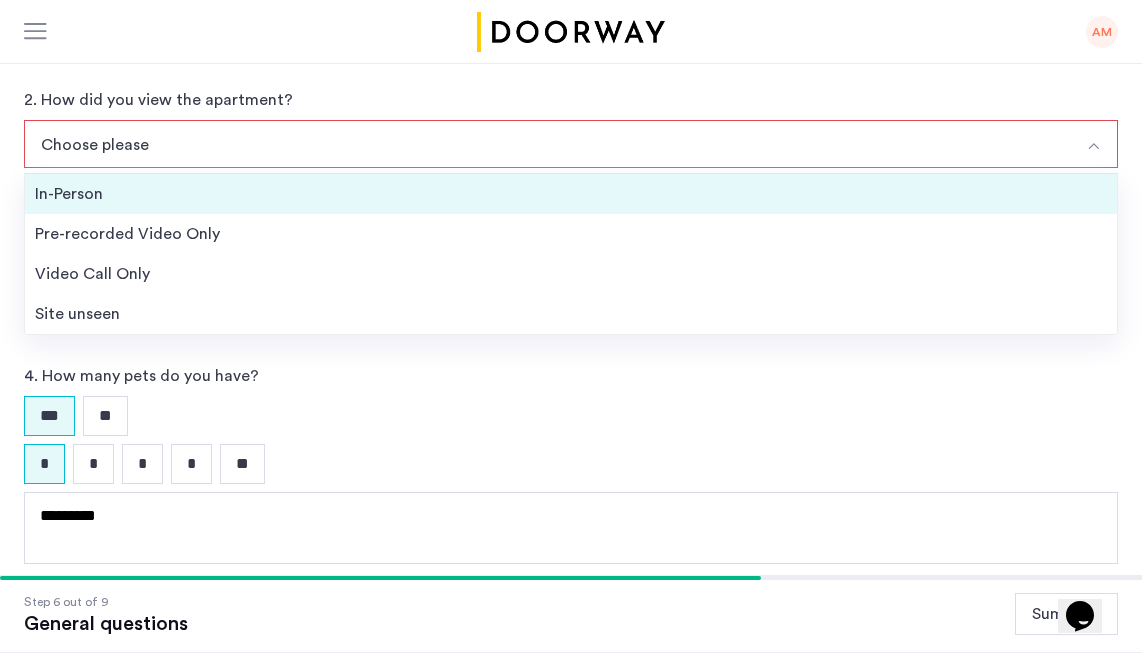 click on "In-Person" at bounding box center (571, 194) 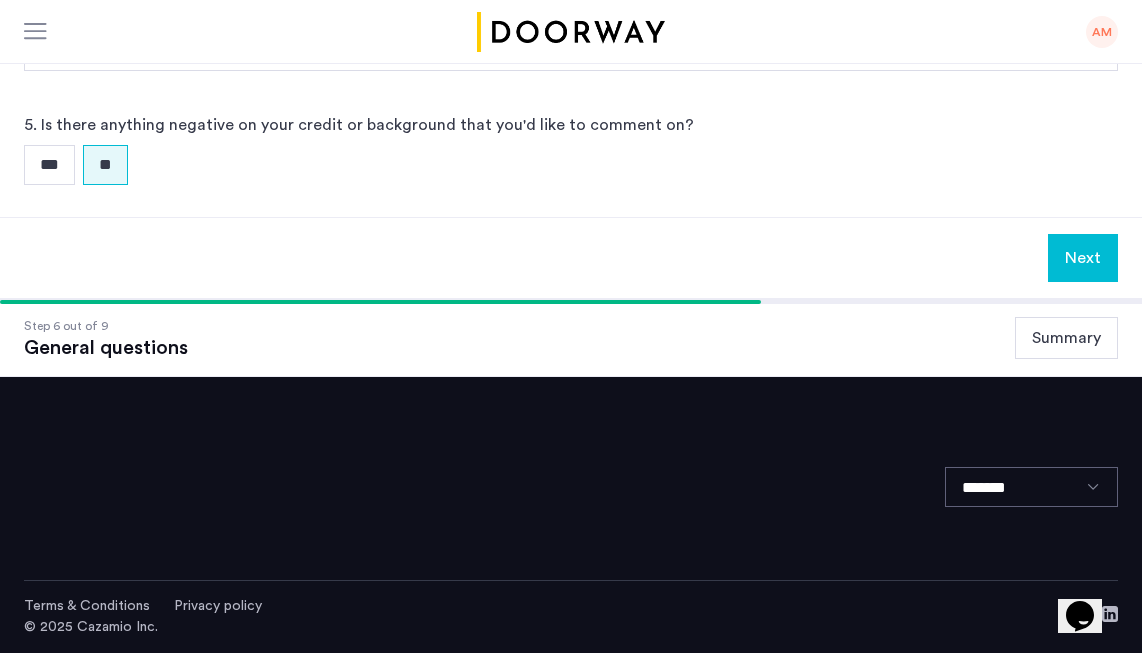 scroll, scrollTop: 920, scrollLeft: 0, axis: vertical 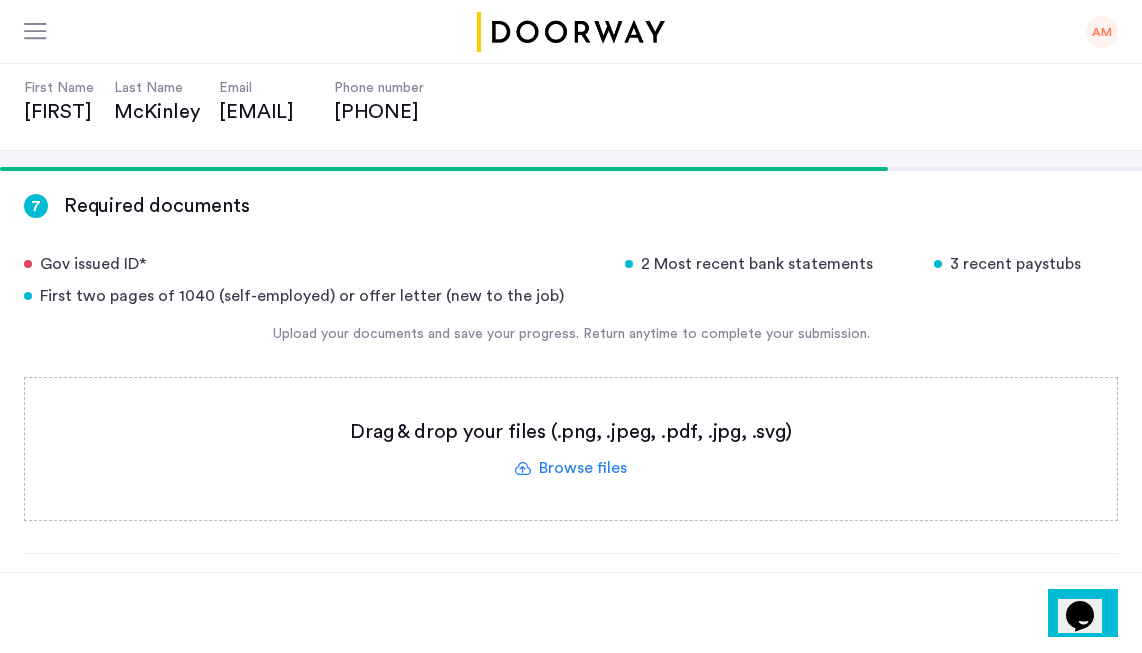 click 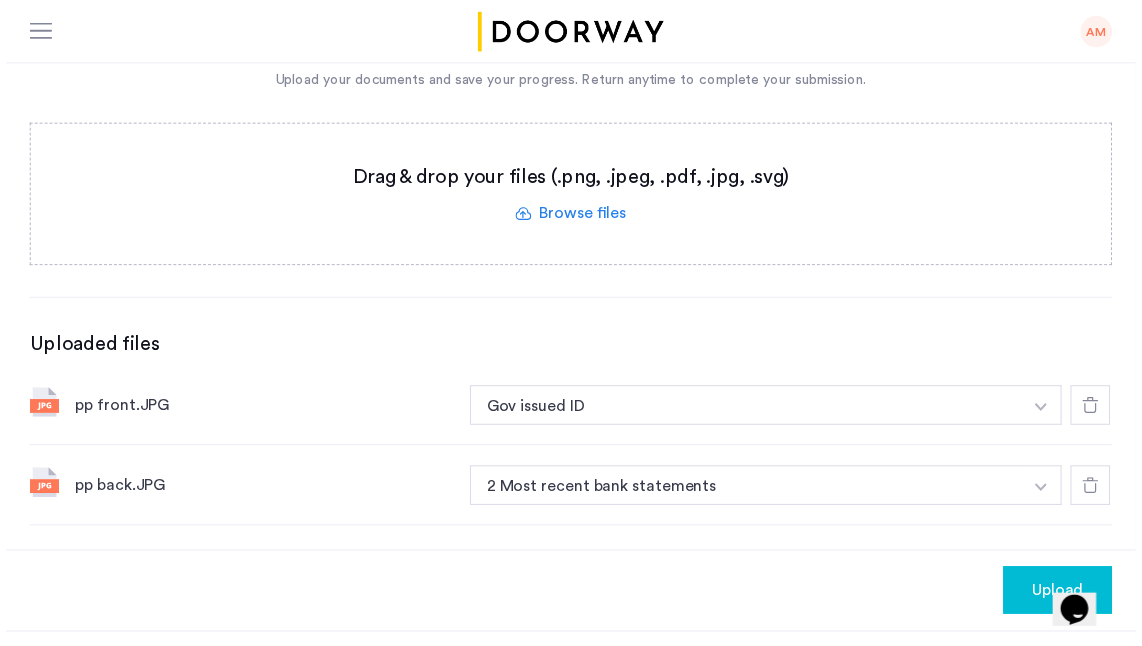 scroll, scrollTop: 432, scrollLeft: 0, axis: vertical 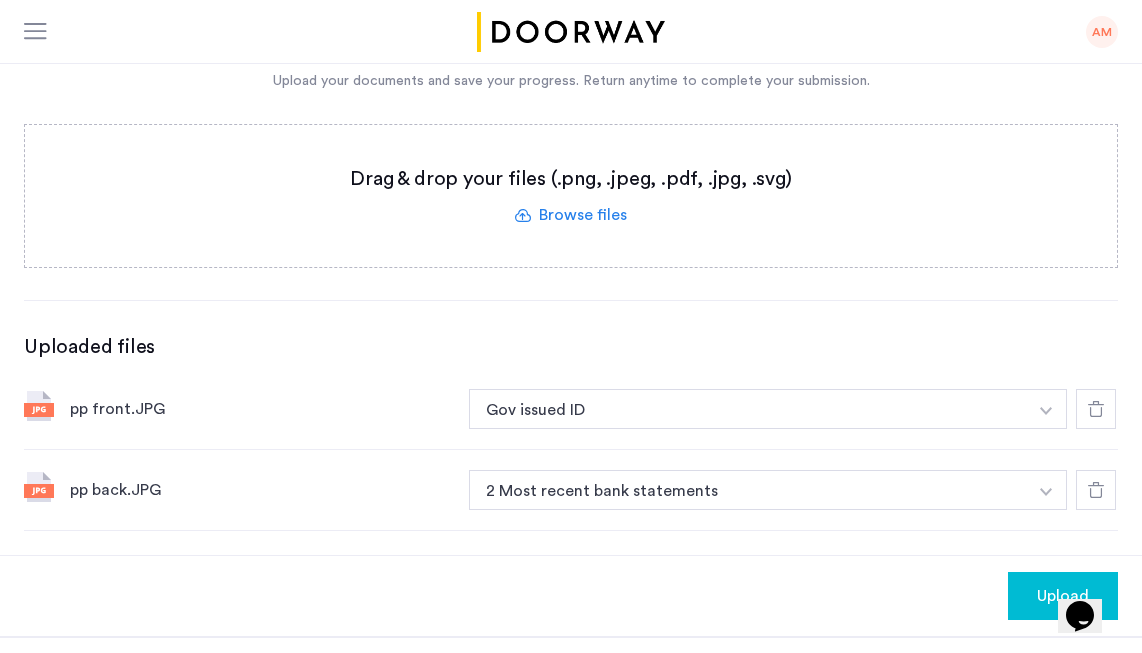 click on "Gov issued ID" at bounding box center [748, 409] 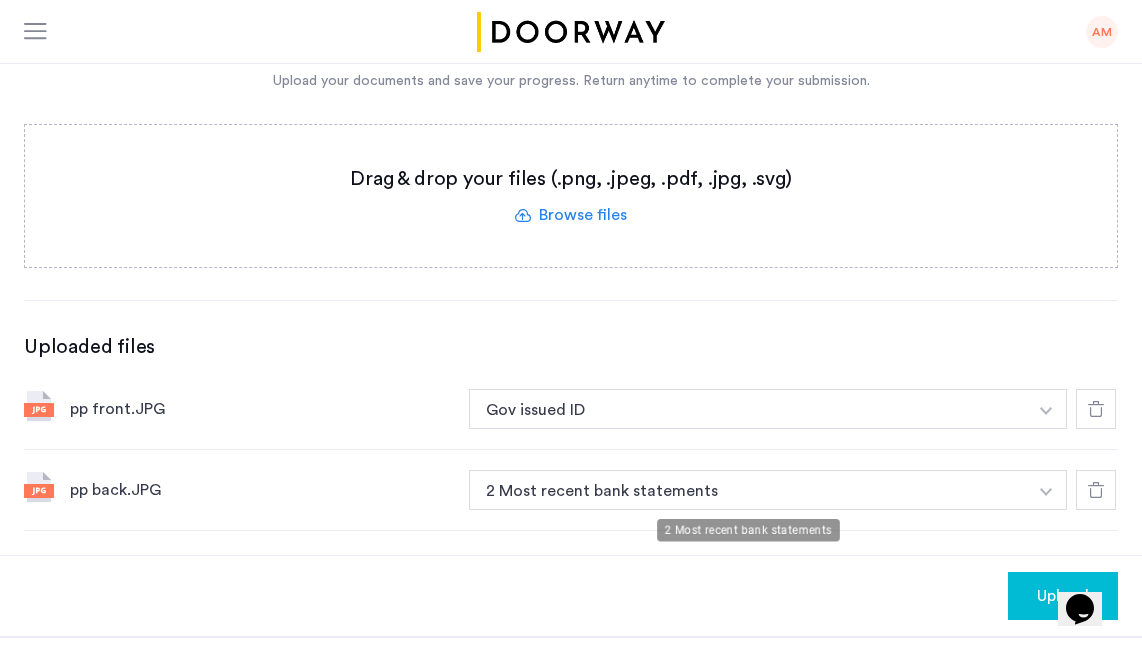 click on "2 Most recent bank statements" at bounding box center [748, 490] 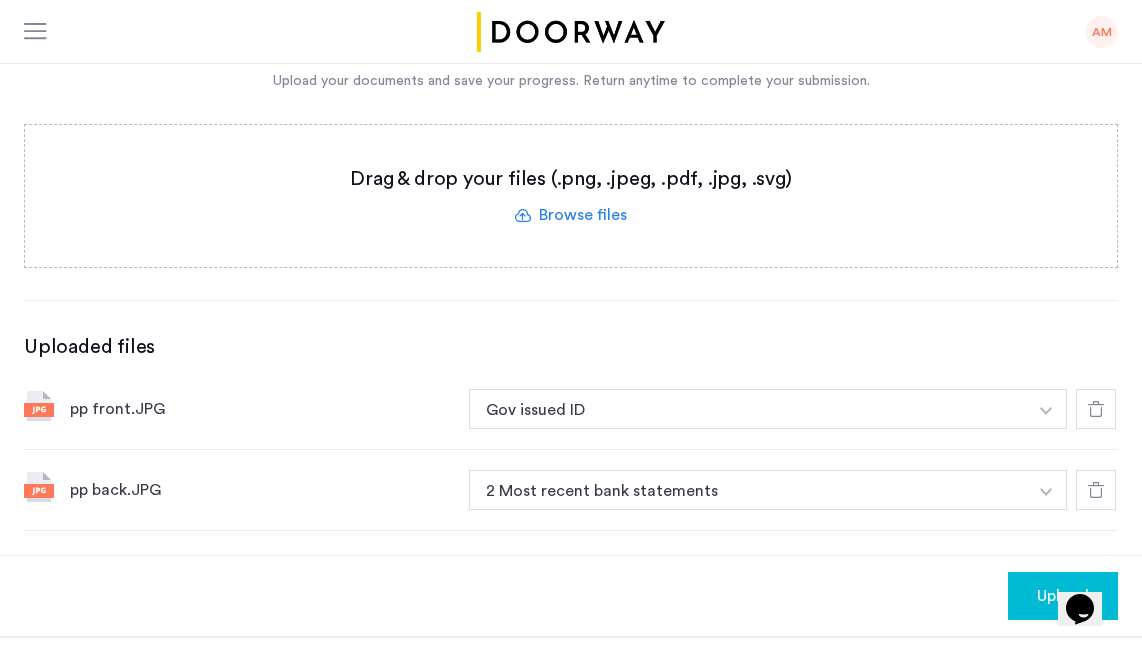 click 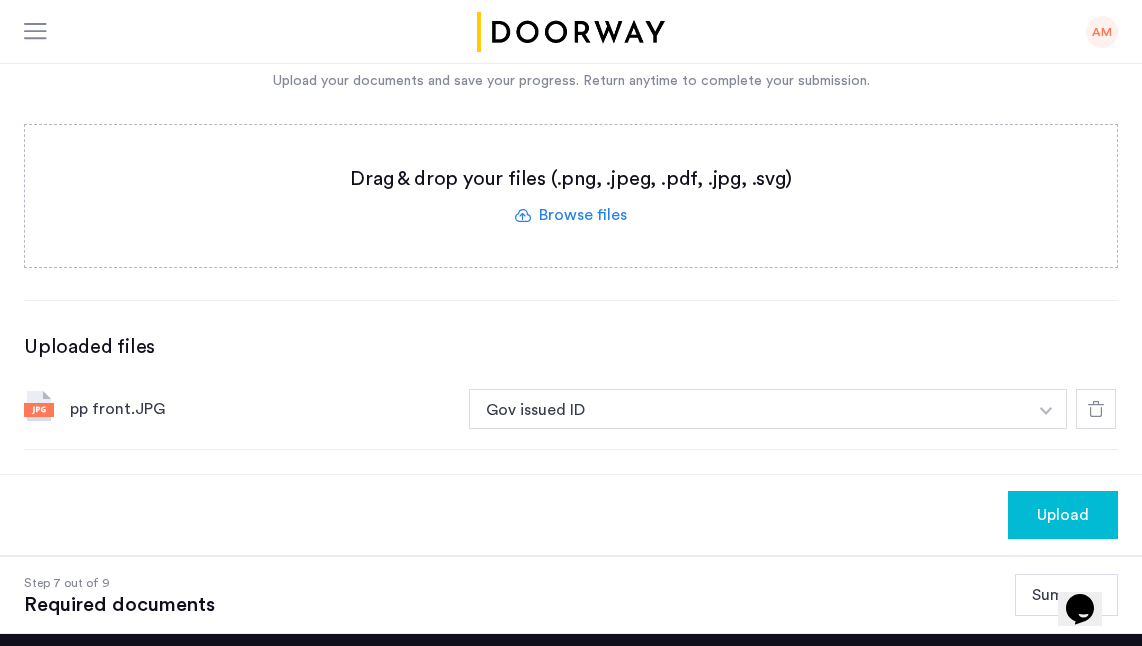 click on "Upload" 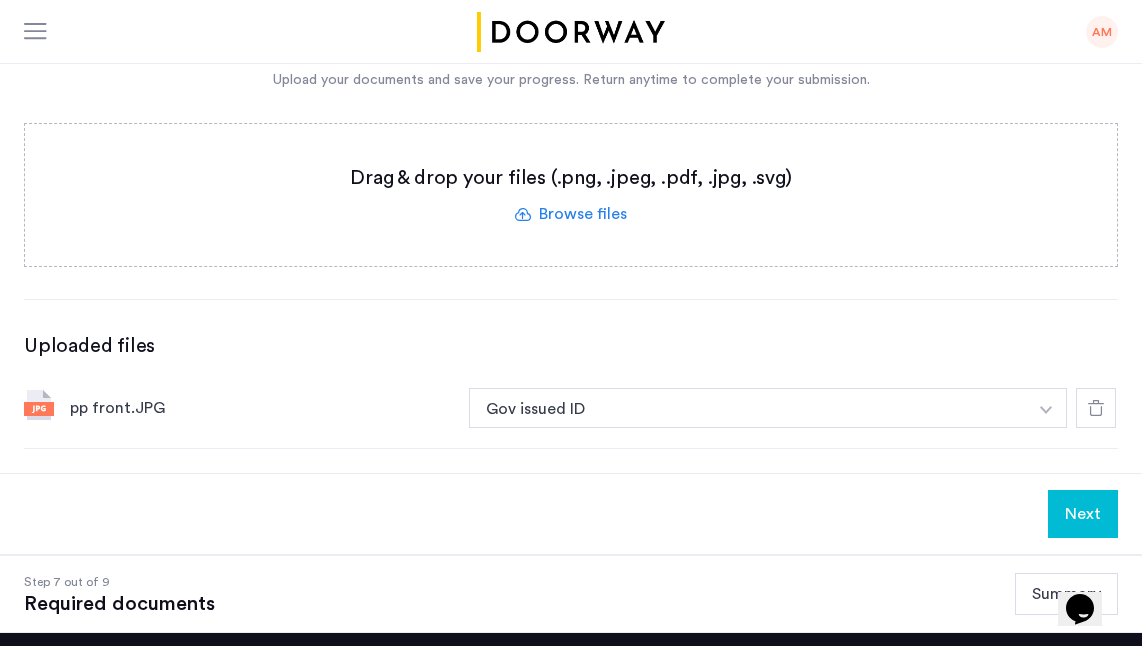 scroll, scrollTop: 433, scrollLeft: 0, axis: vertical 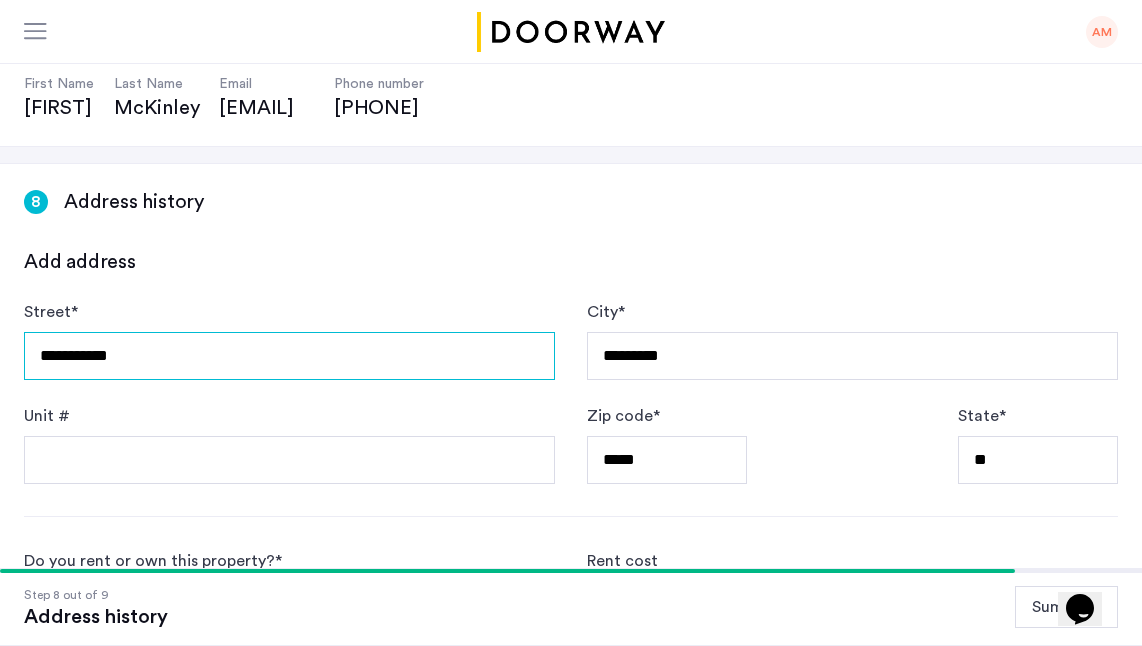 click on "**********" at bounding box center (289, 356) 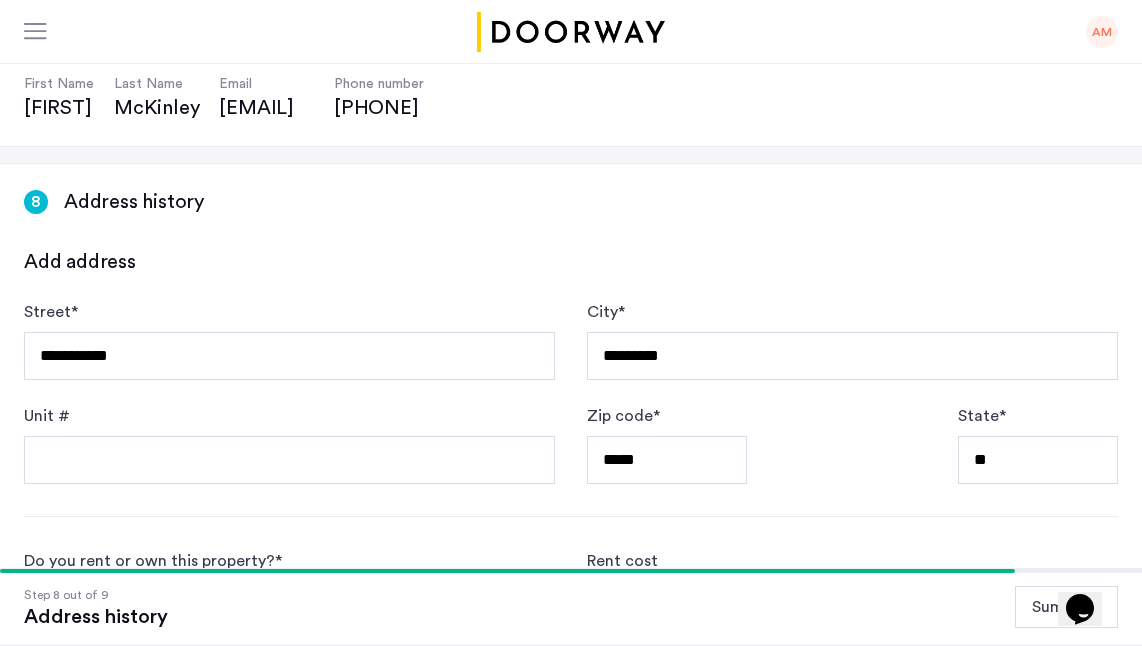 scroll, scrollTop: 395, scrollLeft: 0, axis: vertical 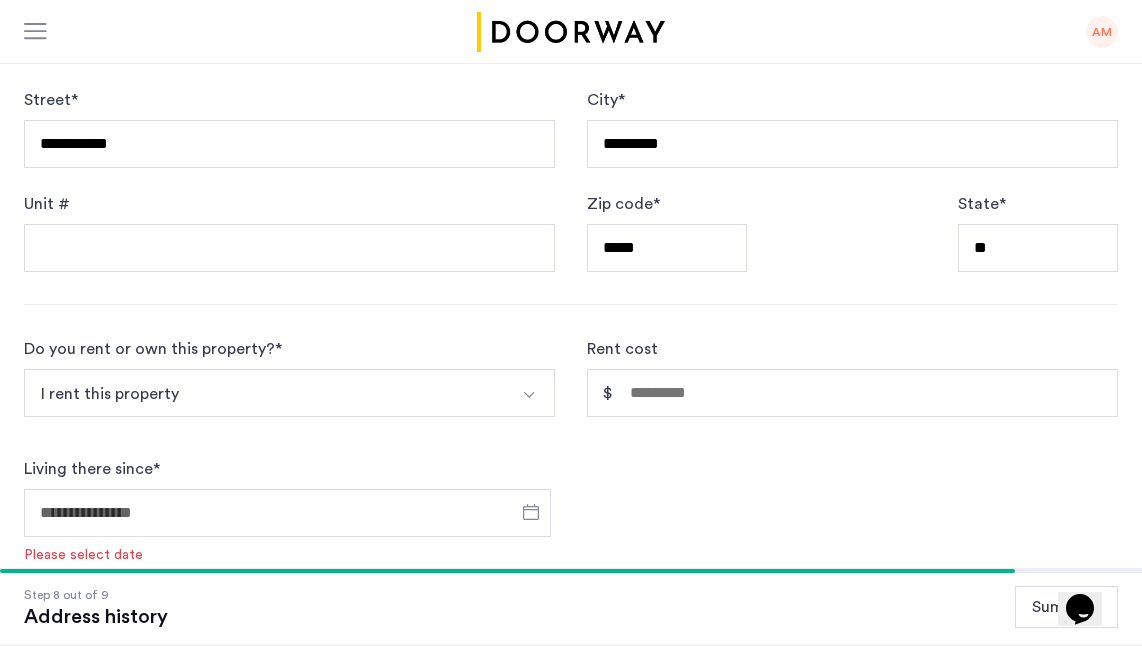 click on "Do you rent or own this property?  * I rent this property I rent this property I own this property My first time renting Other" 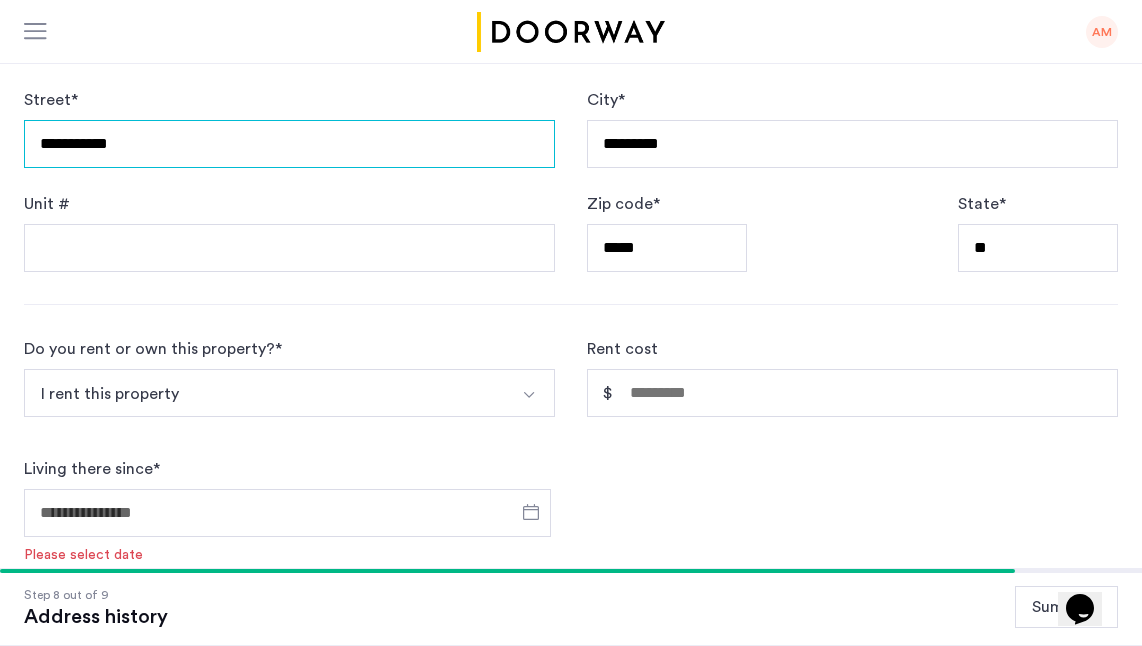 click on "**********" at bounding box center (289, 144) 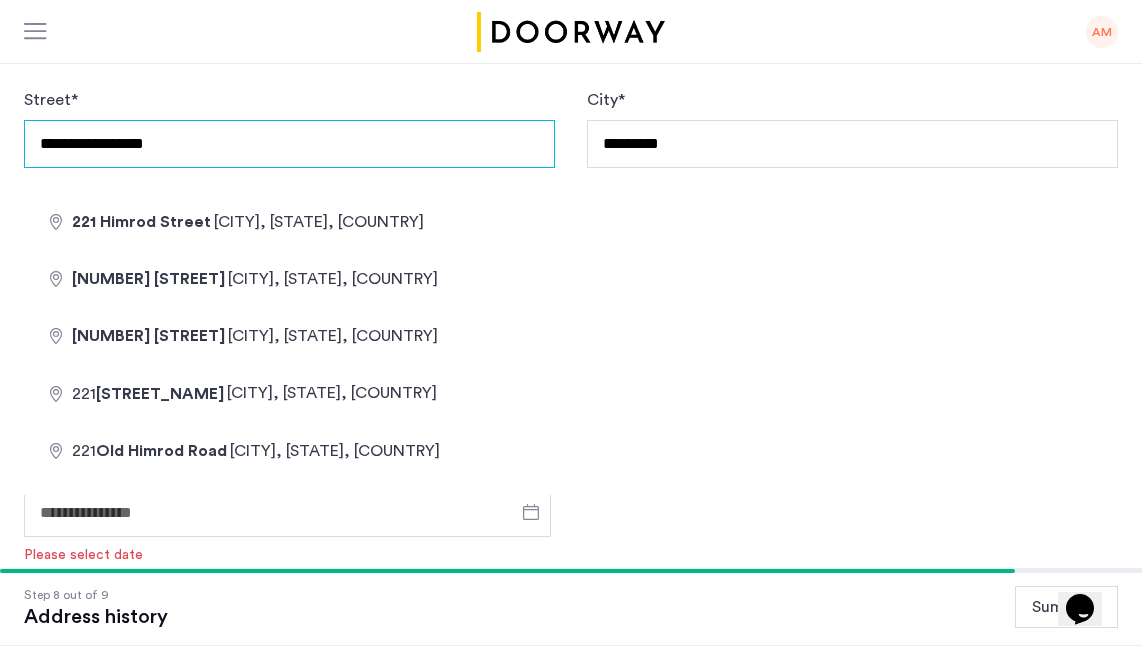 type on "**********" 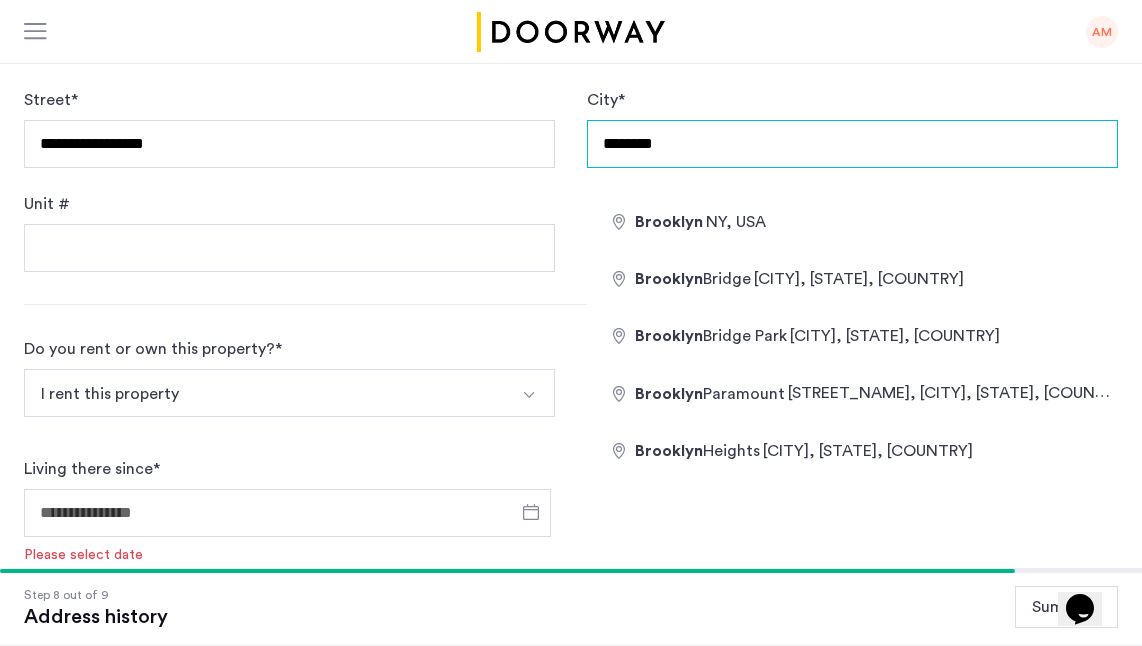 type on "********" 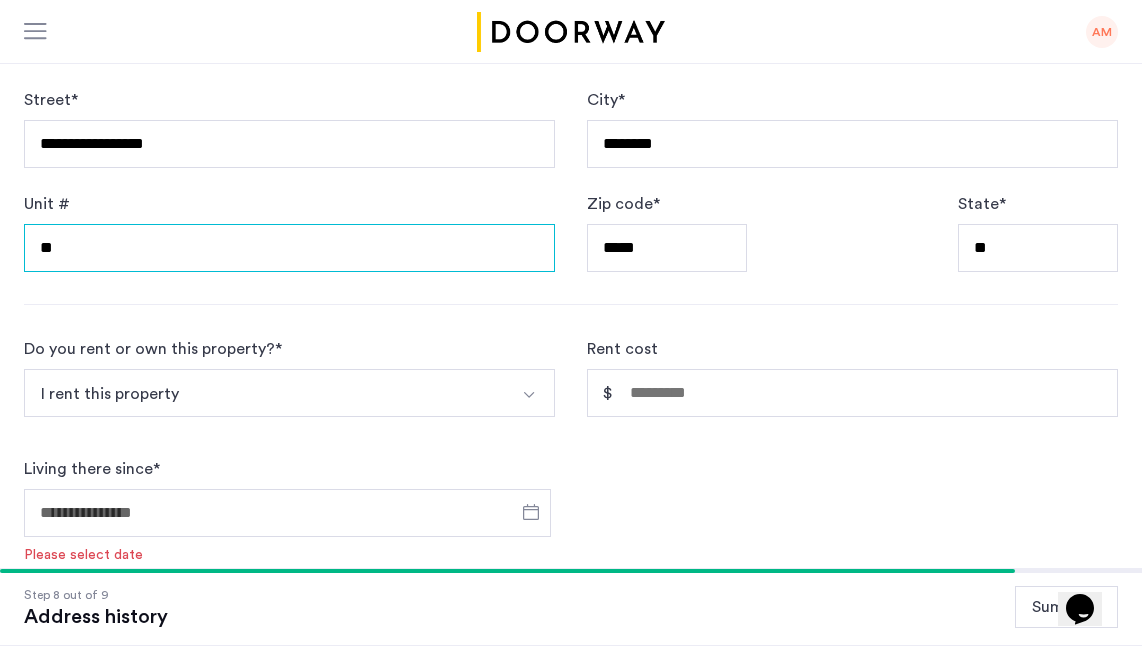 type on "**" 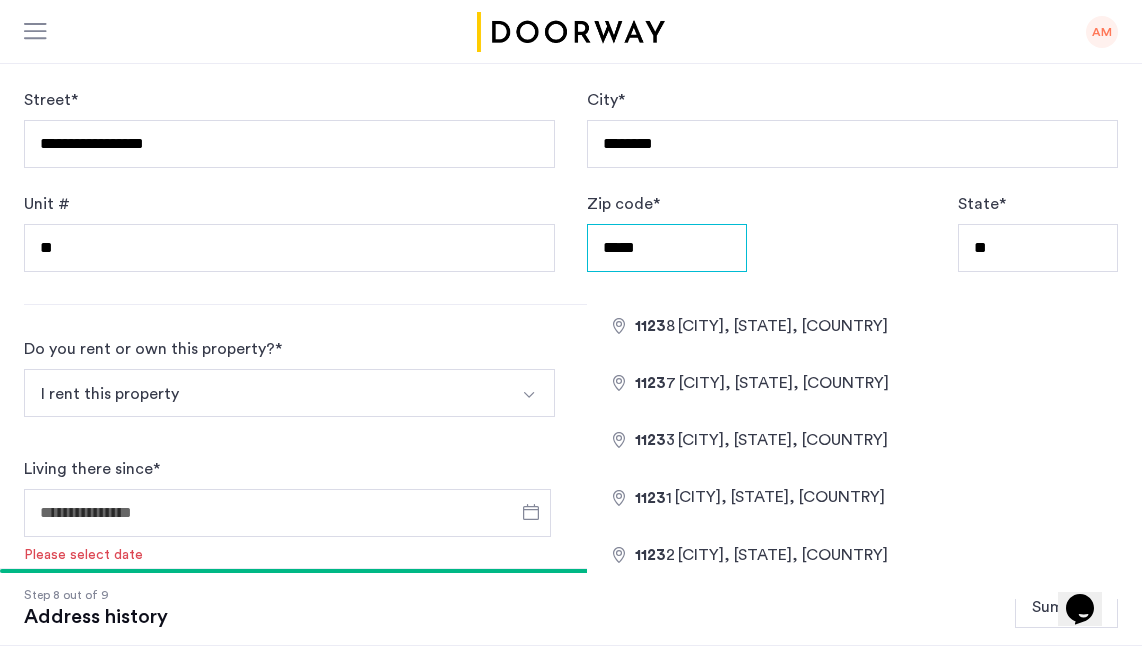type on "*****" 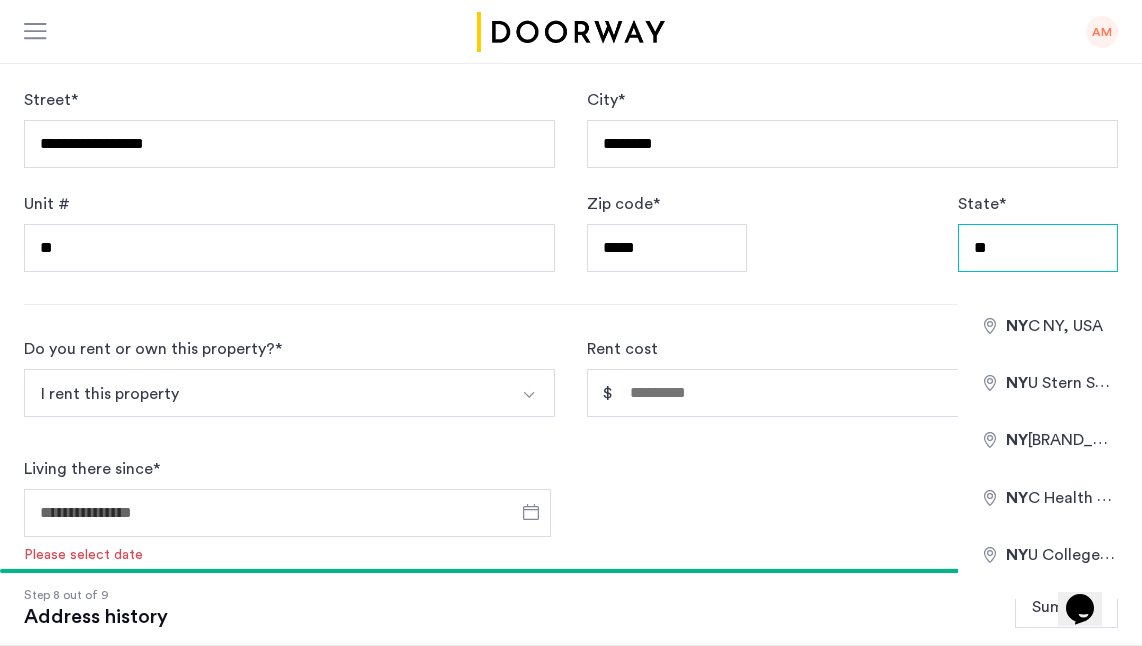 type on "**" 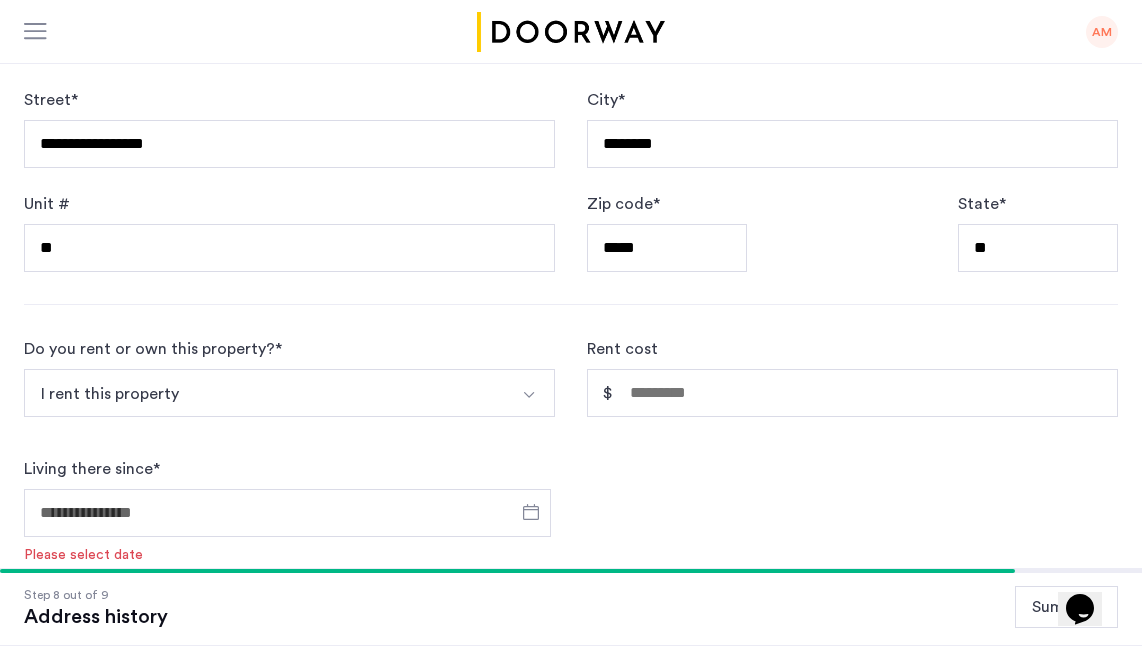 click on "Do you rent or own this property?  * I rent this property I rent this property I own this property My first time renting Other Rent cost Living there since  *  Please select date" 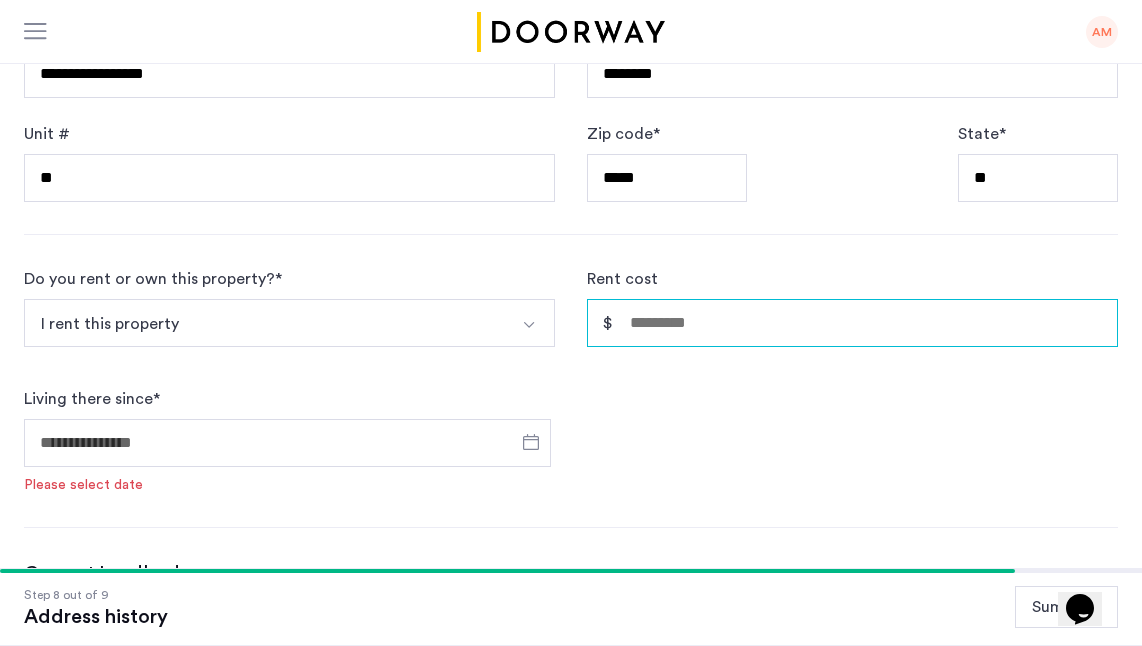 click on "Rent cost" at bounding box center (852, 323) 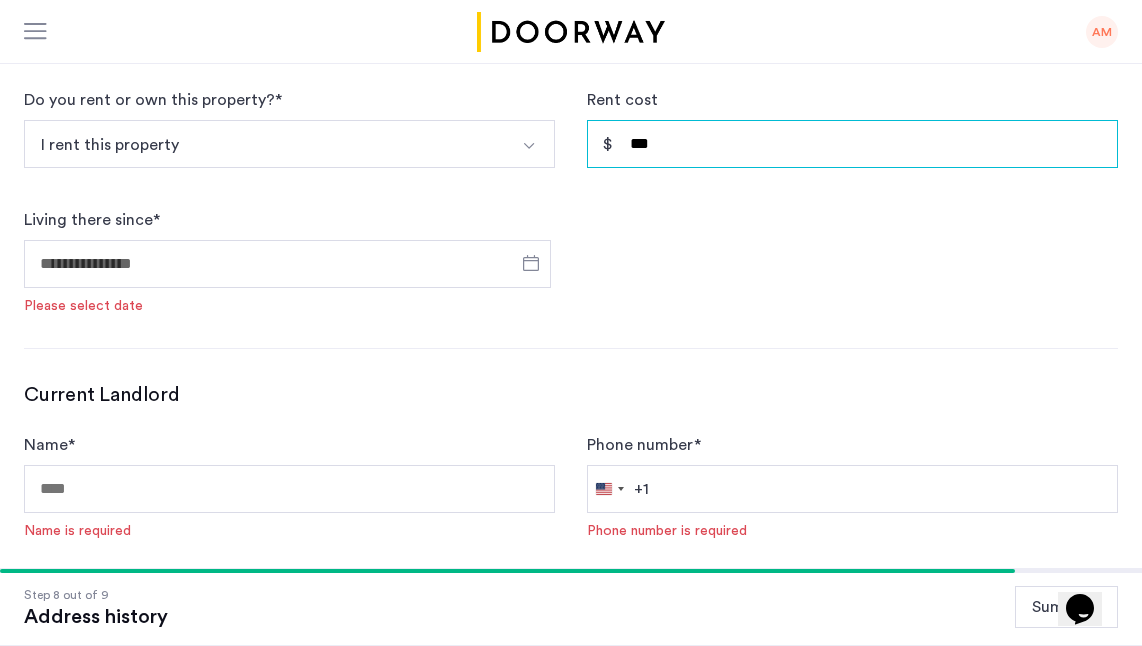 type on "*****" 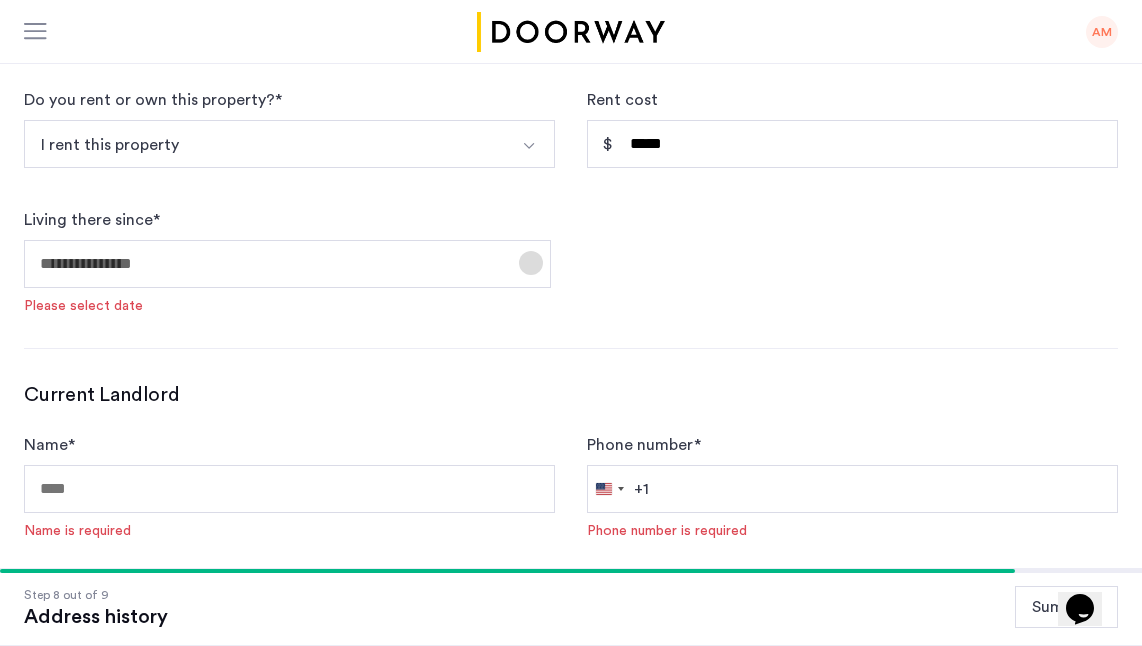 click 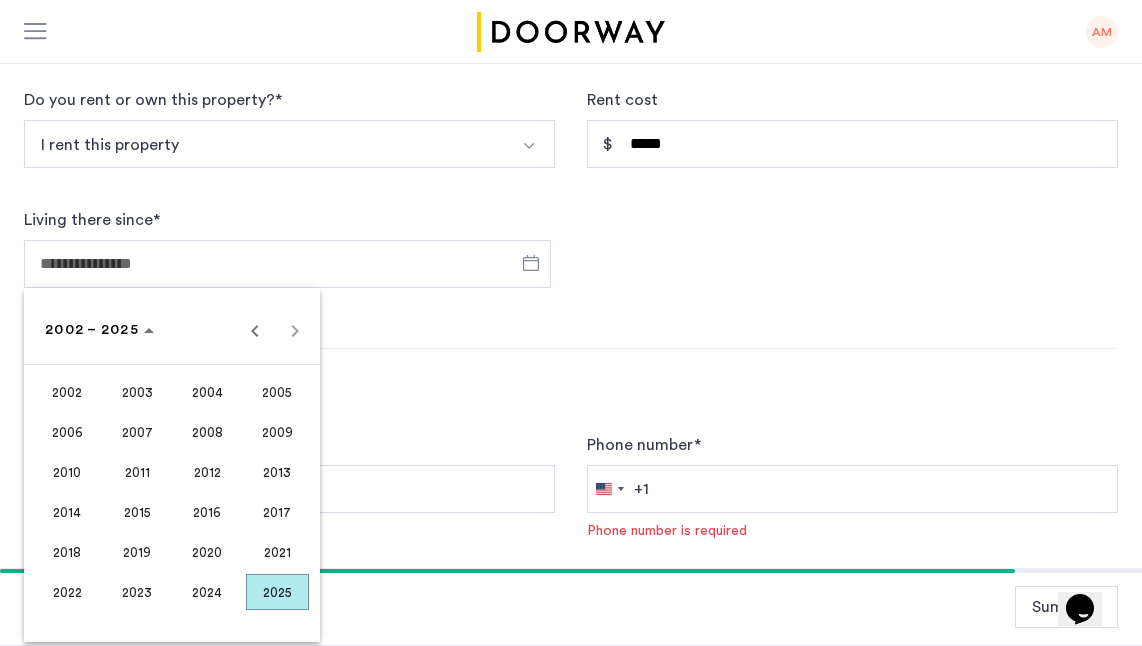 click on "2024" at bounding box center (207, 592) 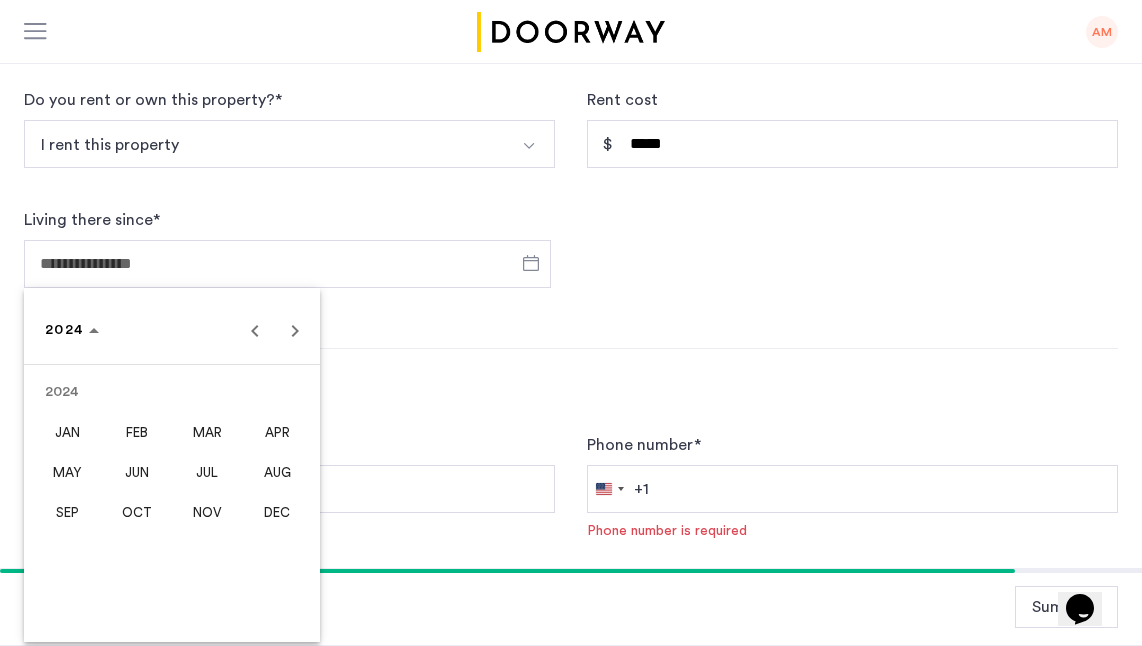 click on "JUL" at bounding box center (207, 472) 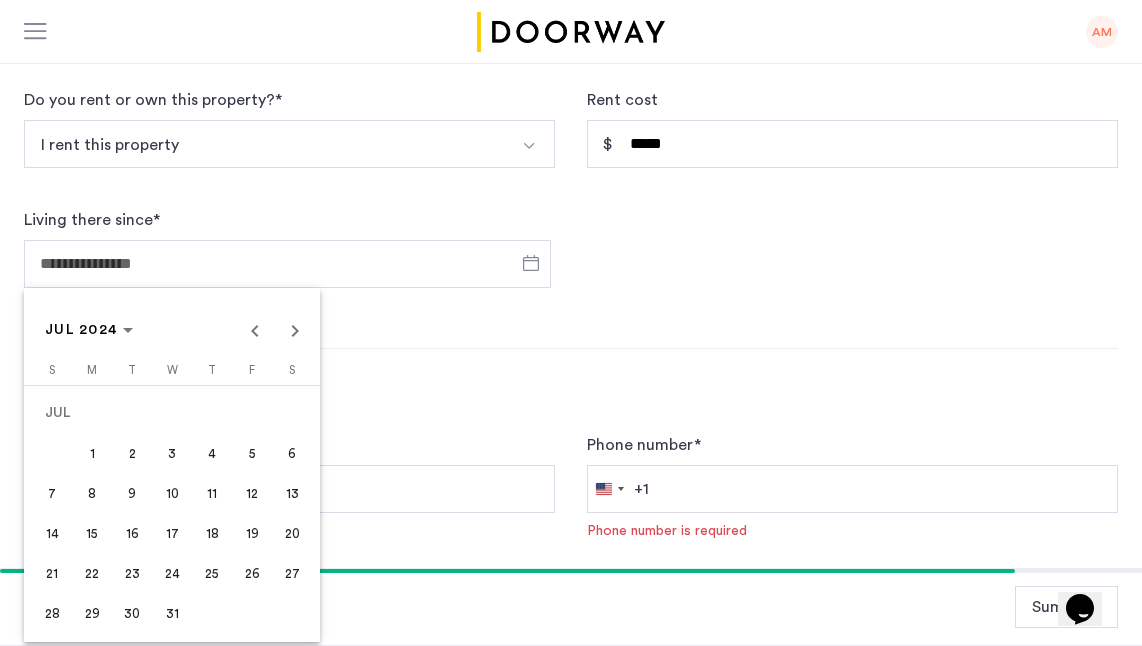 click on "1" at bounding box center [92, 453] 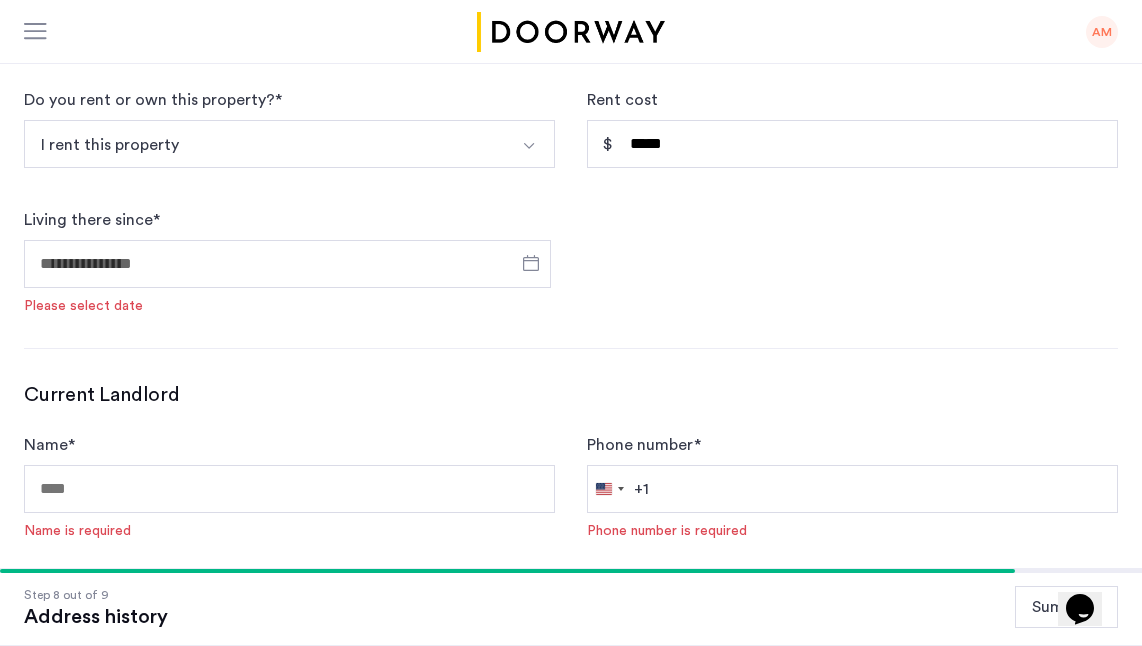 type on "**********" 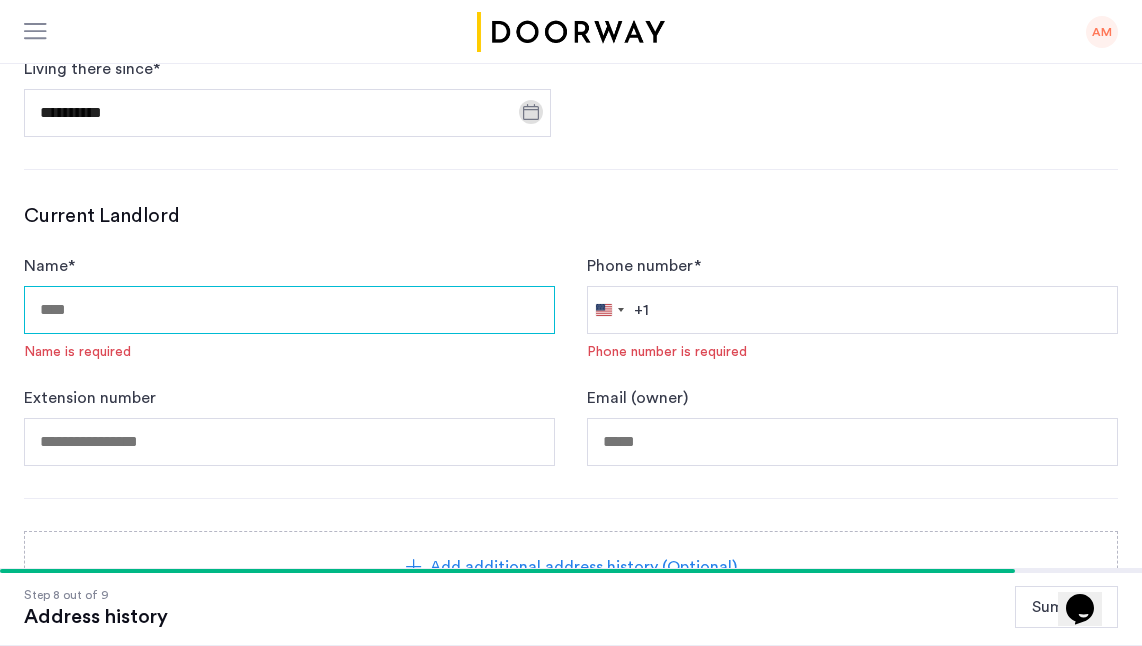click on "Name  *" at bounding box center (289, 310) 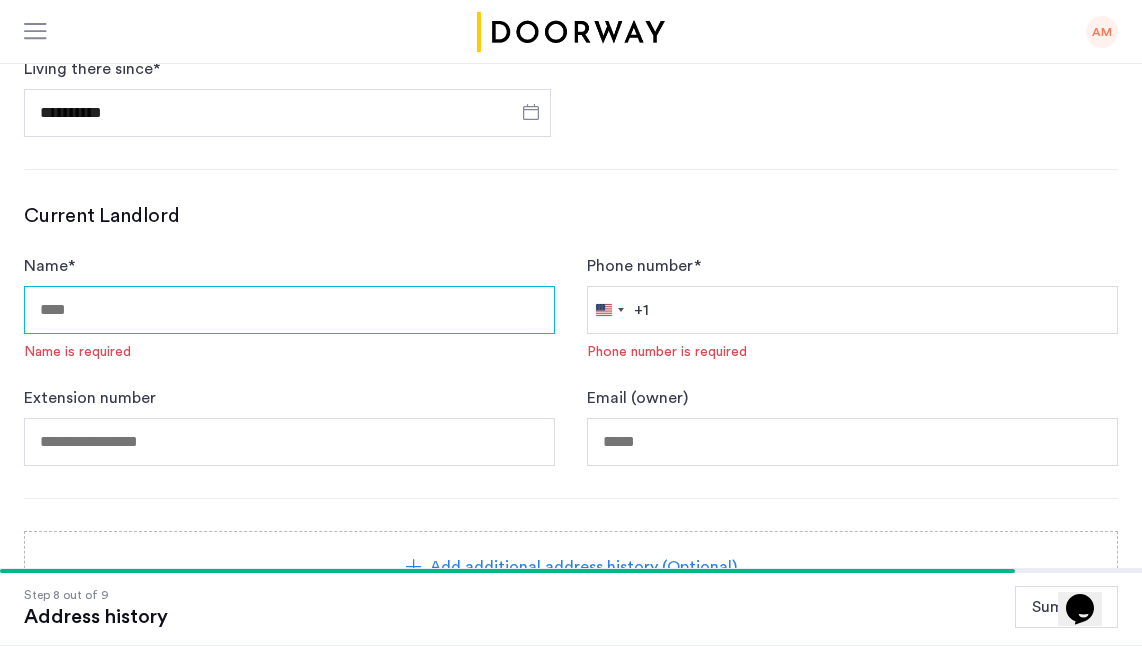 scroll, scrollTop: 961, scrollLeft: 0, axis: vertical 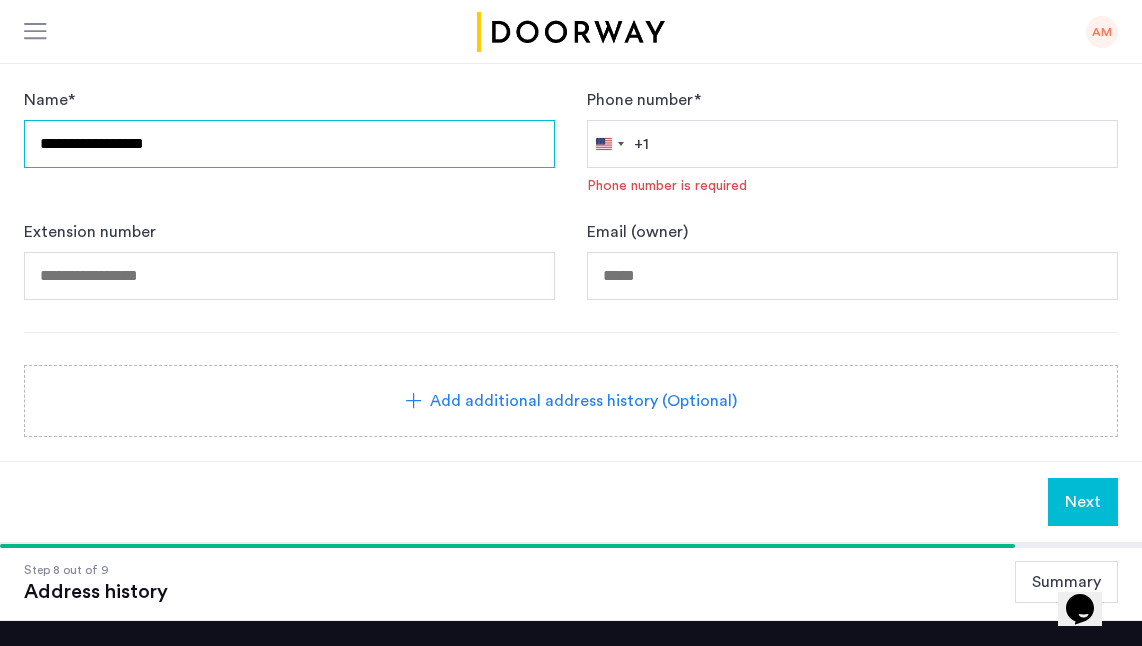 type on "**********" 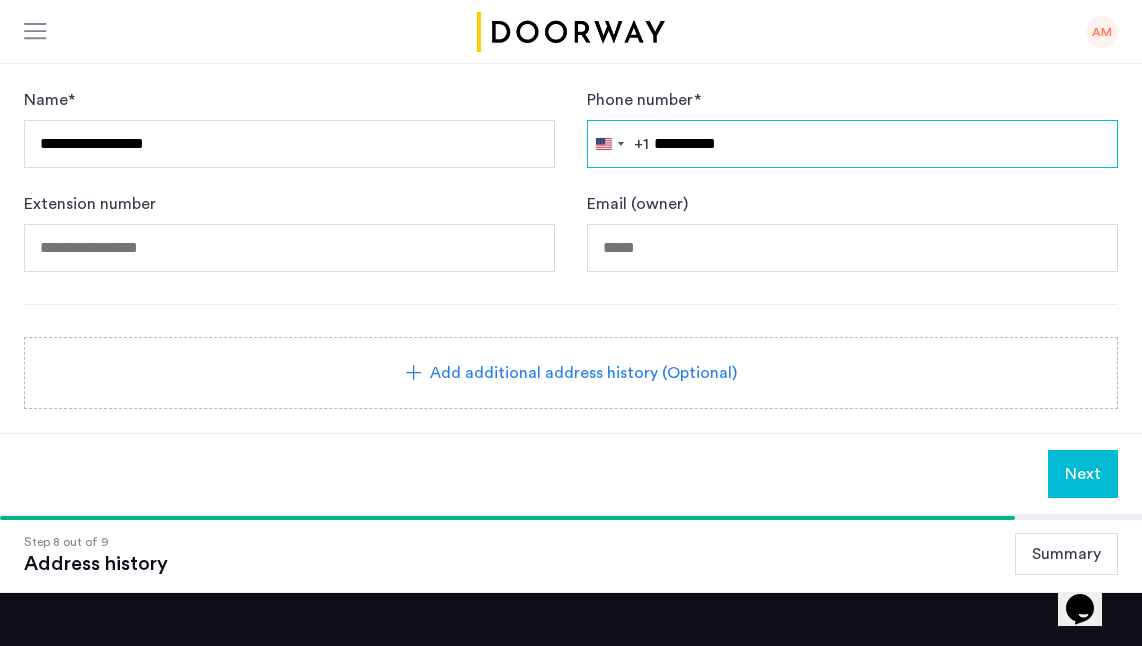 type on "**********" 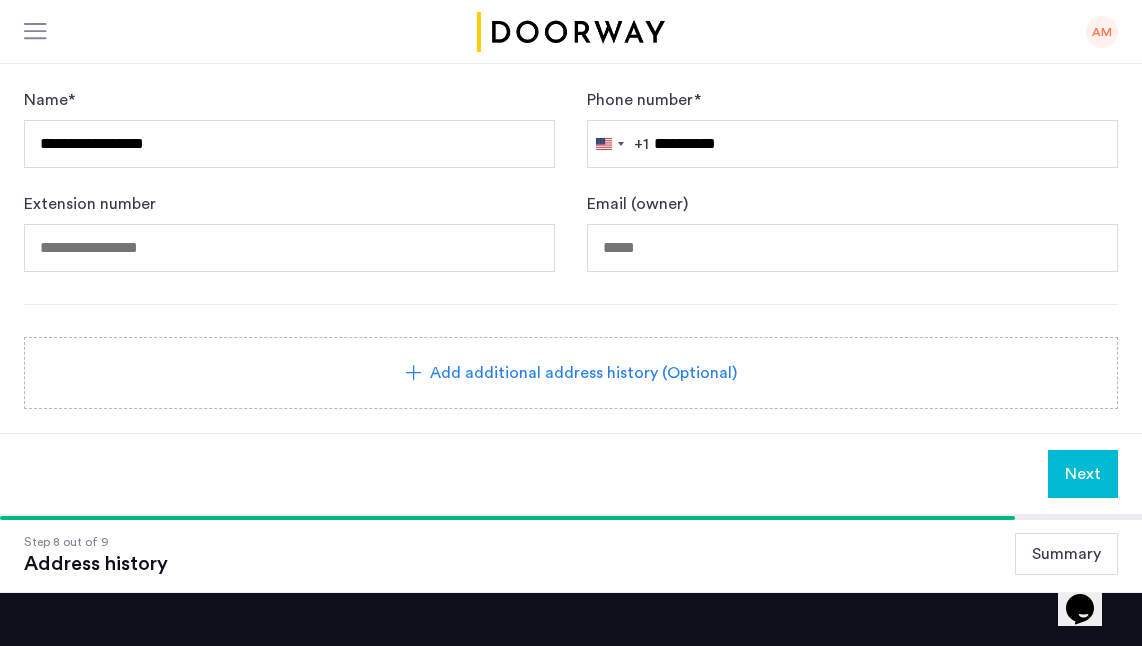 click on "Next" 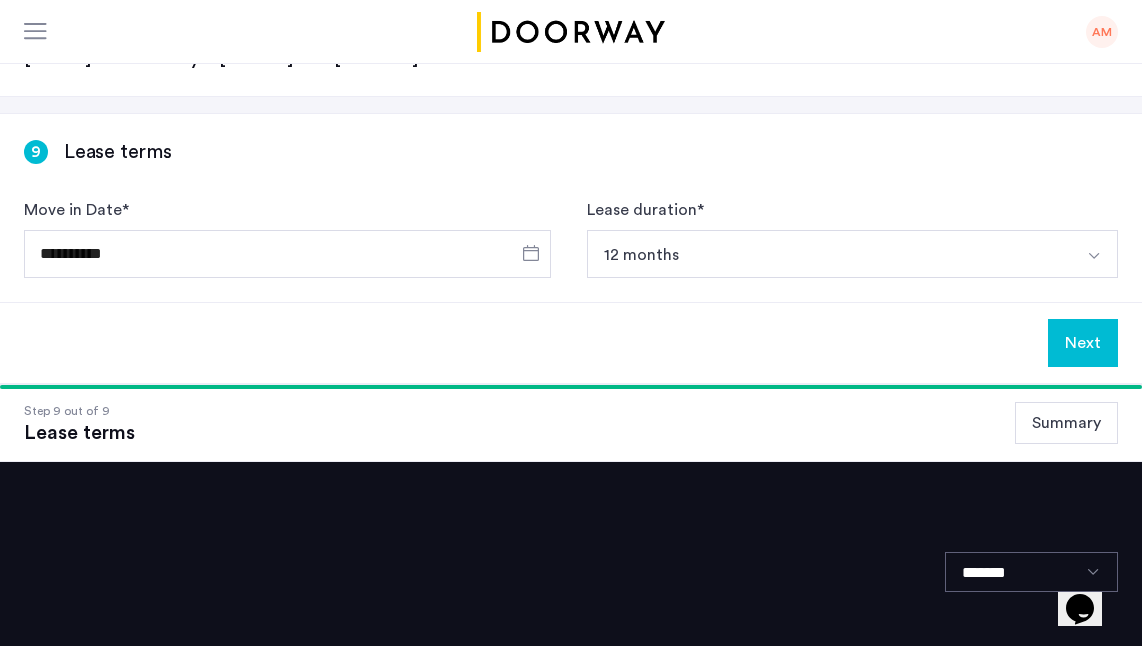 scroll, scrollTop: 236, scrollLeft: 0, axis: vertical 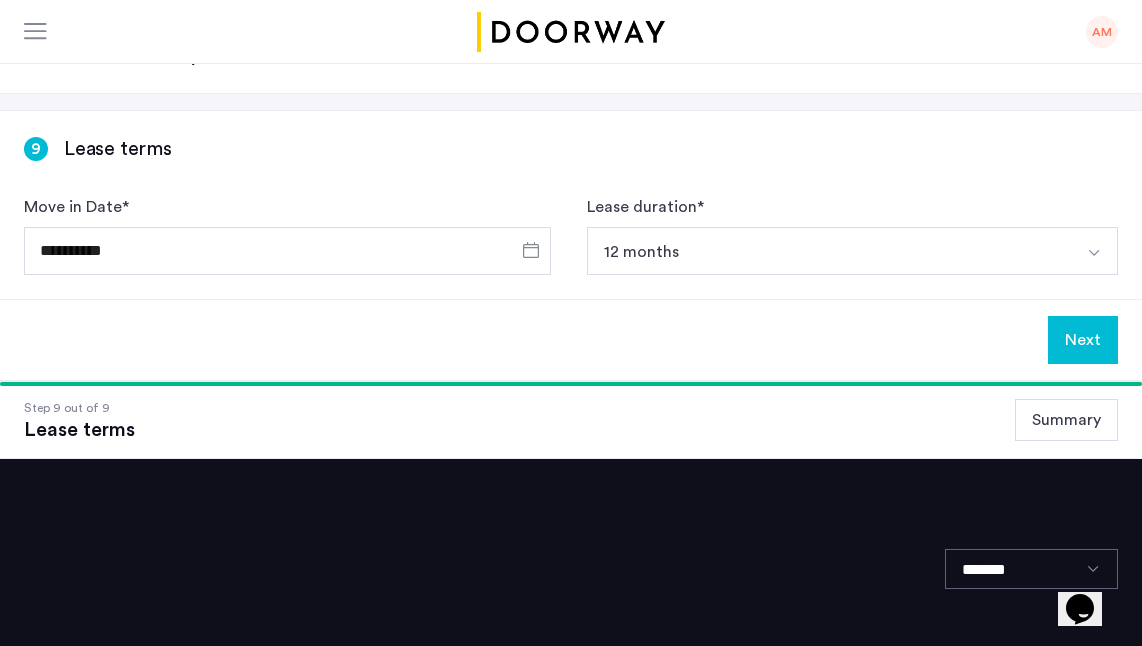 click on "Next" 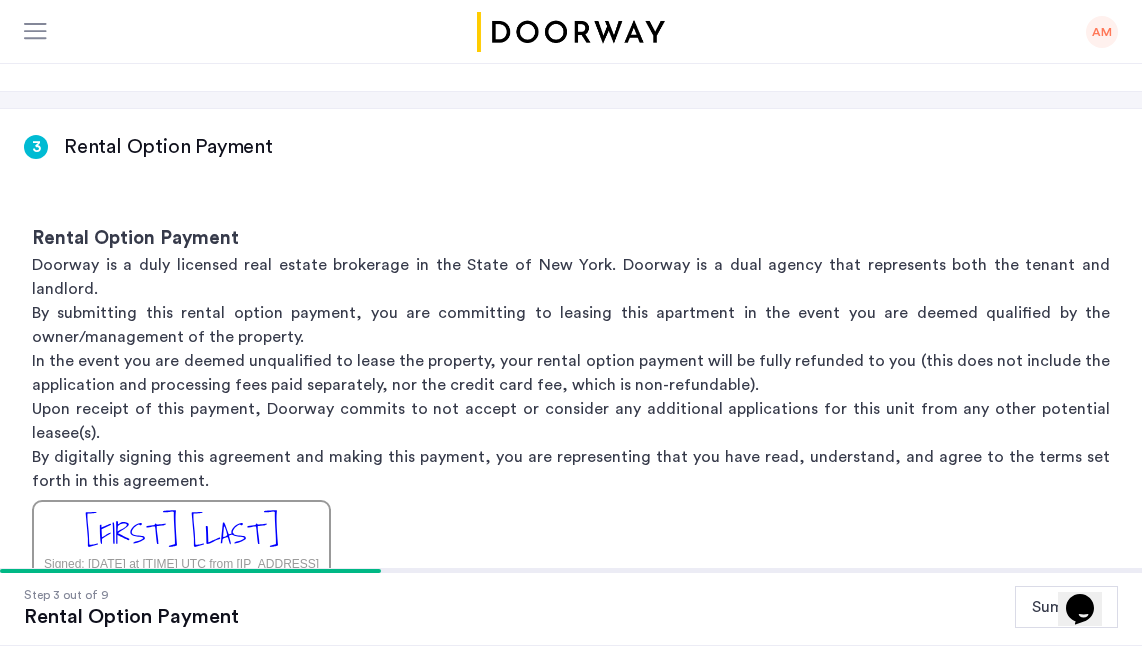 scroll, scrollTop: 250, scrollLeft: 0, axis: vertical 